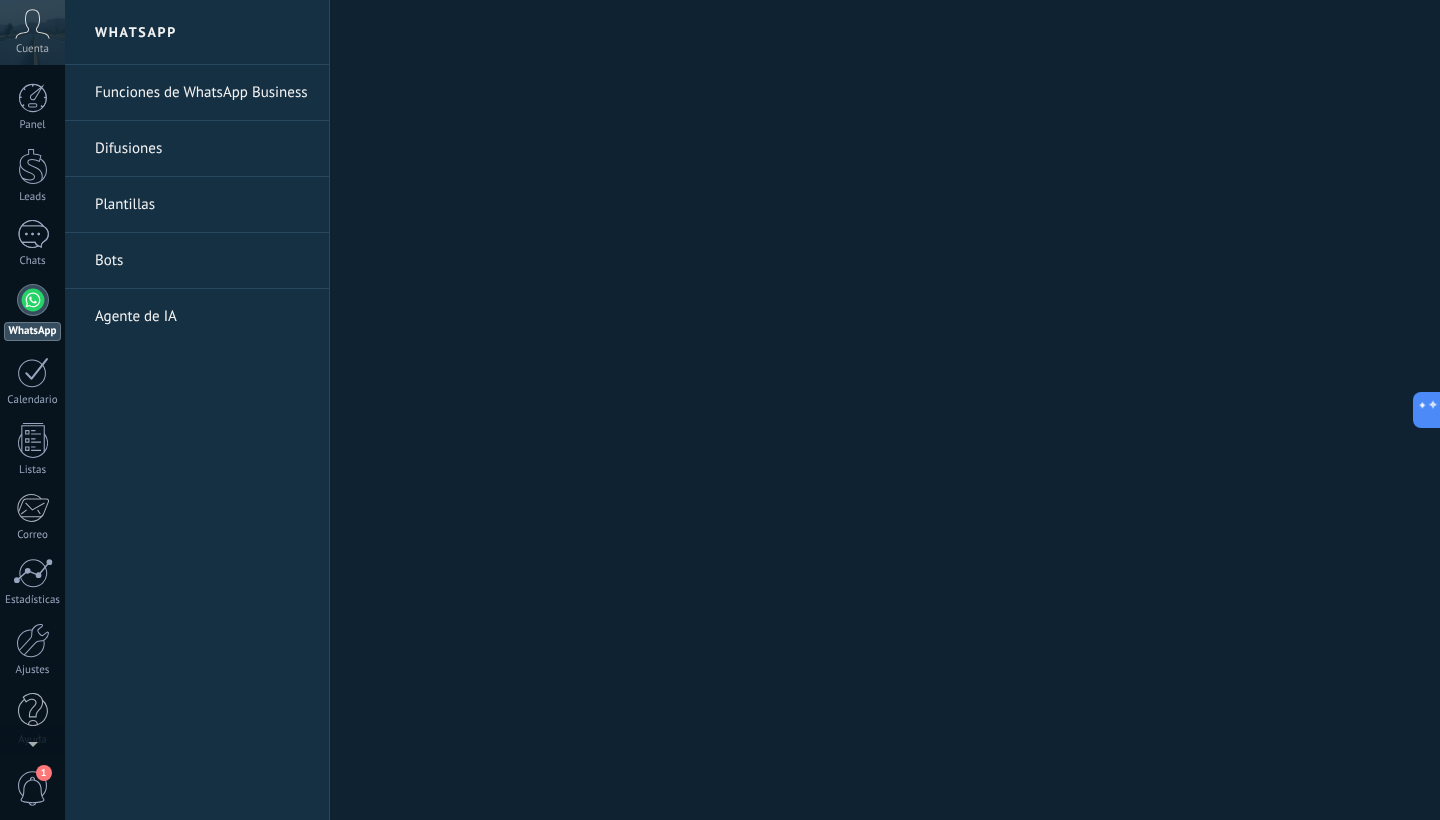scroll, scrollTop: 0, scrollLeft: 0, axis: both 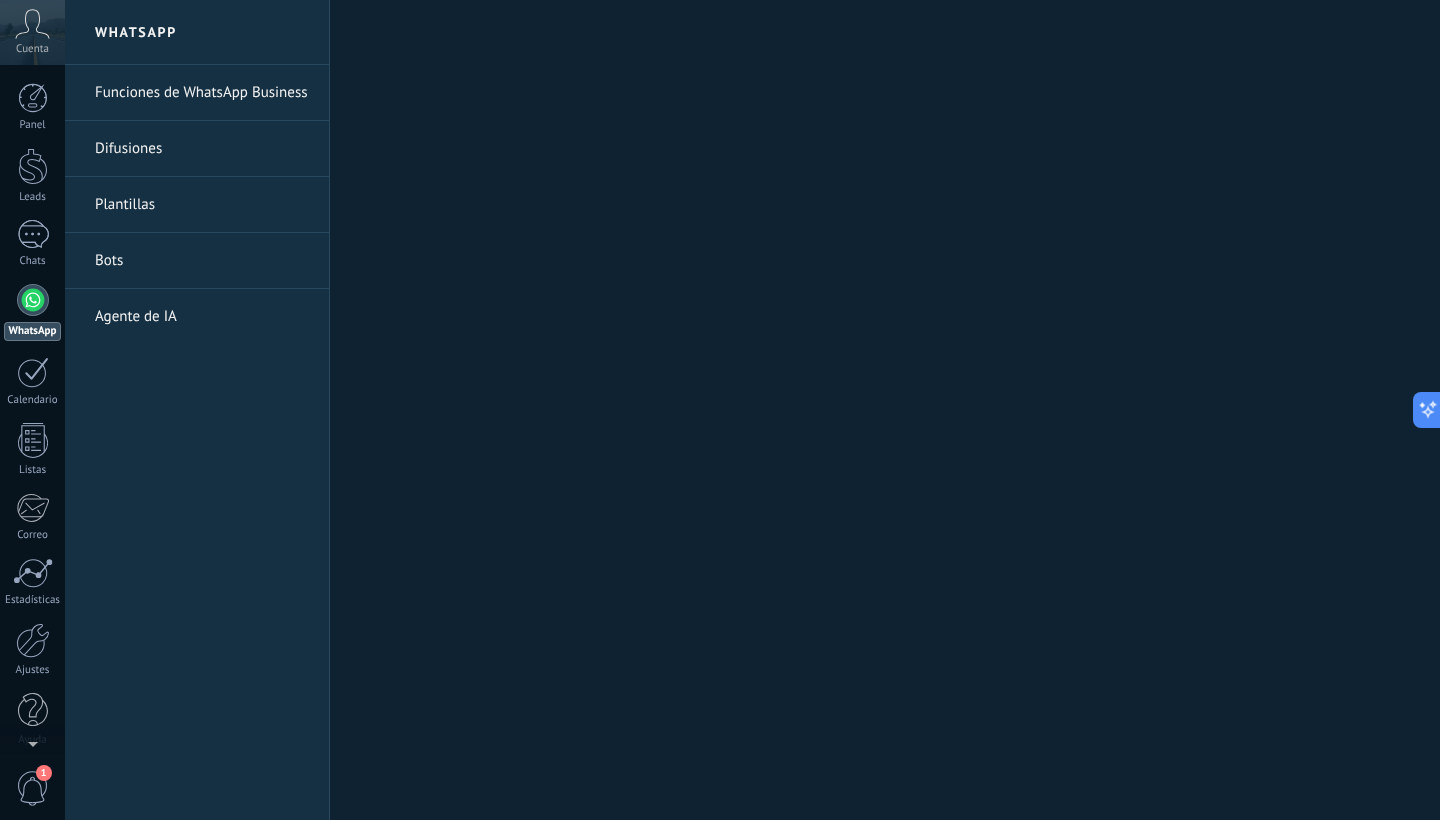 click 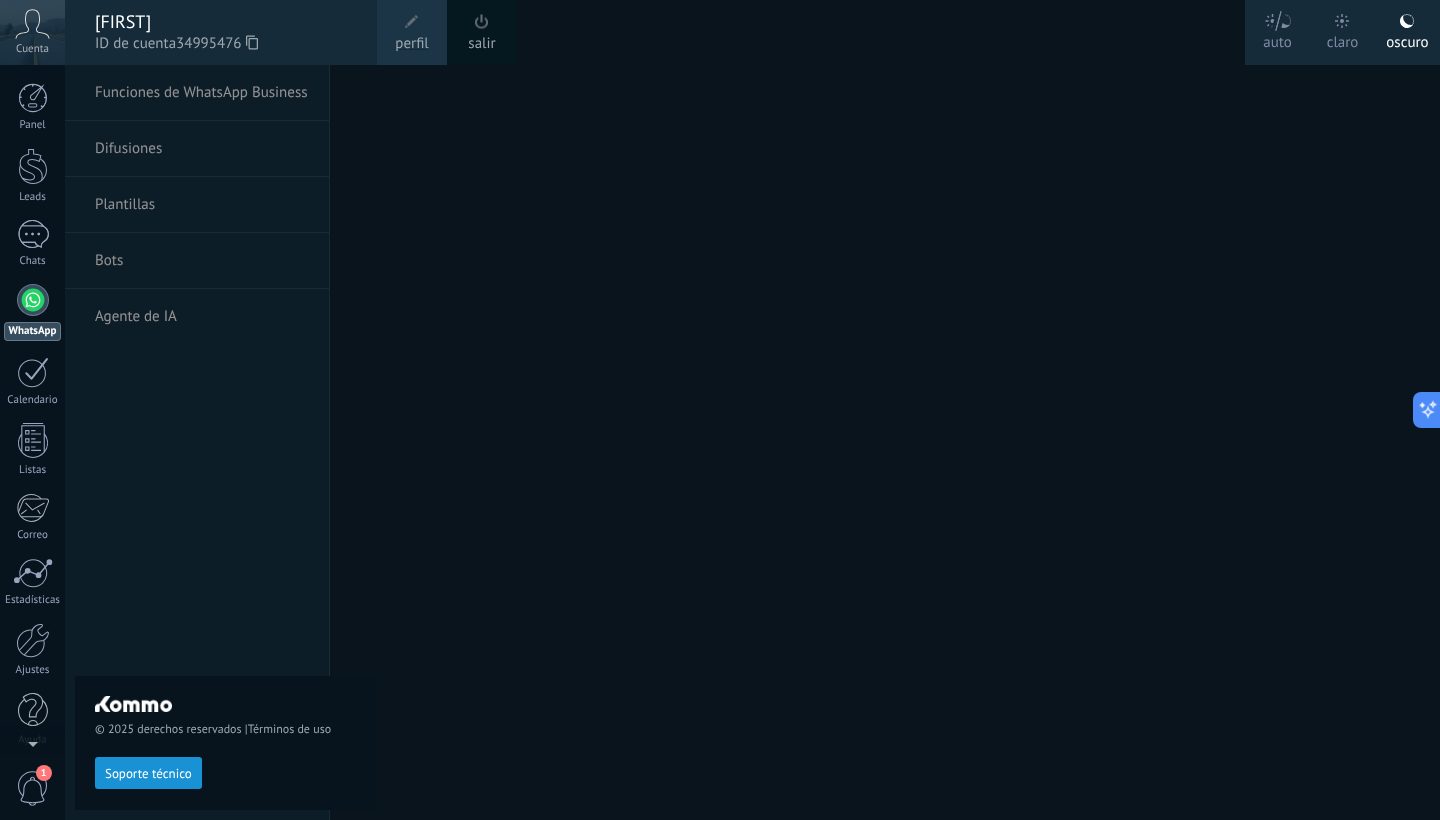 click on "[FIRST]" at bounding box center [226, 22] 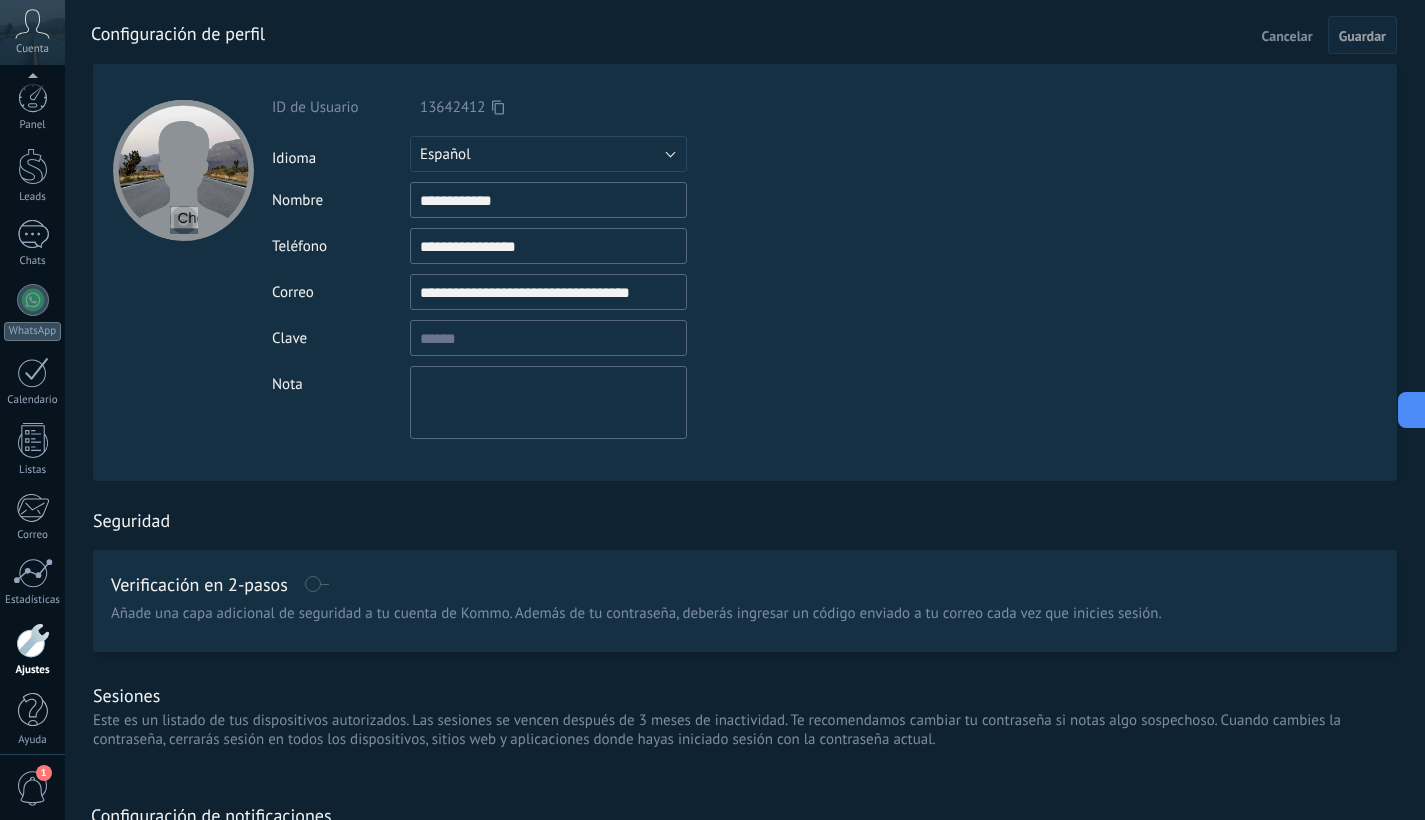 scroll, scrollTop: 12, scrollLeft: 0, axis: vertical 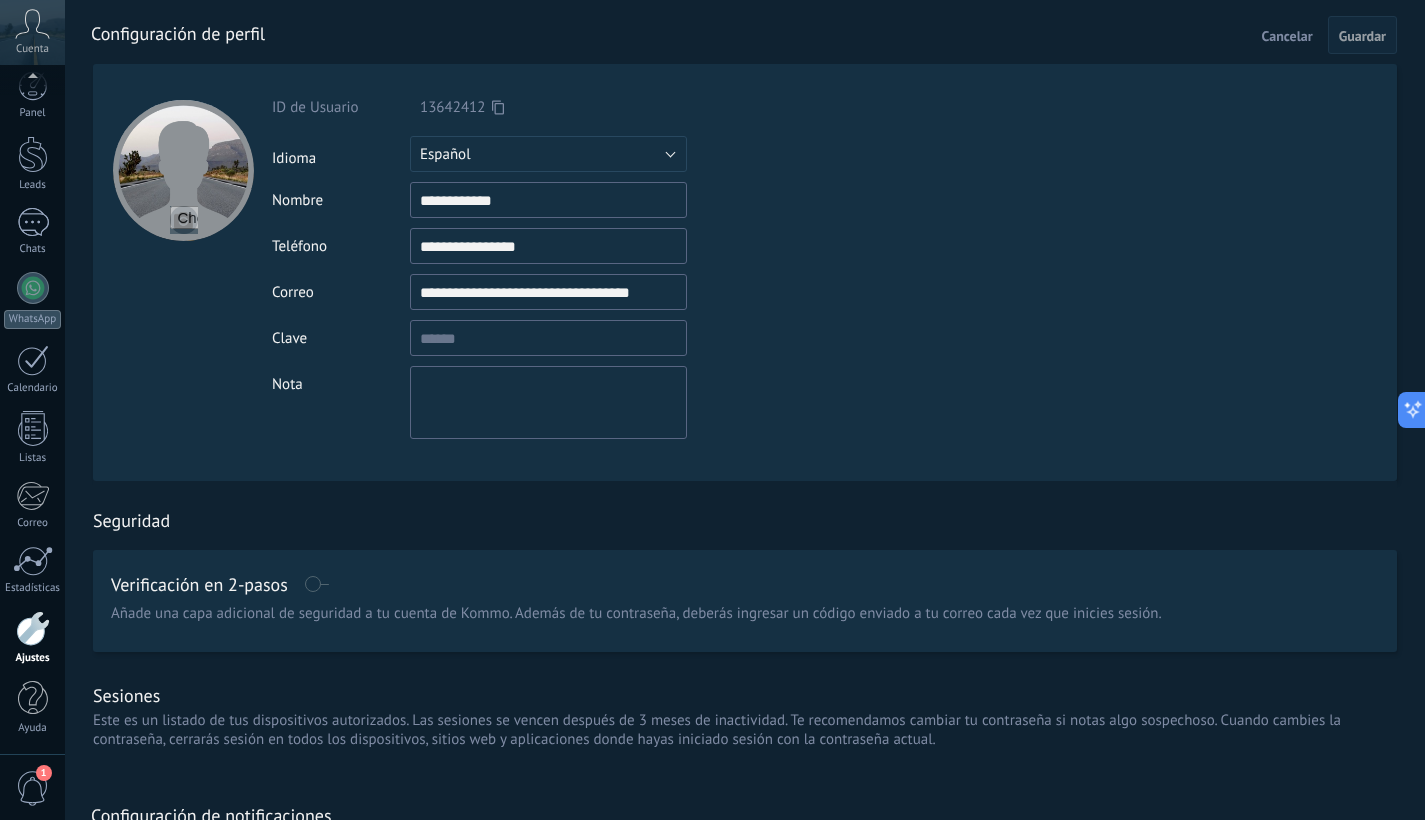 click at bounding box center (33, 628) 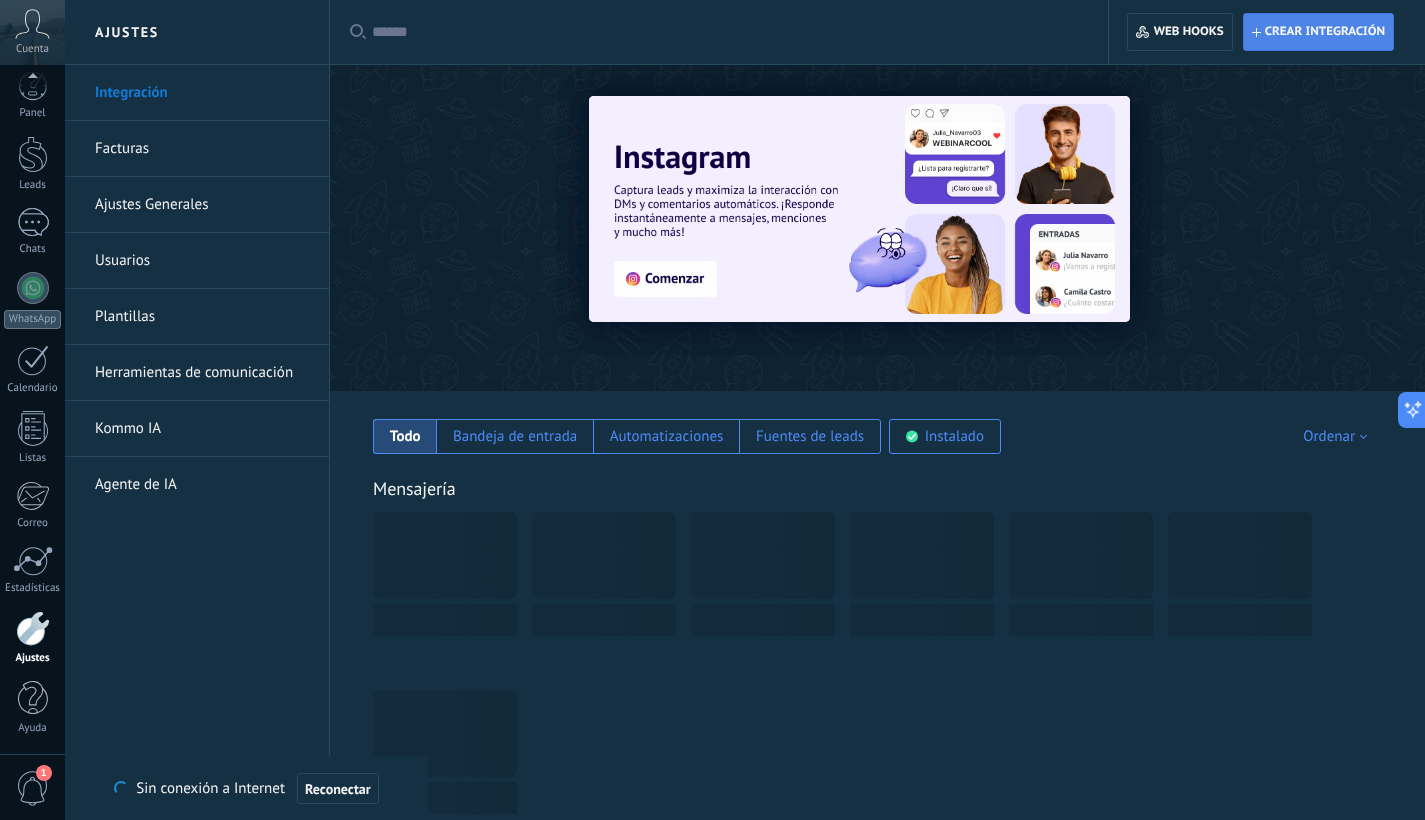 click on "Crear integración" at bounding box center [1325, 32] 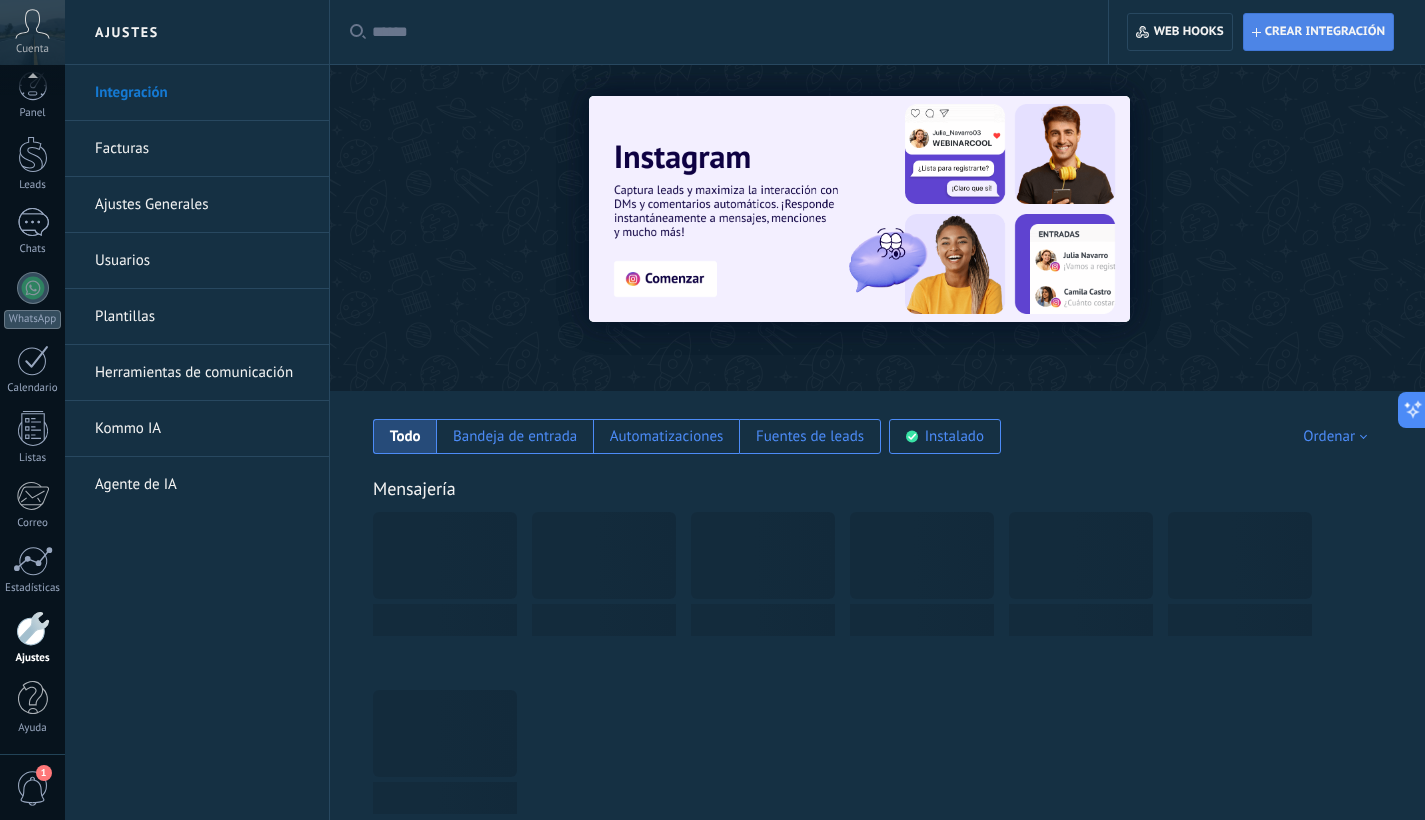 click on "Crear integración" at bounding box center (1318, 32) 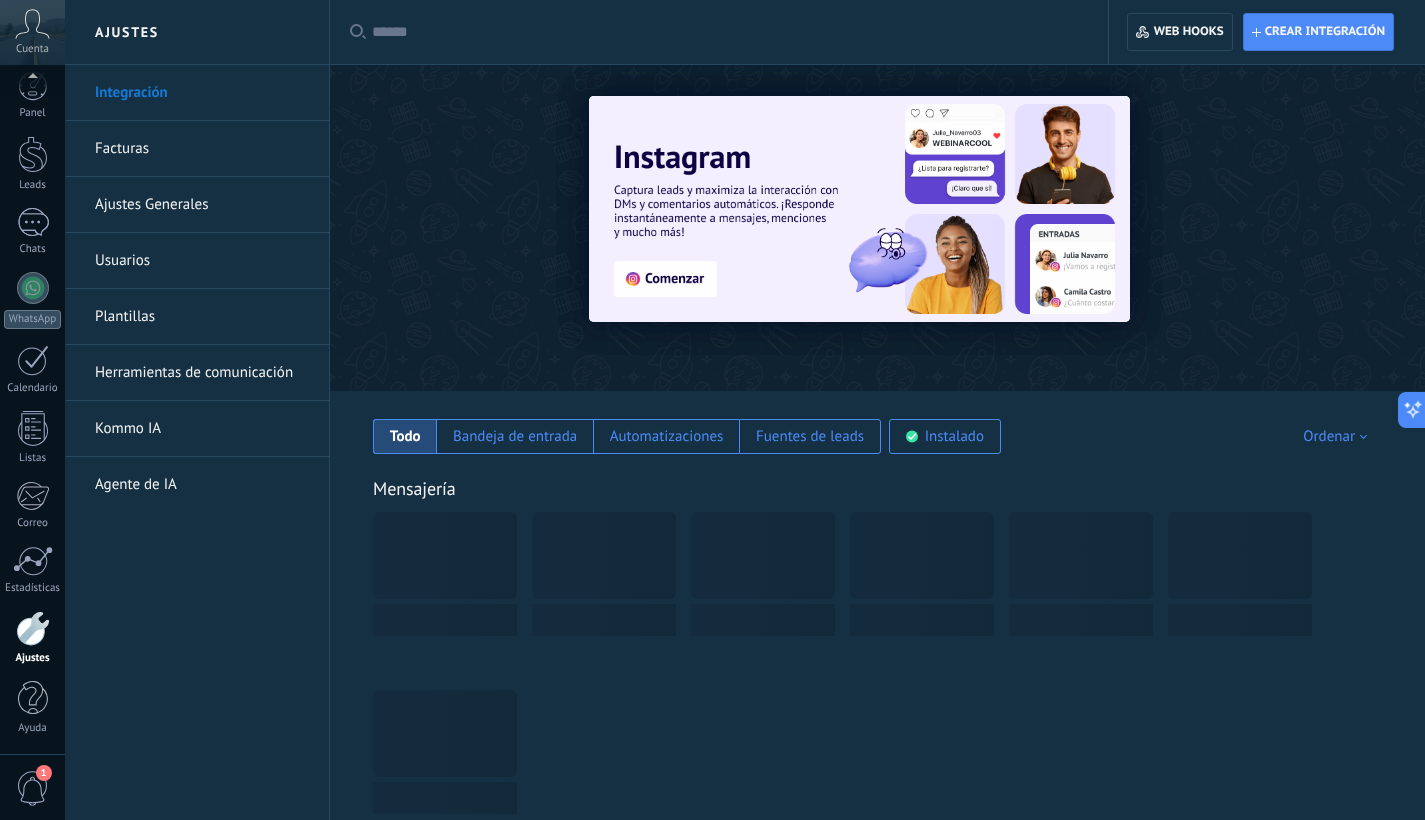 scroll, scrollTop: 4, scrollLeft: 0, axis: vertical 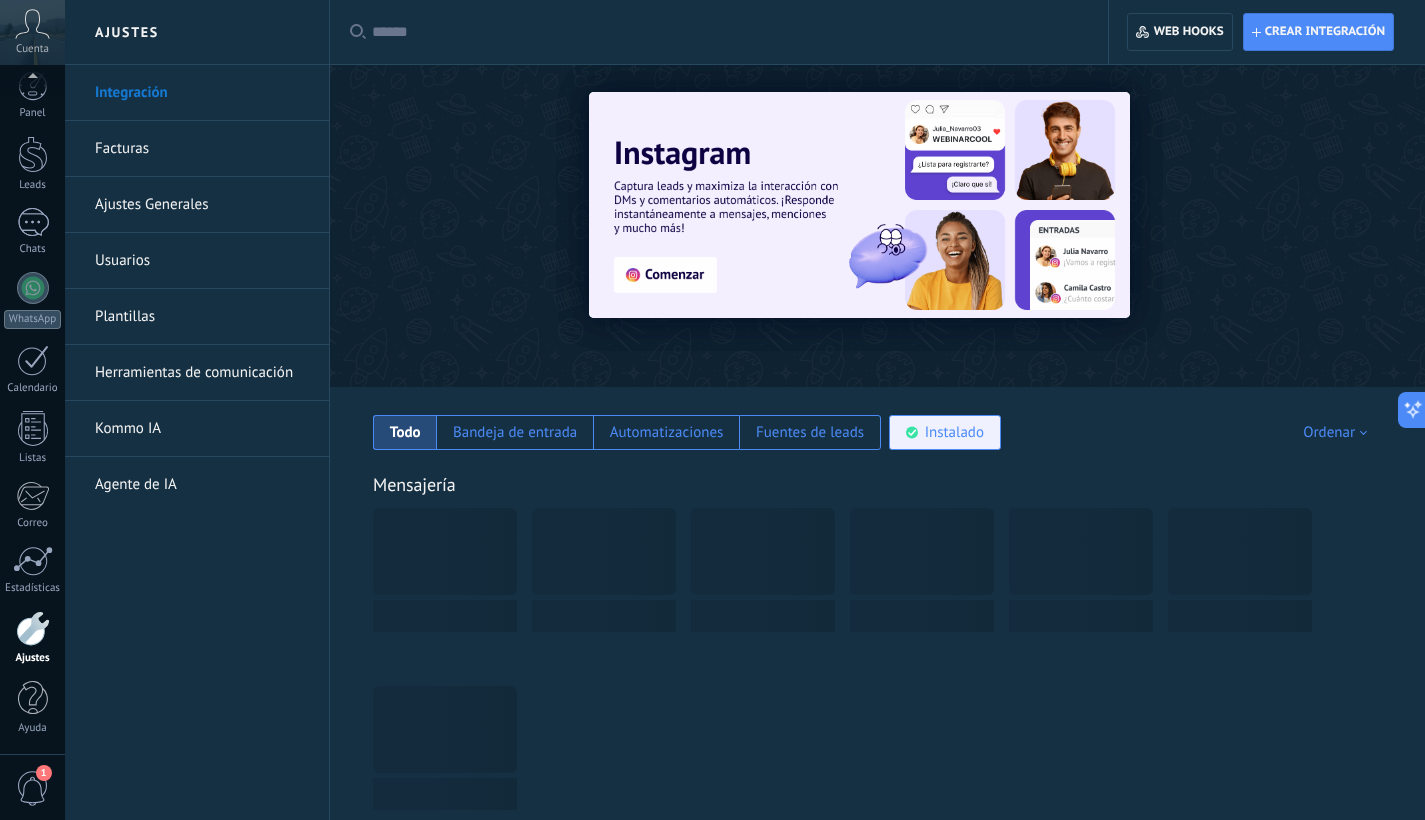 click on "Instalado" at bounding box center [954, 432] 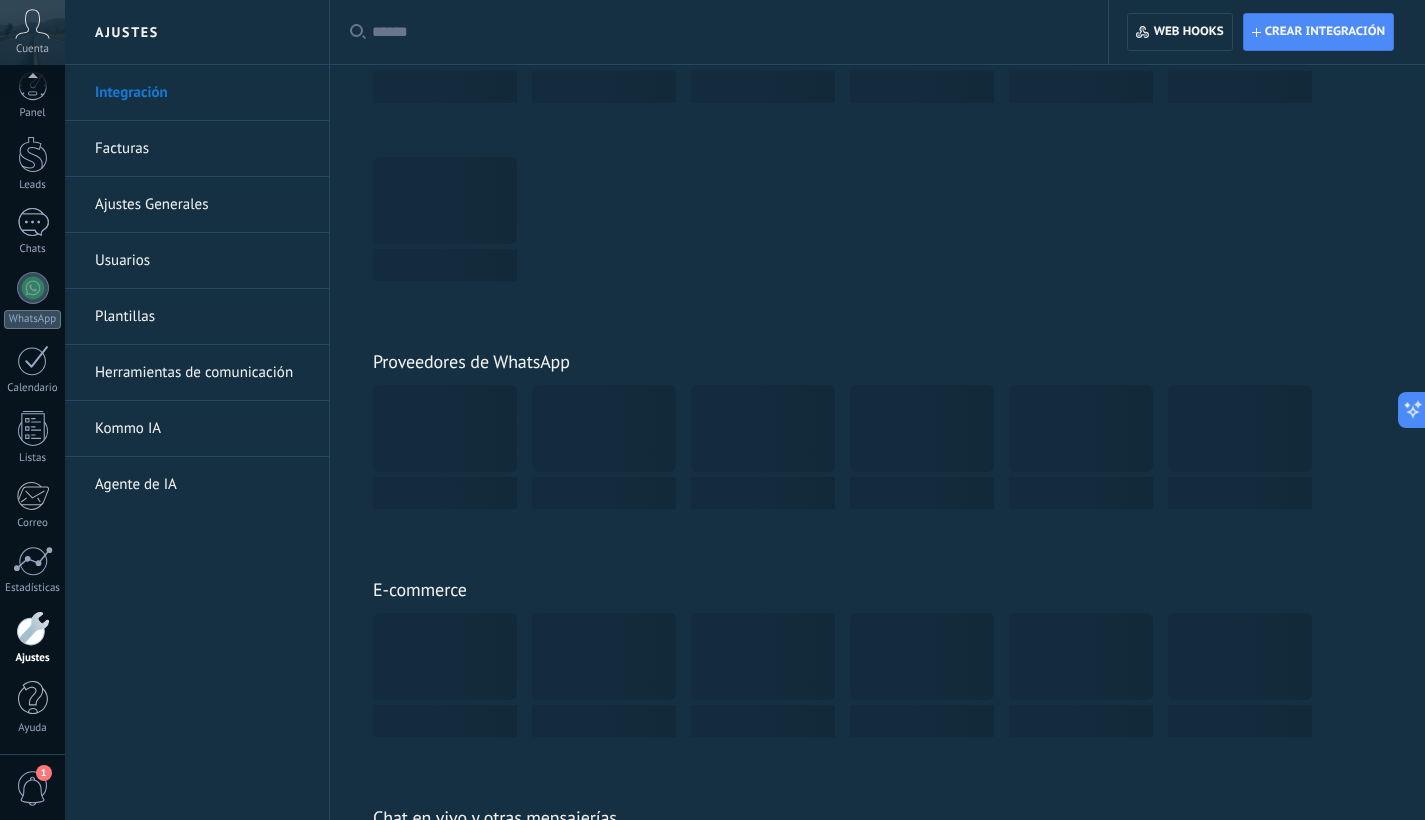 scroll, scrollTop: 0, scrollLeft: 0, axis: both 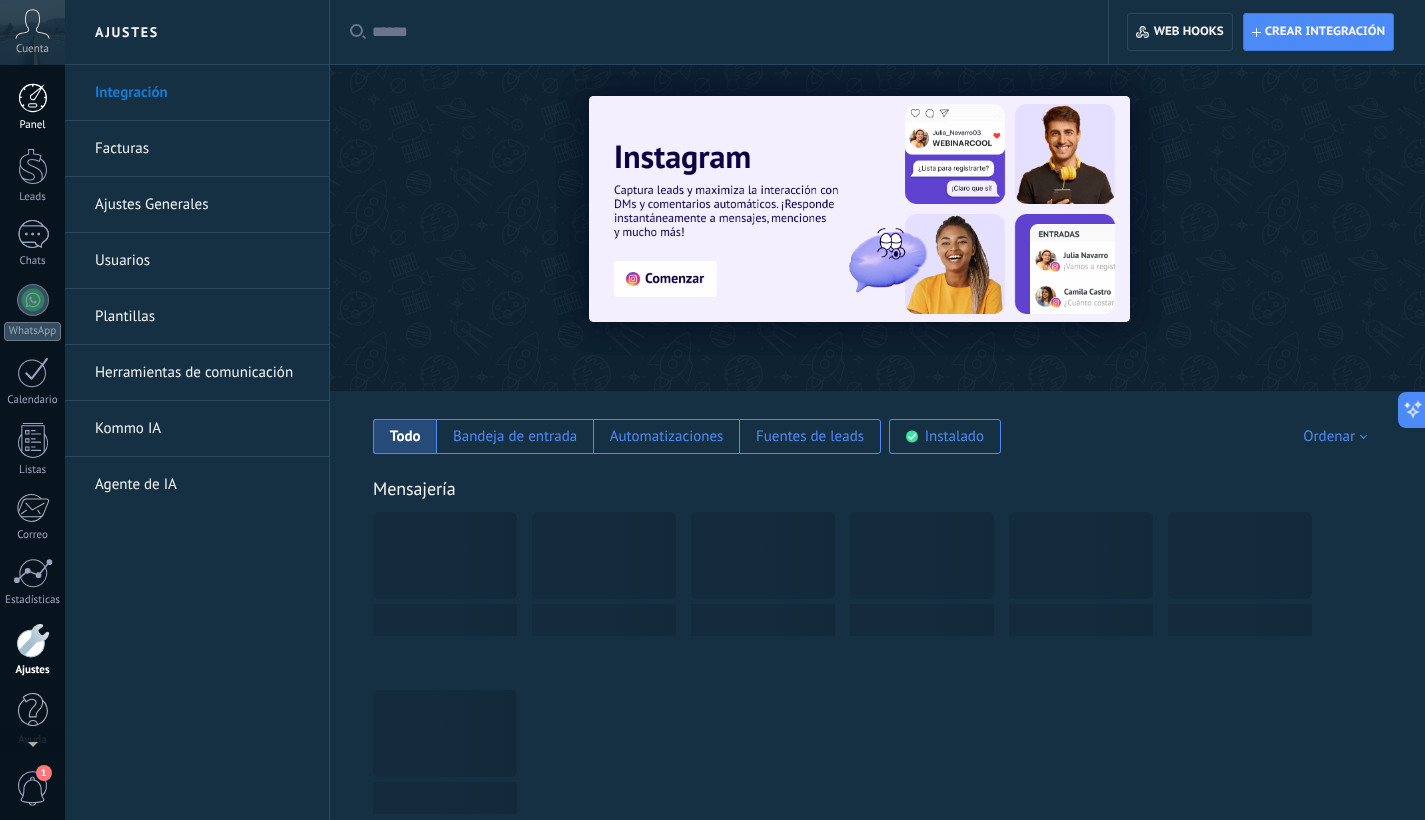 click at bounding box center [33, 98] 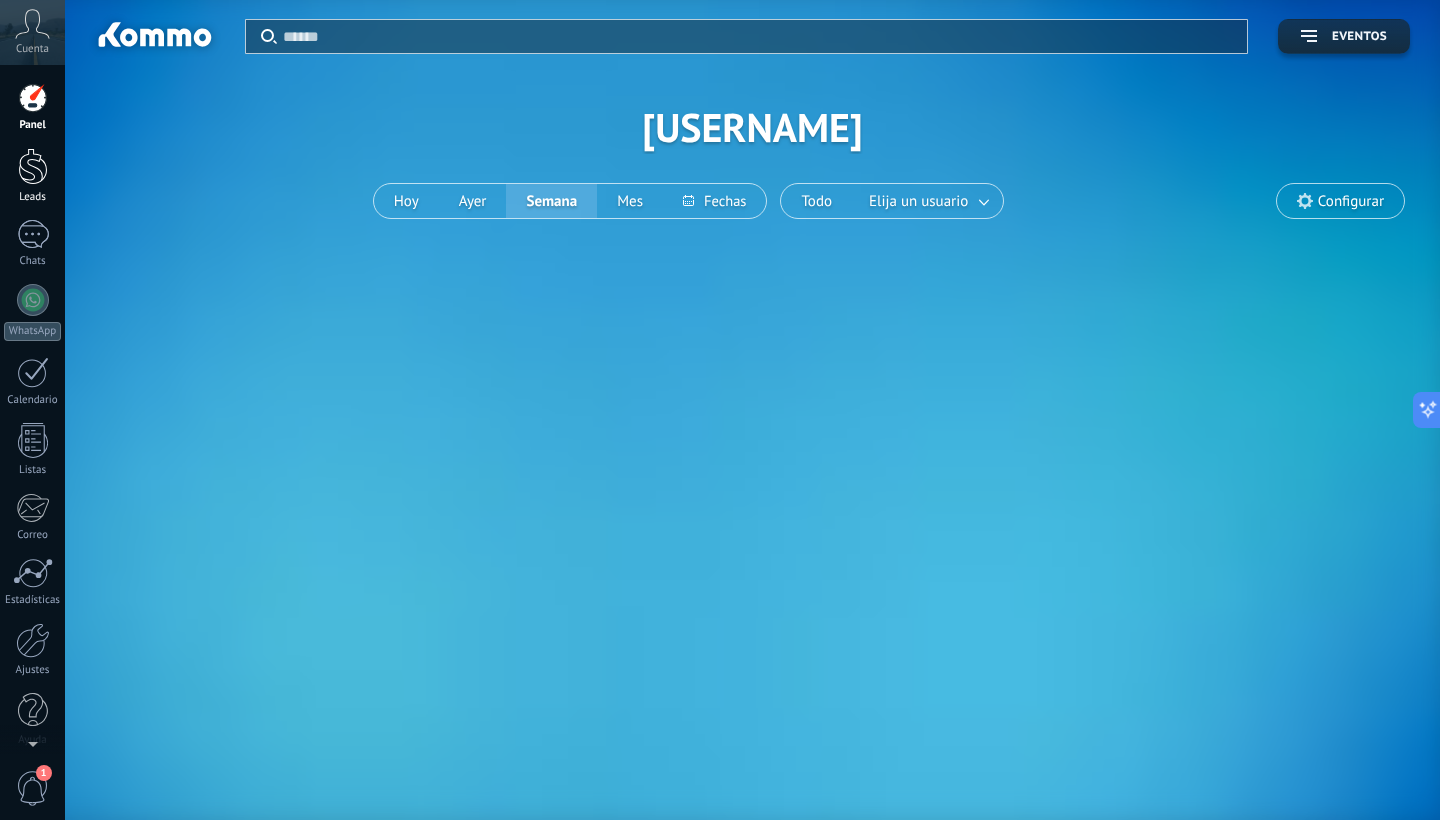 click at bounding box center (33, 166) 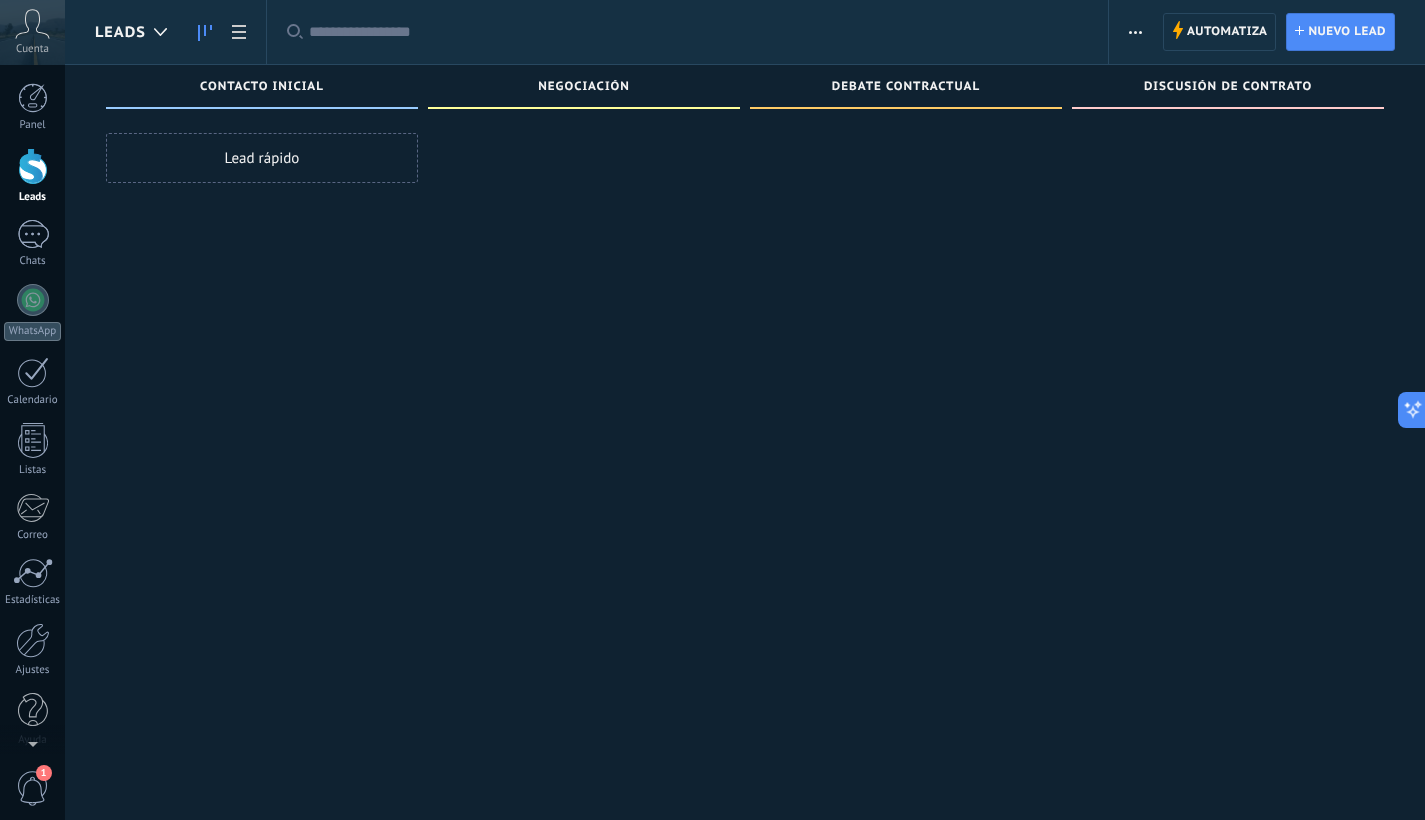 click on "Cuenta" at bounding box center [32, 32] 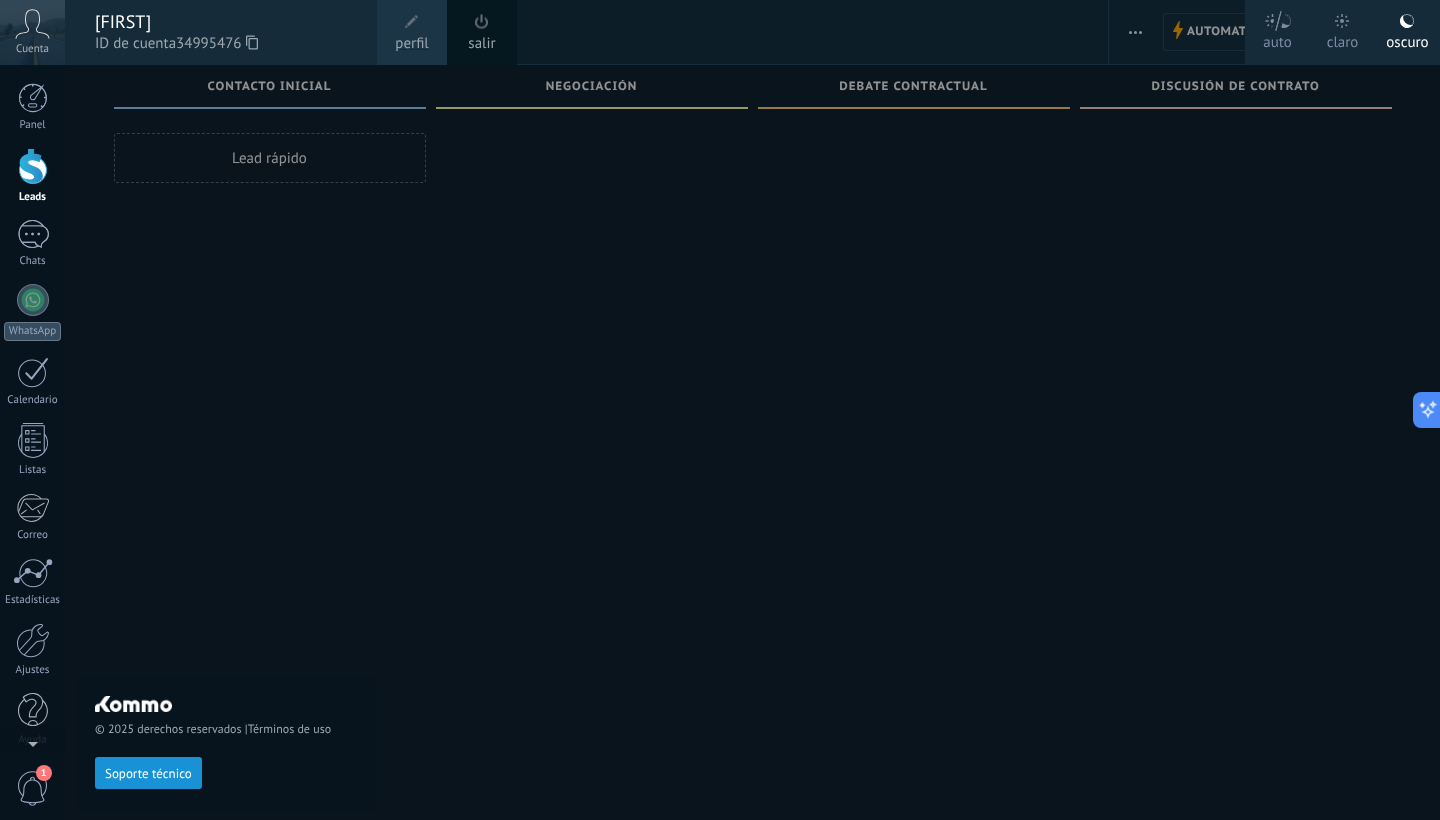 click on "©  2025  derechos reservados |  Términos de uso
Soporte técnico" at bounding box center (226, 442) 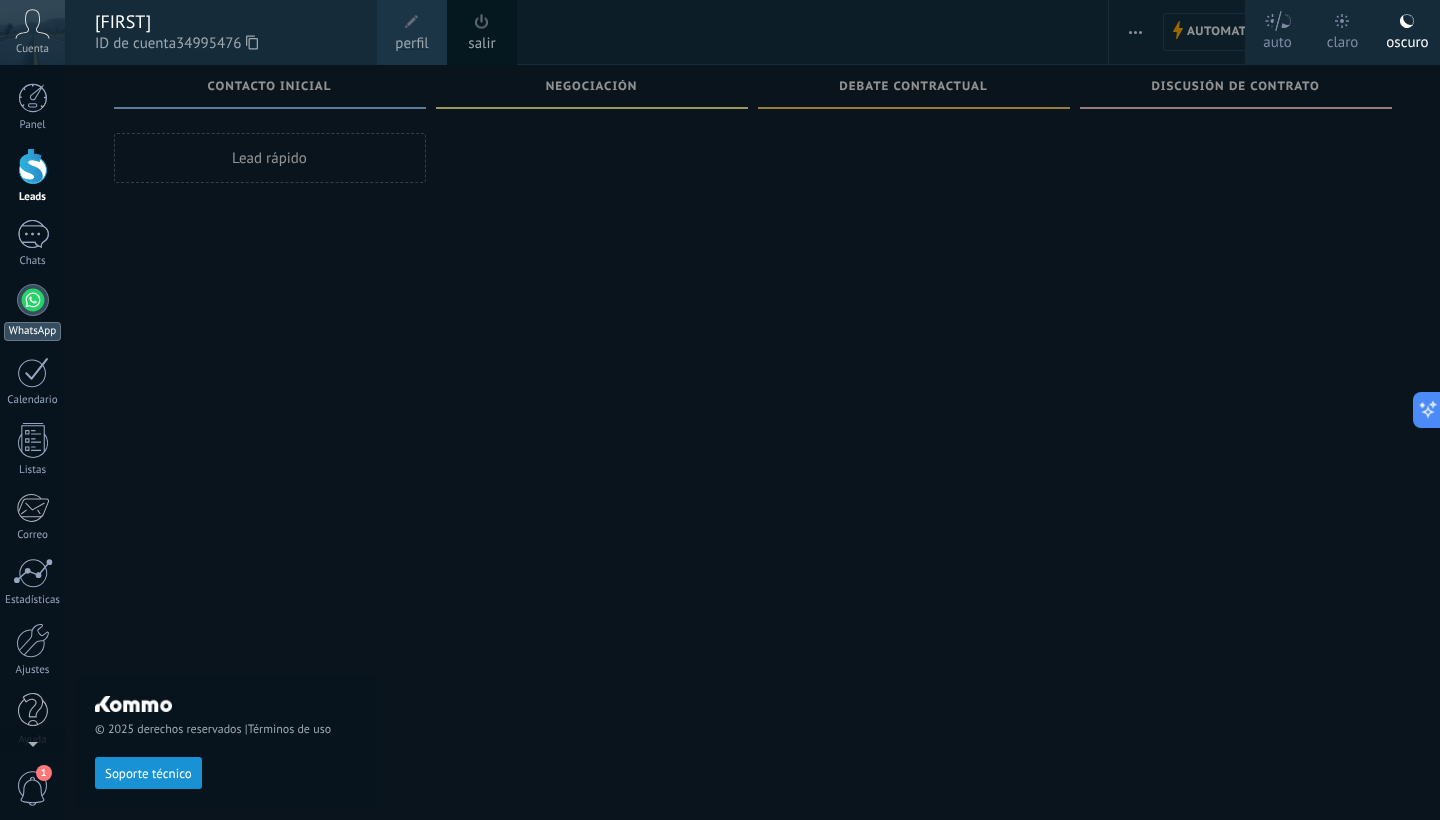 click at bounding box center (33, 300) 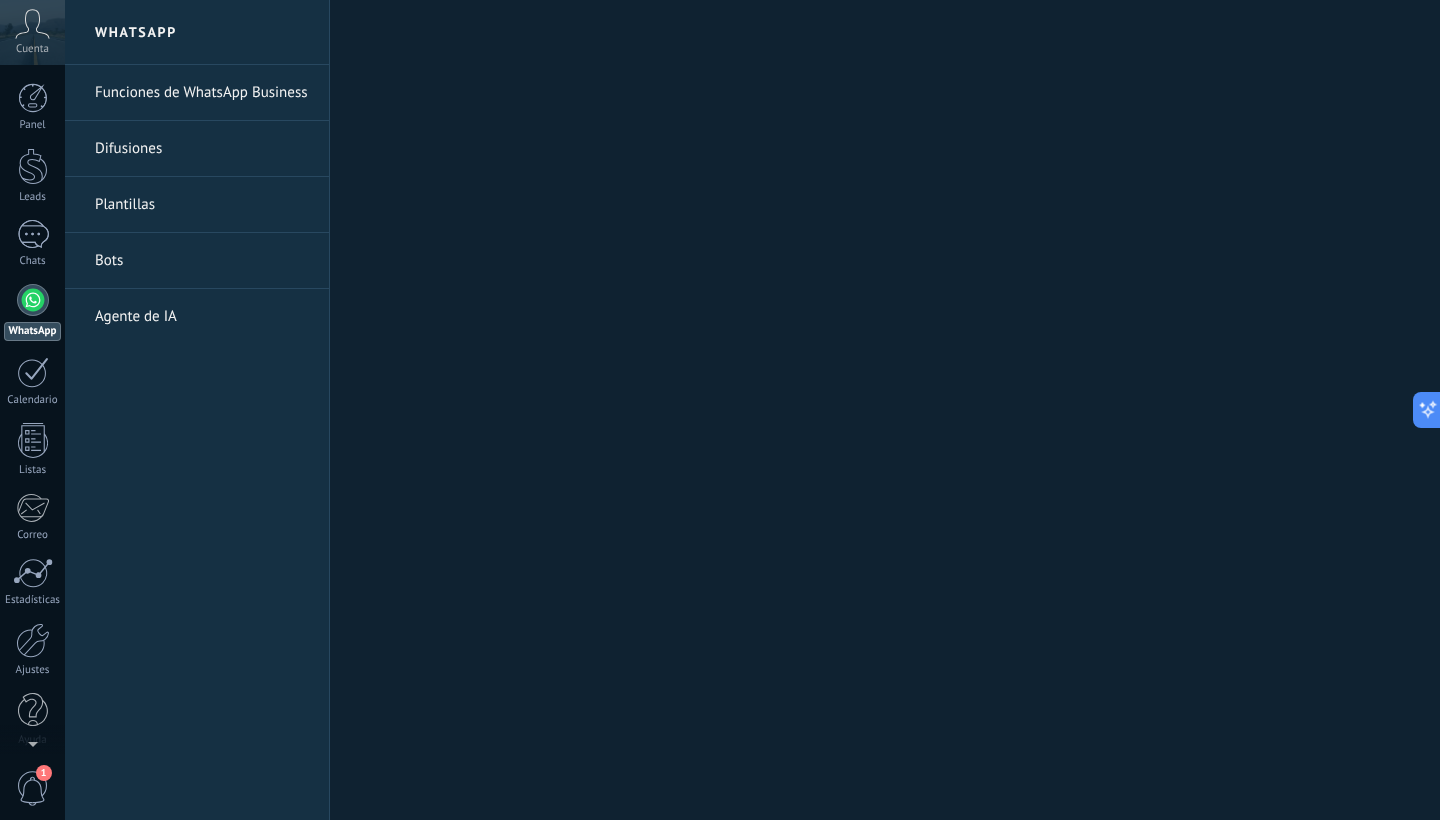 scroll, scrollTop: 0, scrollLeft: 0, axis: both 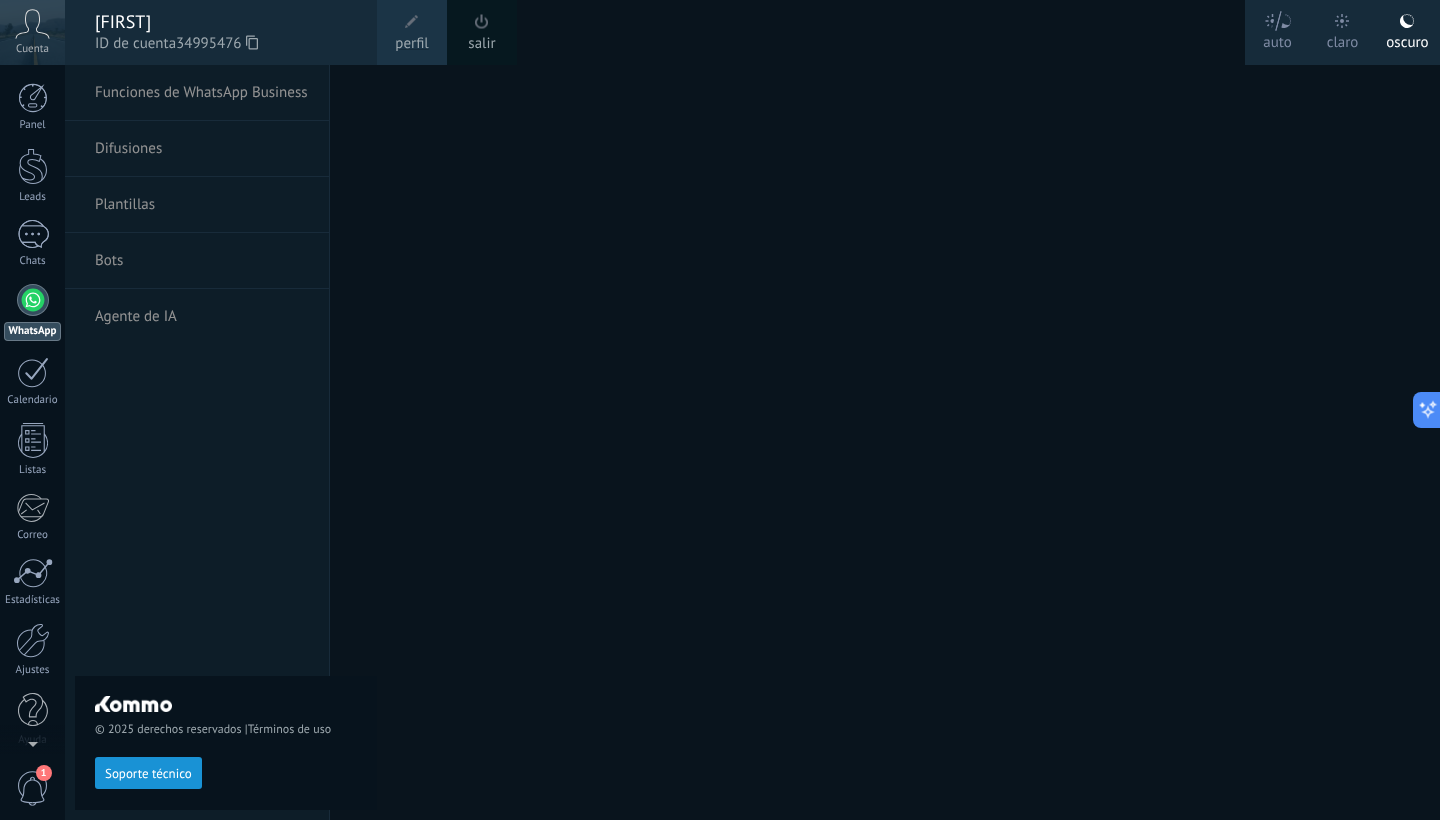 click on "auto" at bounding box center [1277, 39] 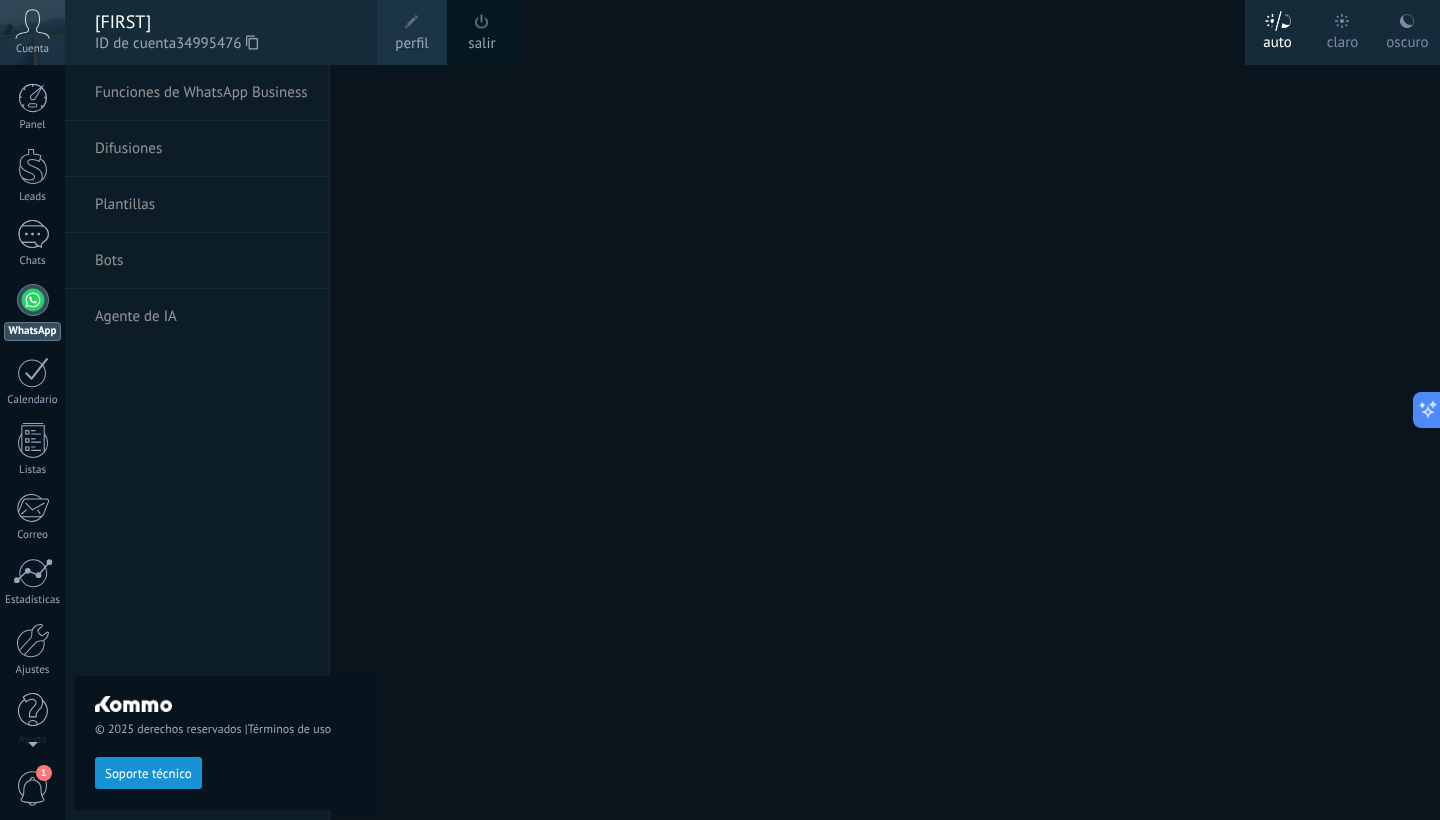 click 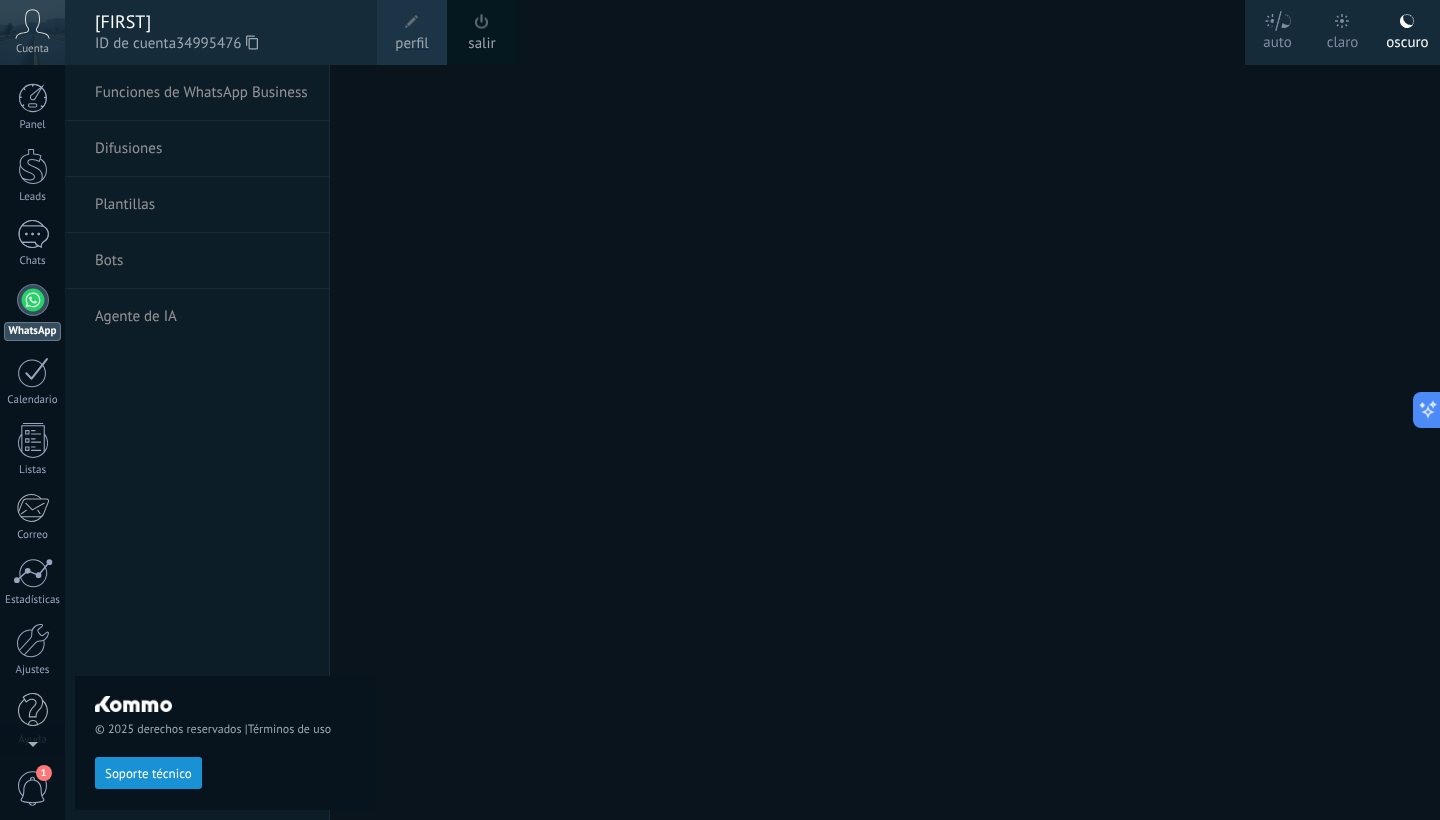 click at bounding box center (33, 300) 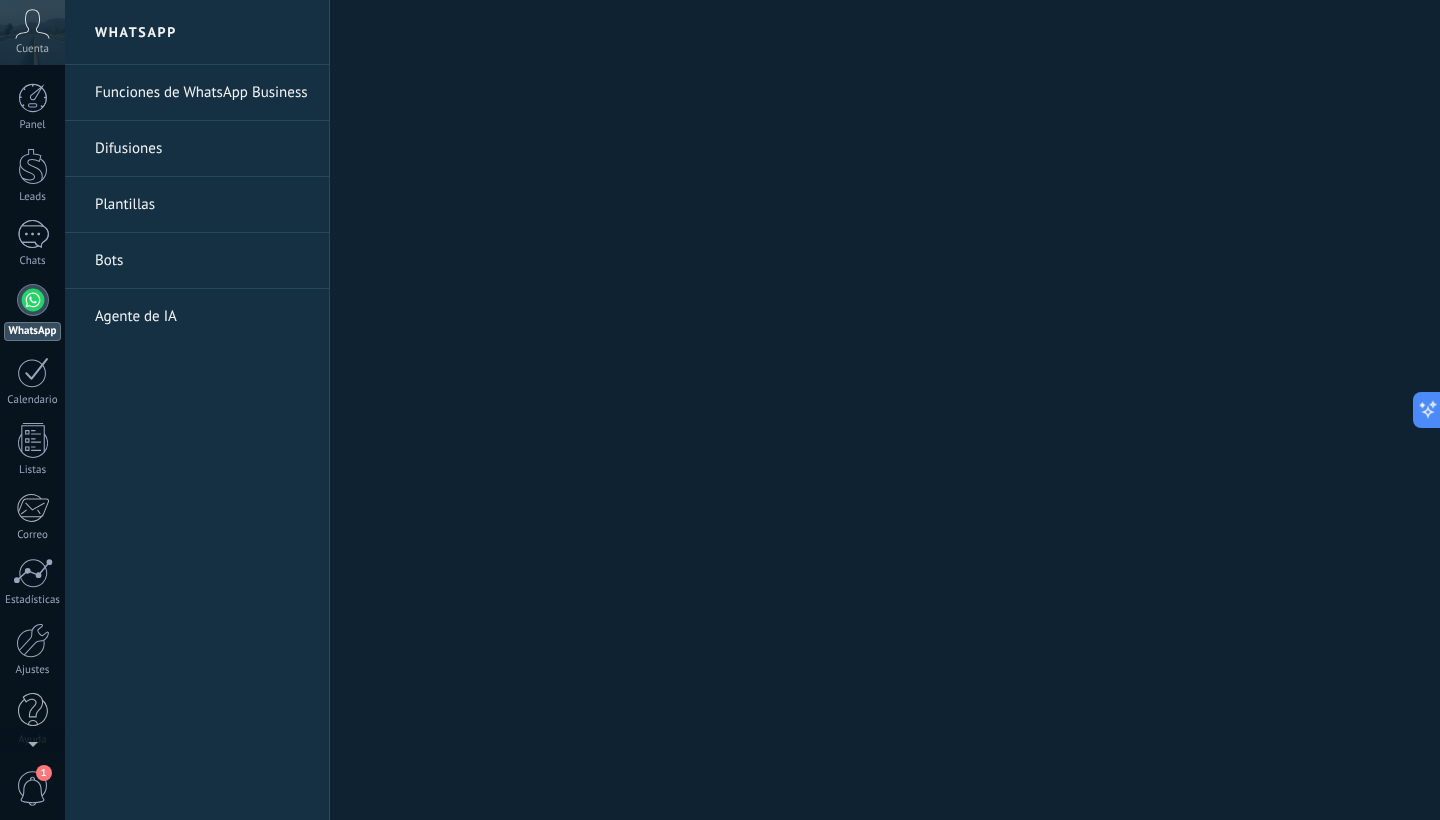 click on "Bots" at bounding box center (202, 261) 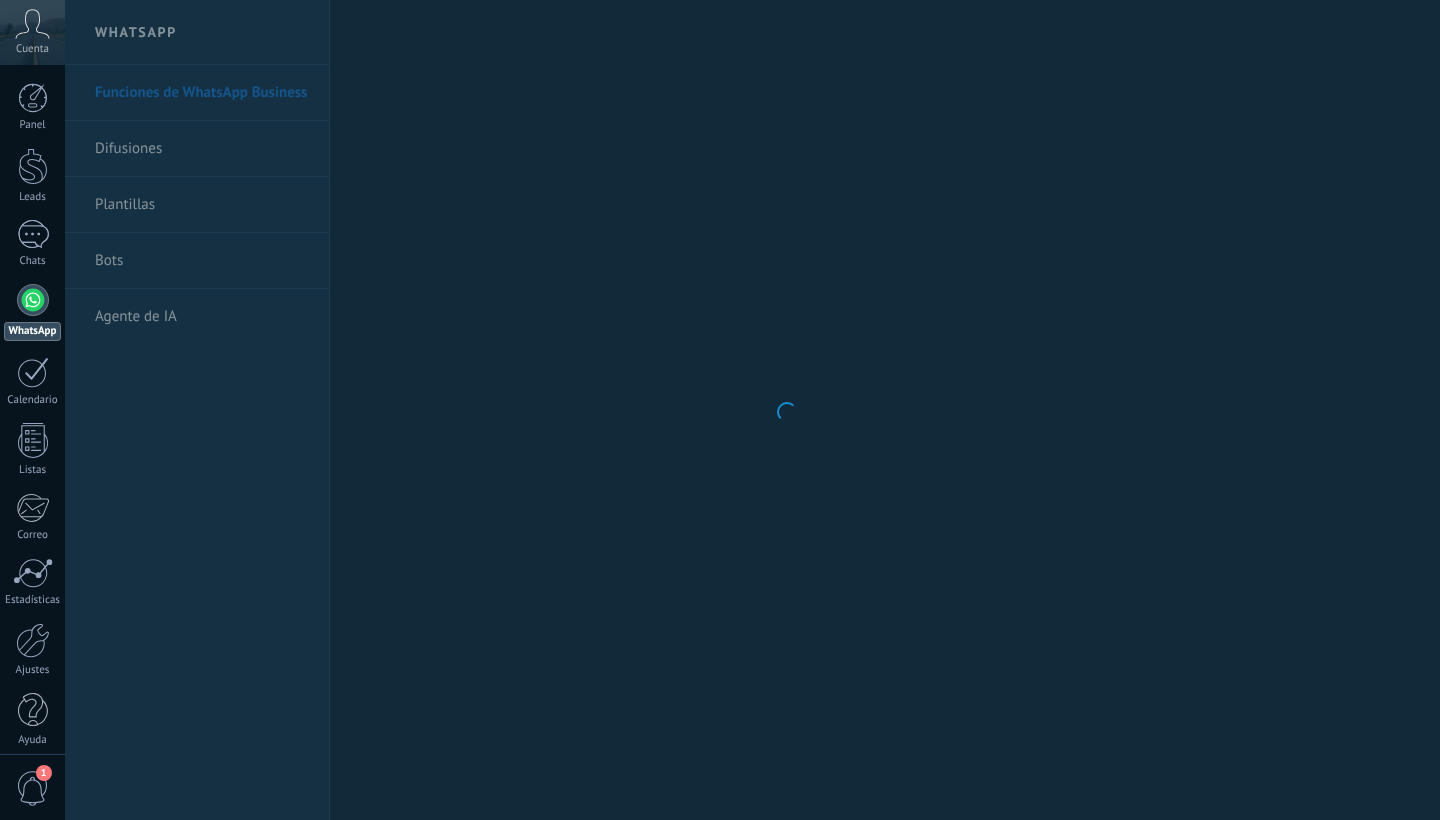 scroll, scrollTop: 0, scrollLeft: 0, axis: both 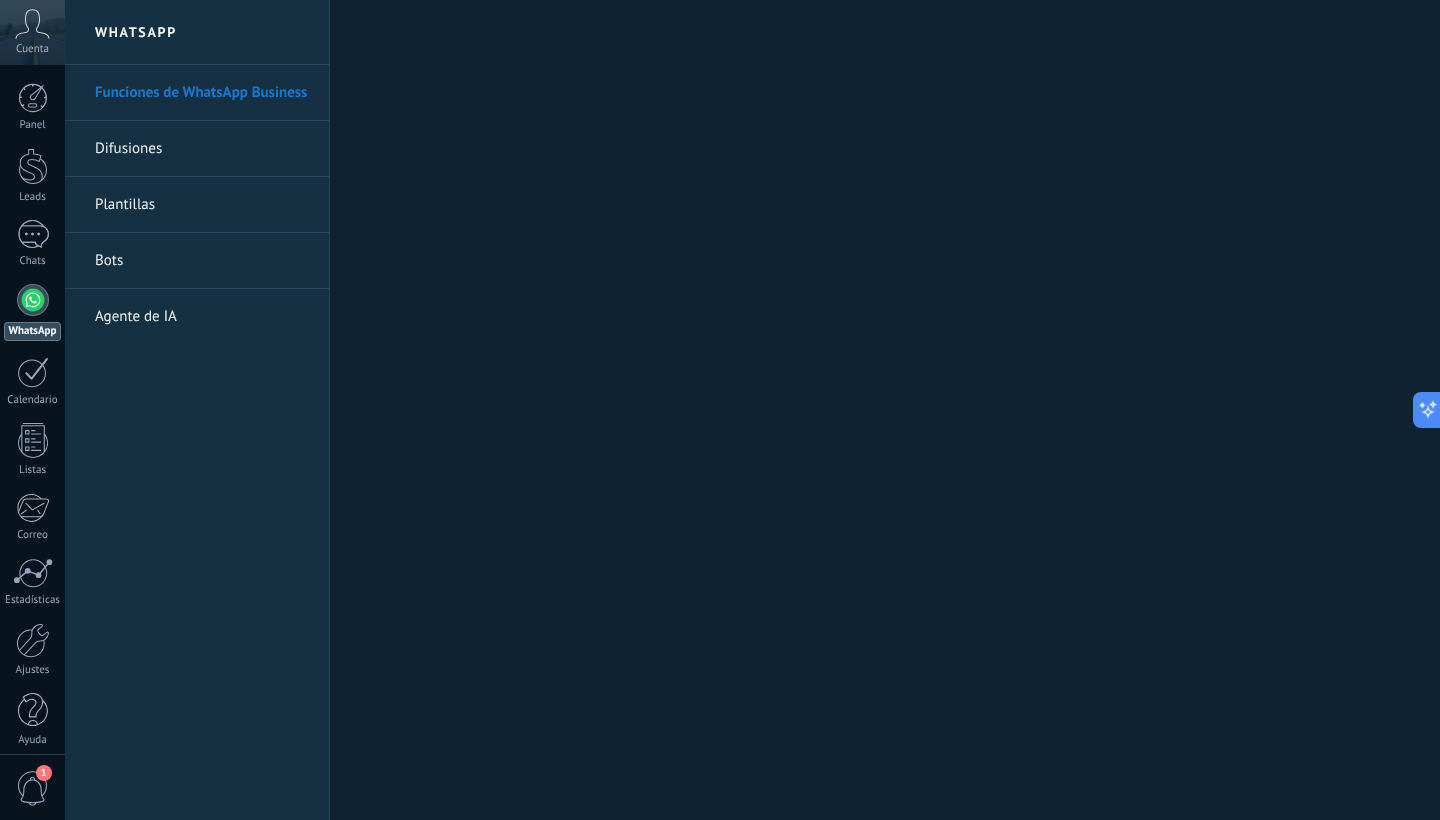 click on "Bots" at bounding box center [202, 261] 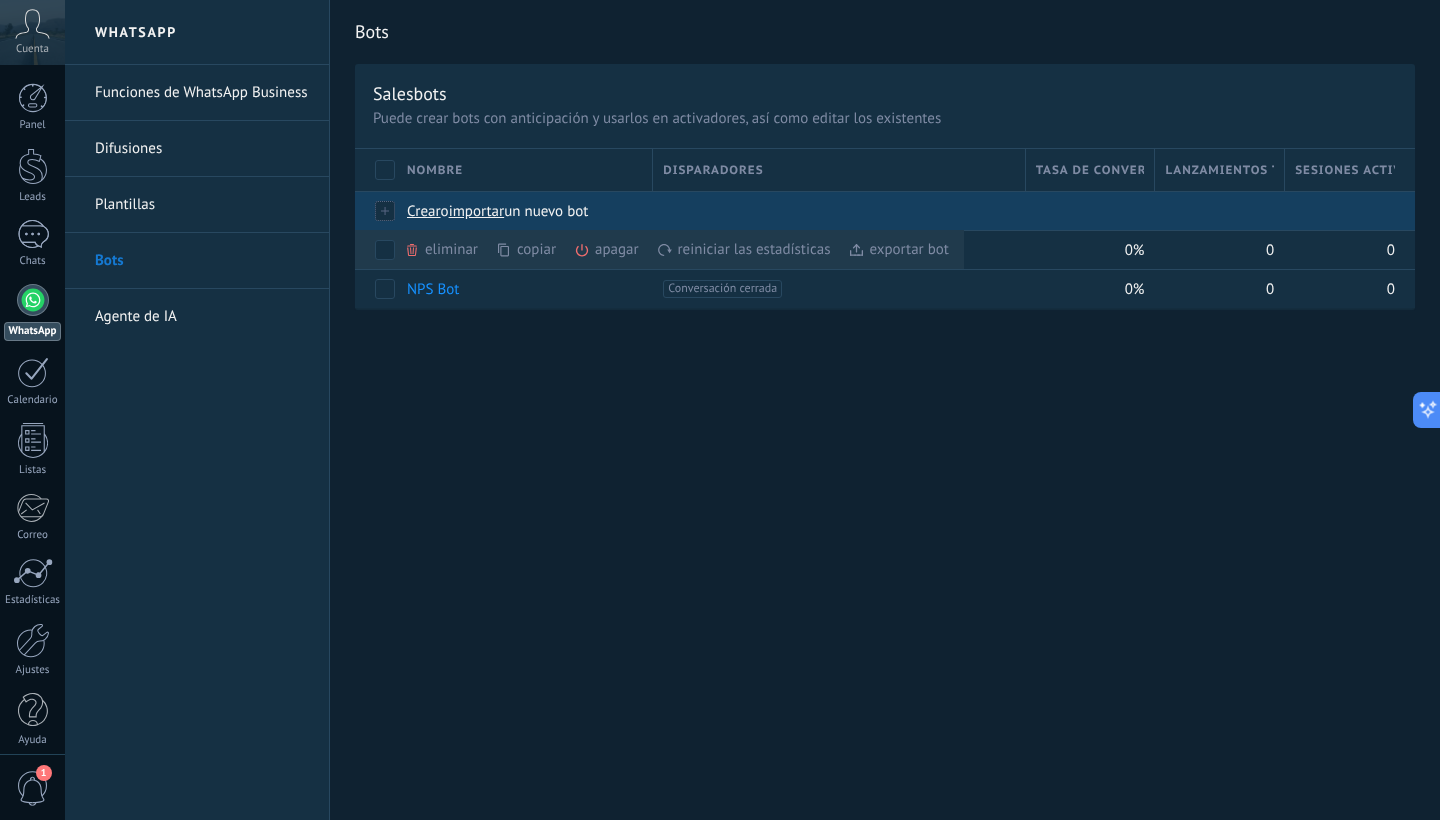 click on "un nuevo bot" at bounding box center (546, 211) 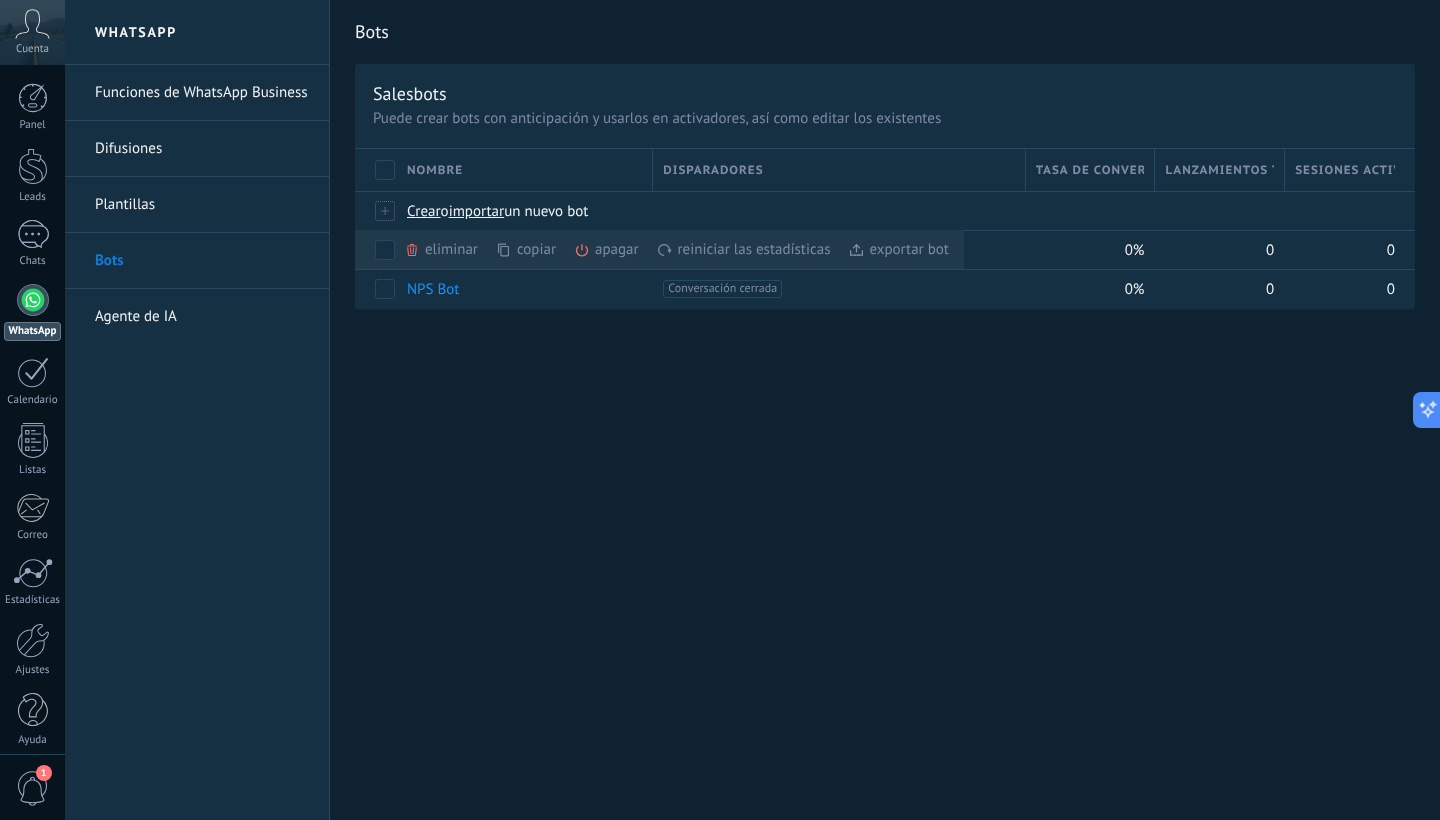 scroll, scrollTop: 0, scrollLeft: 0, axis: both 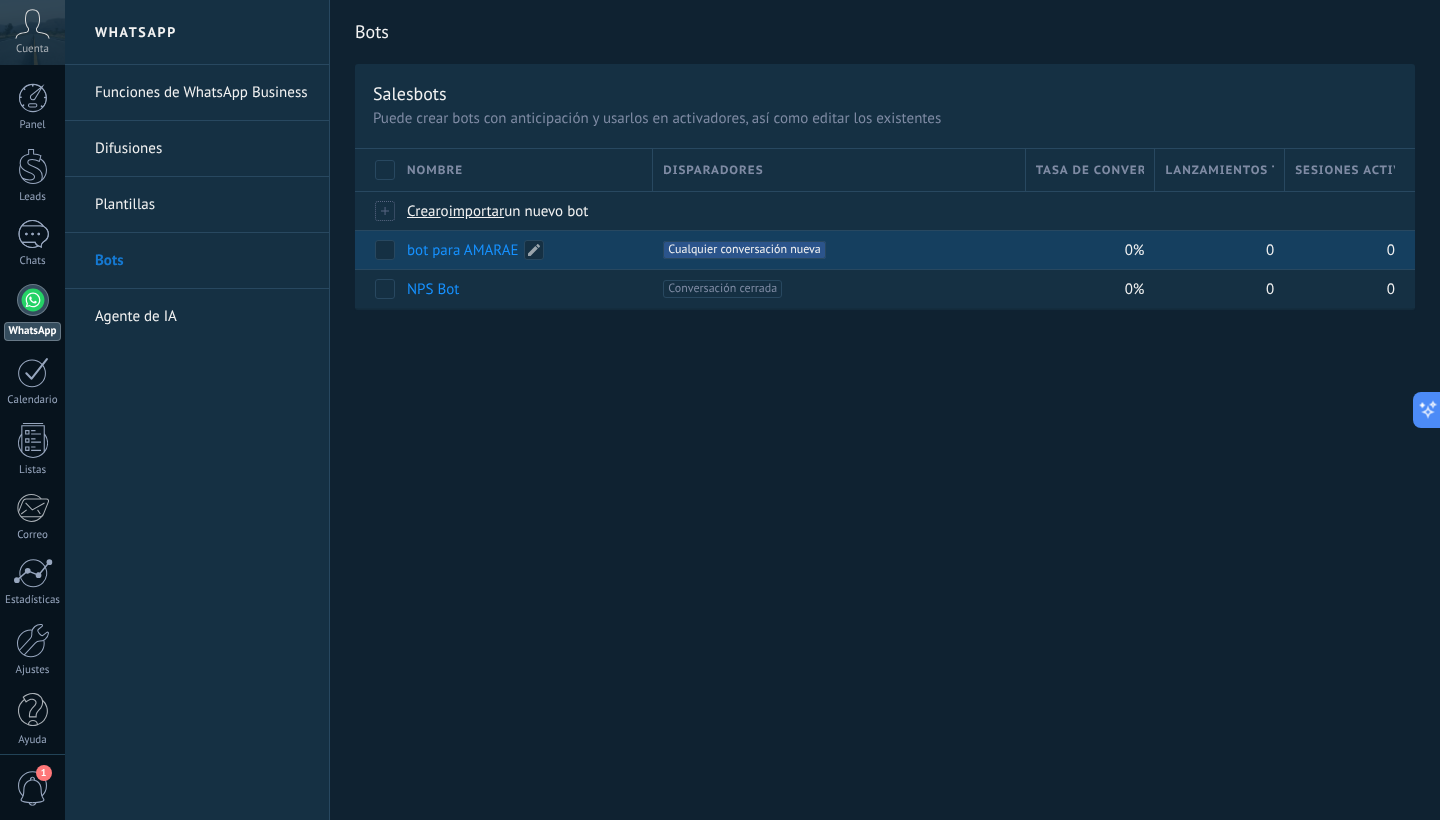 click on "bot para AMARAE" at bounding box center (520, 250) 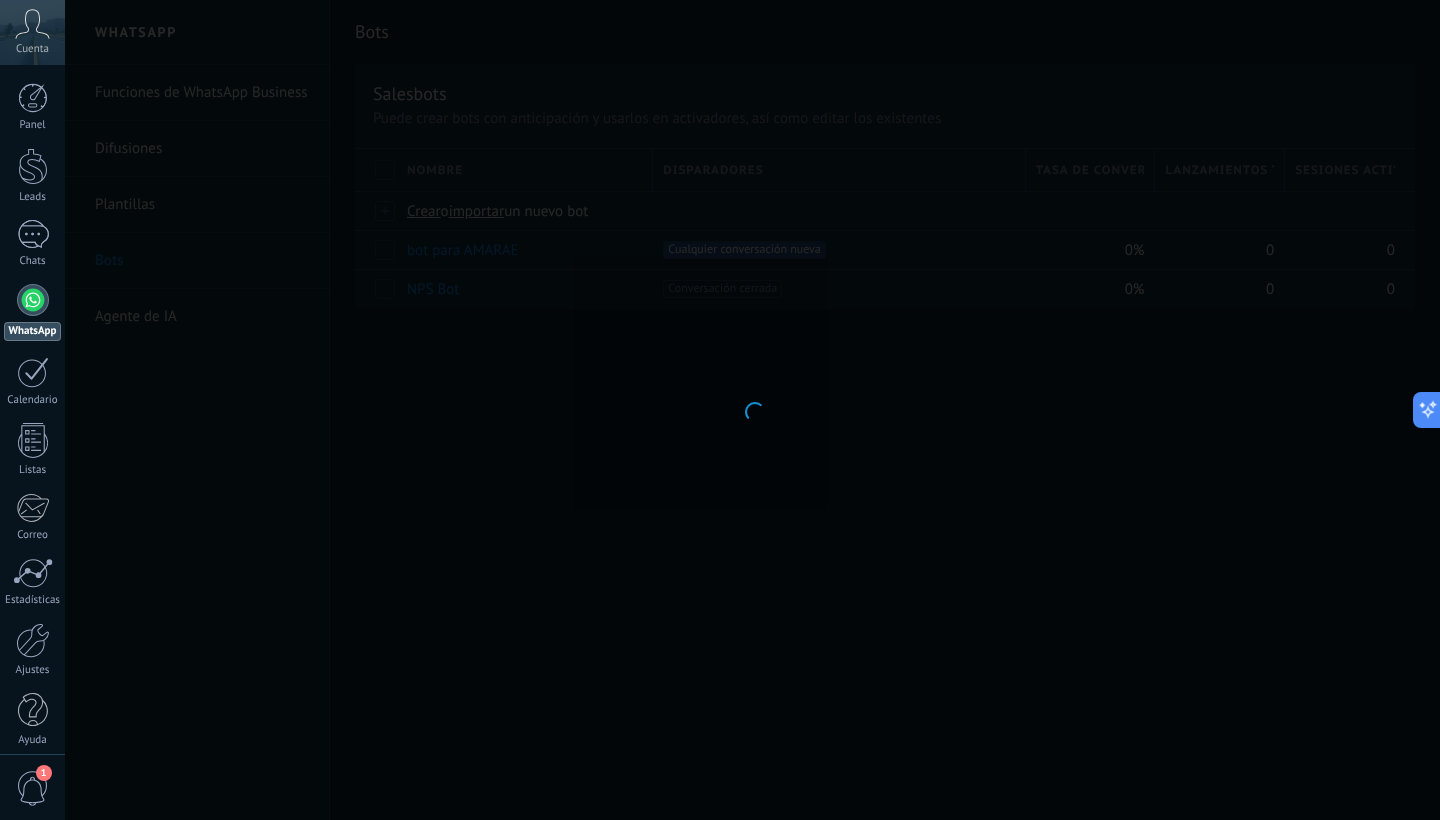 type on "**********" 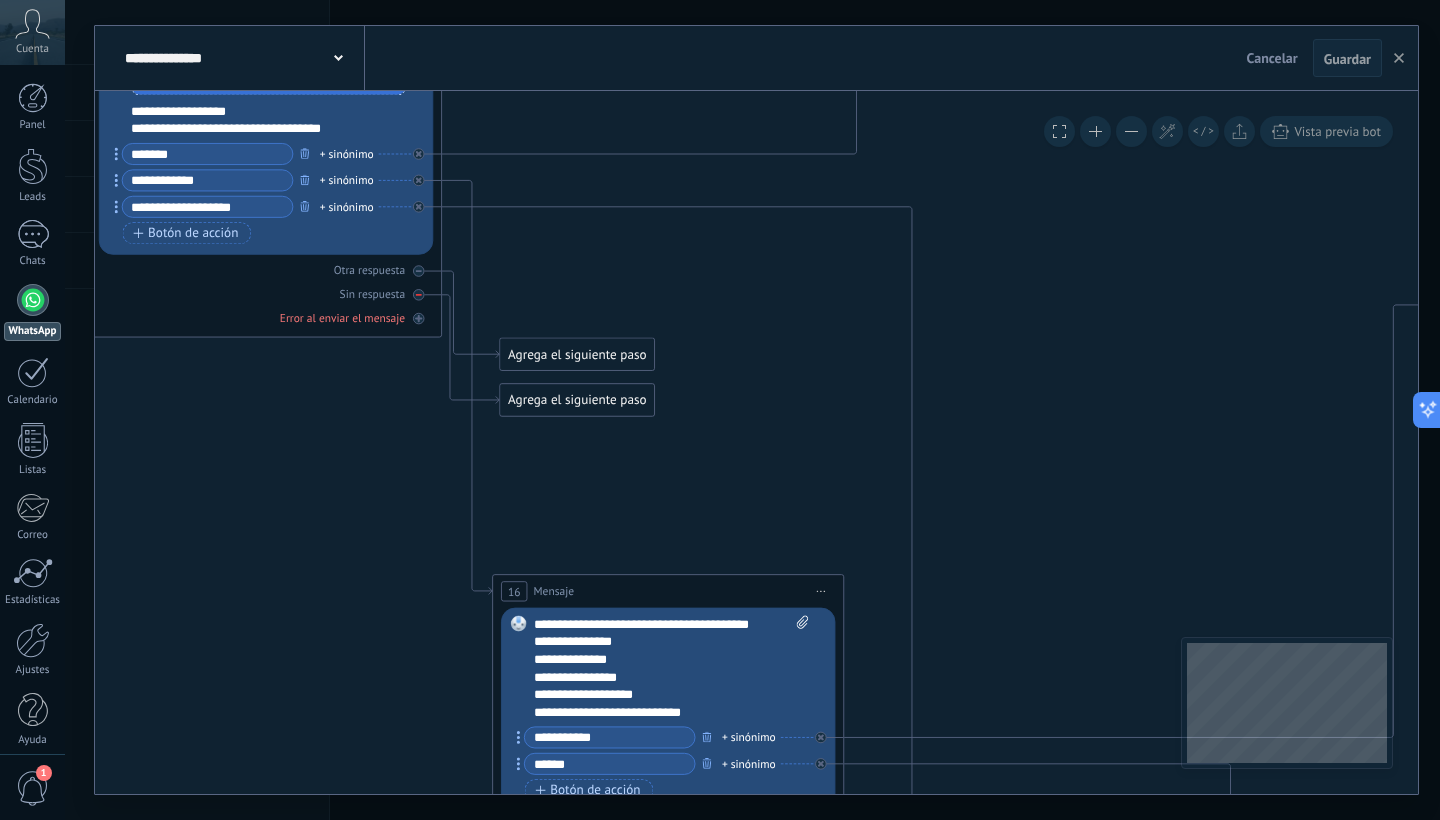 click 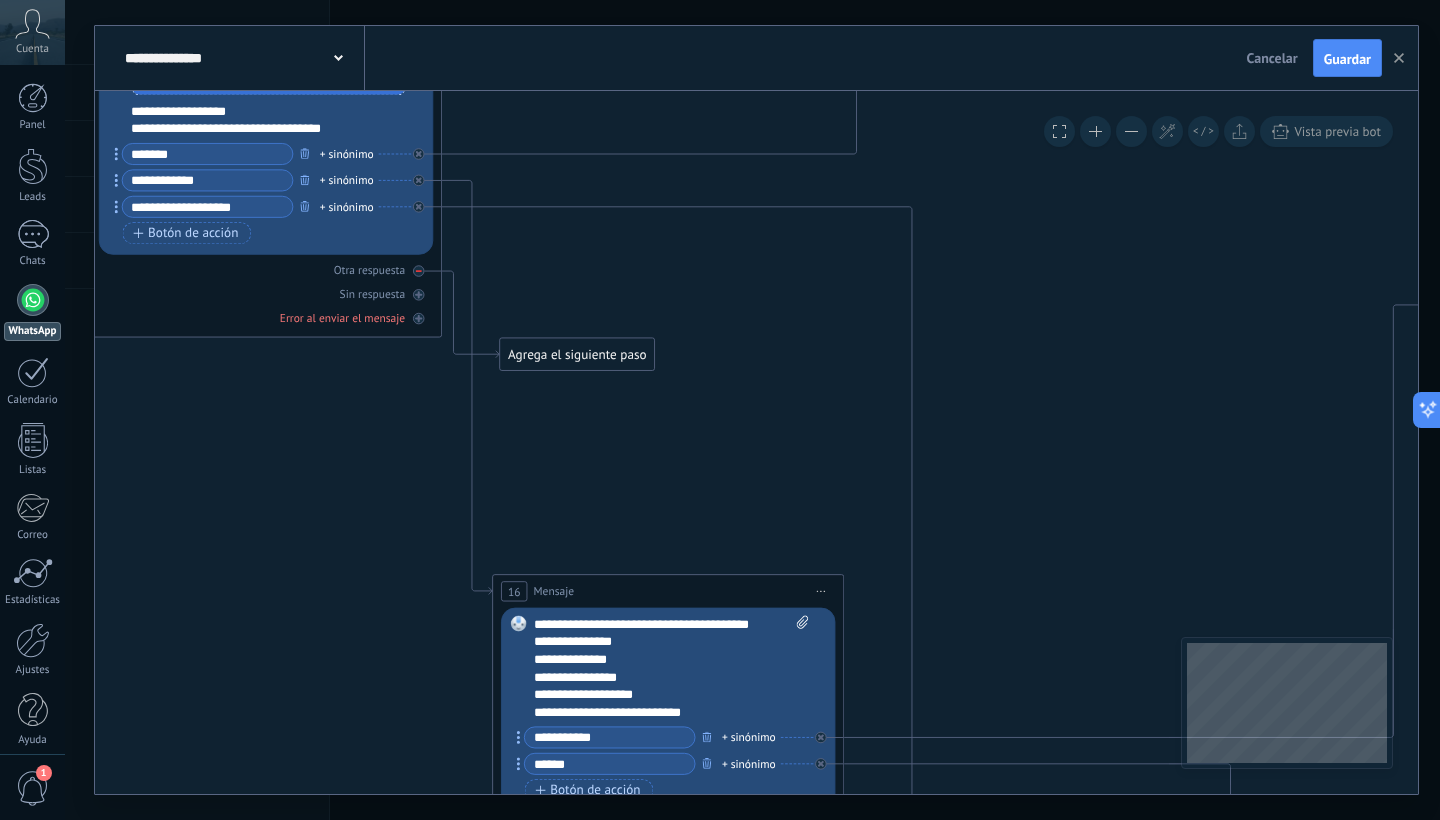 click 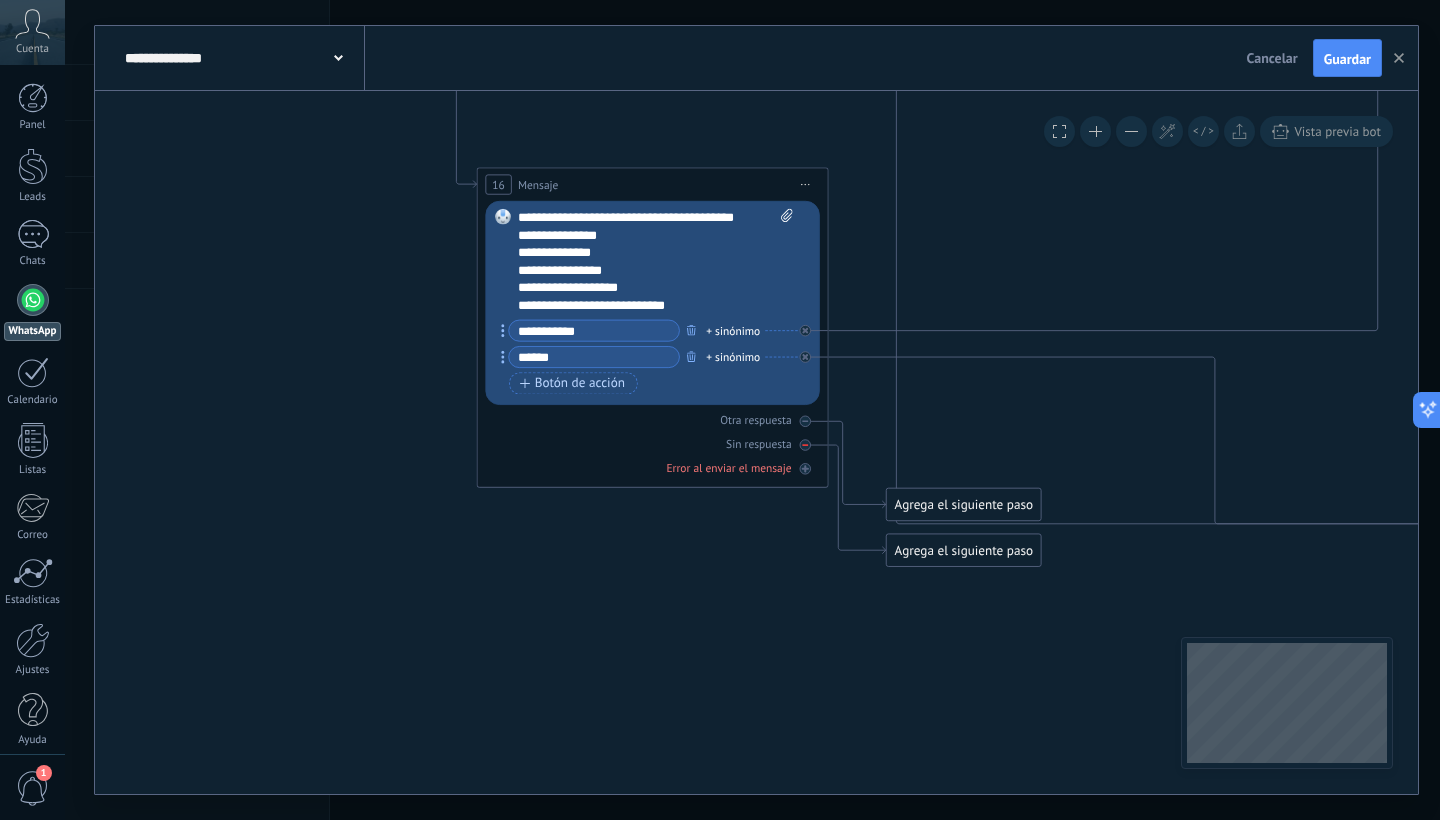 click at bounding box center (805, 444) 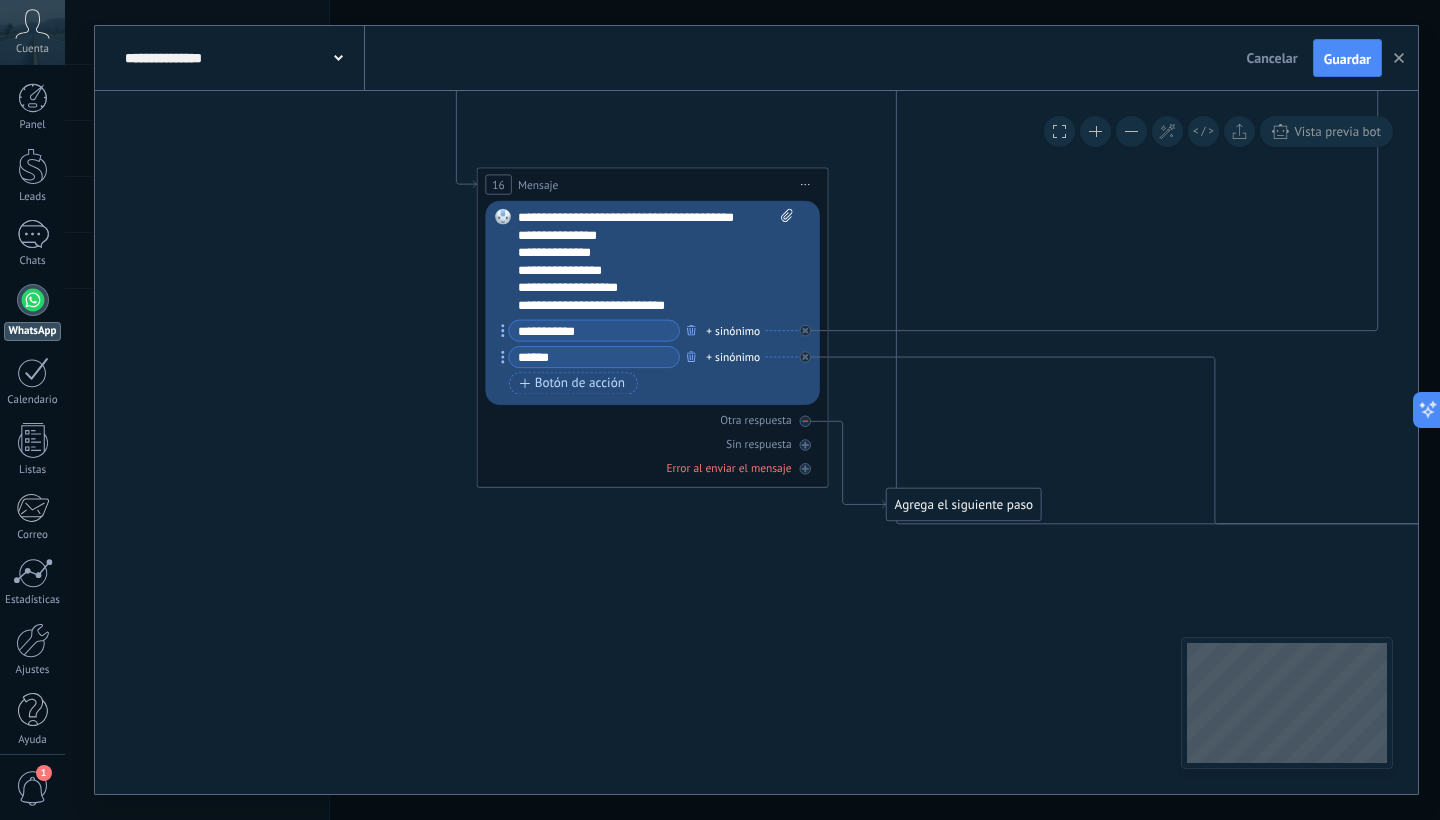 click 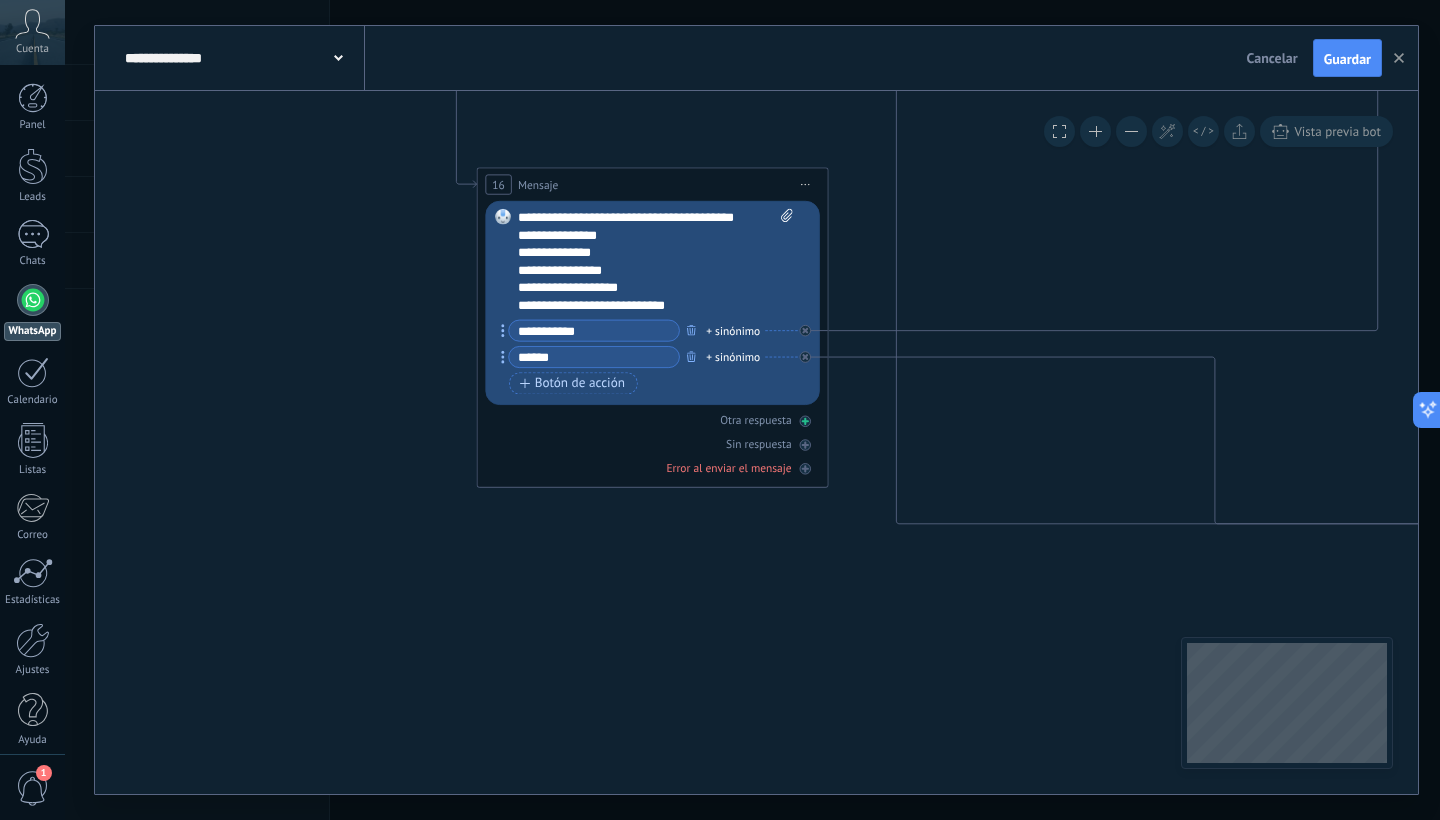 click 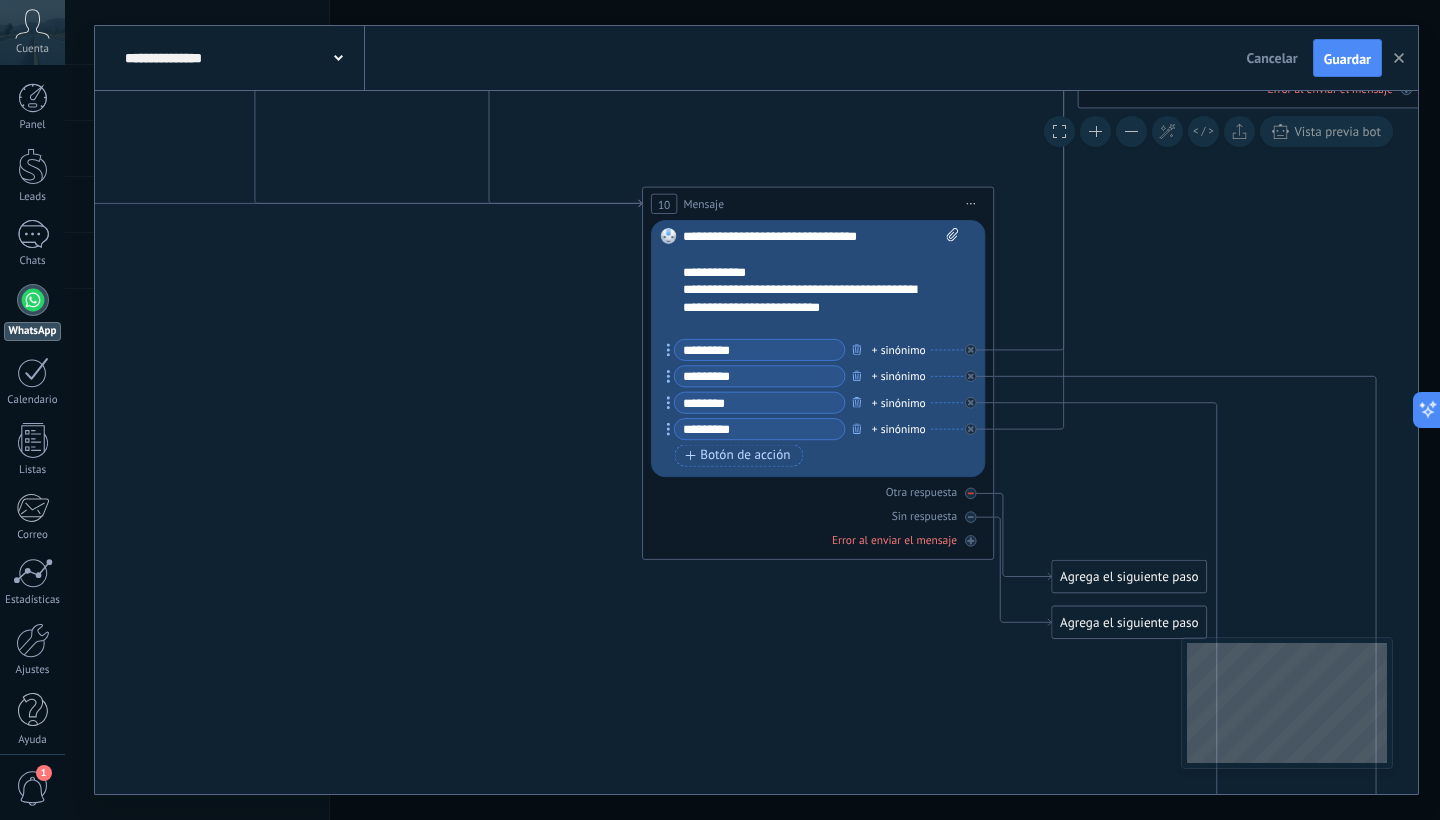 click at bounding box center [970, 493] 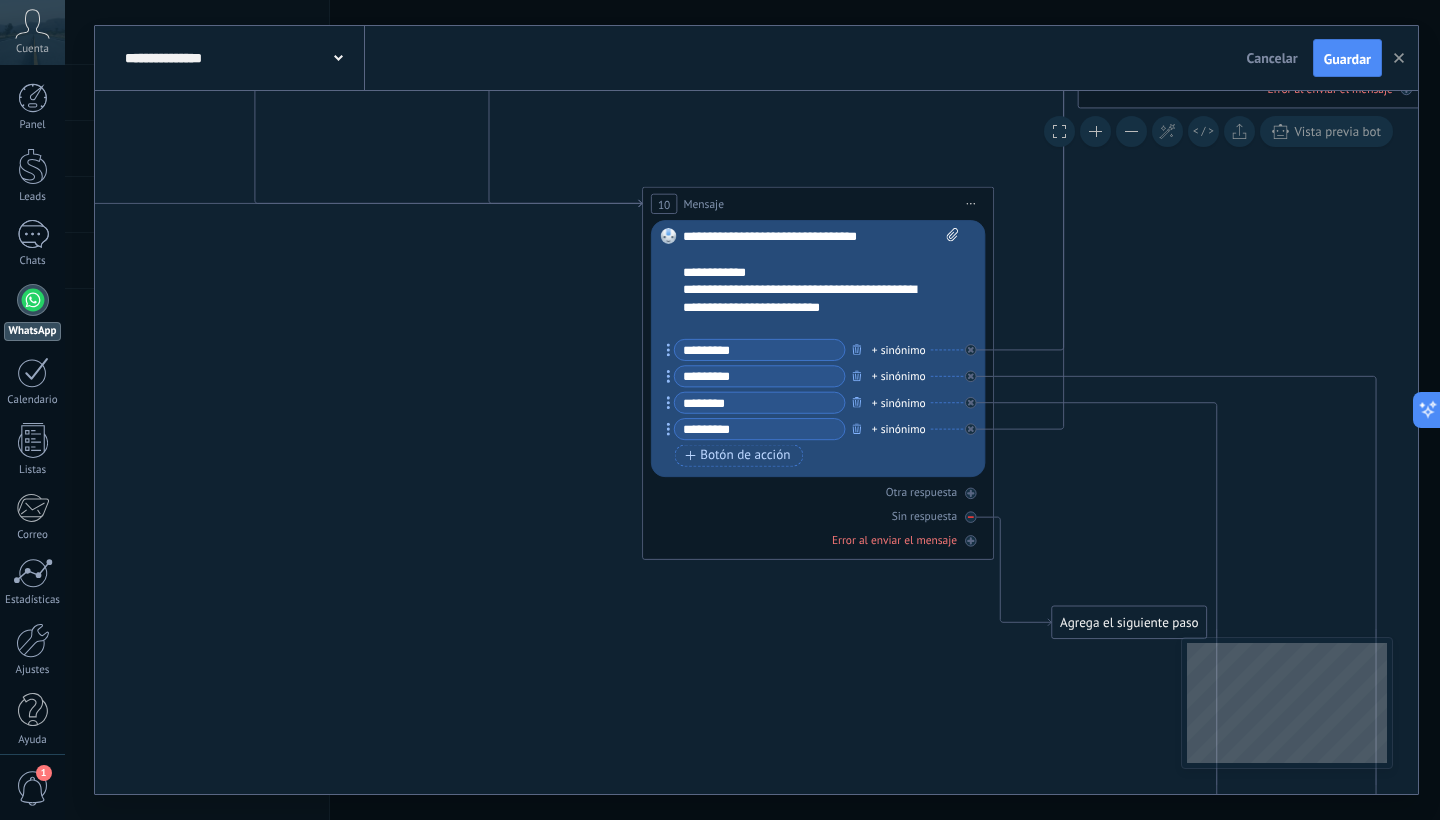 click 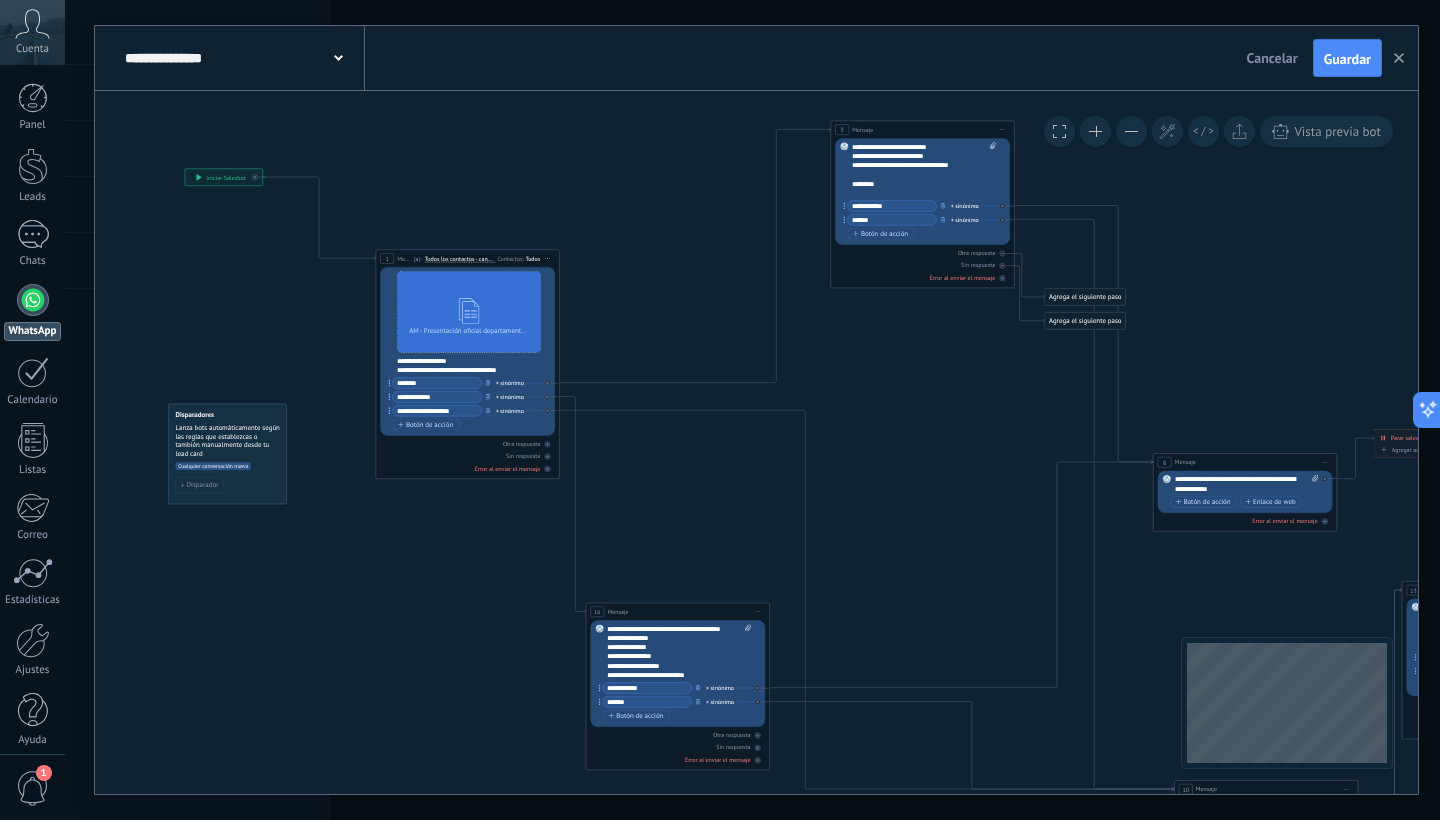 click on "Sin respuesta" at bounding box center [922, 265] 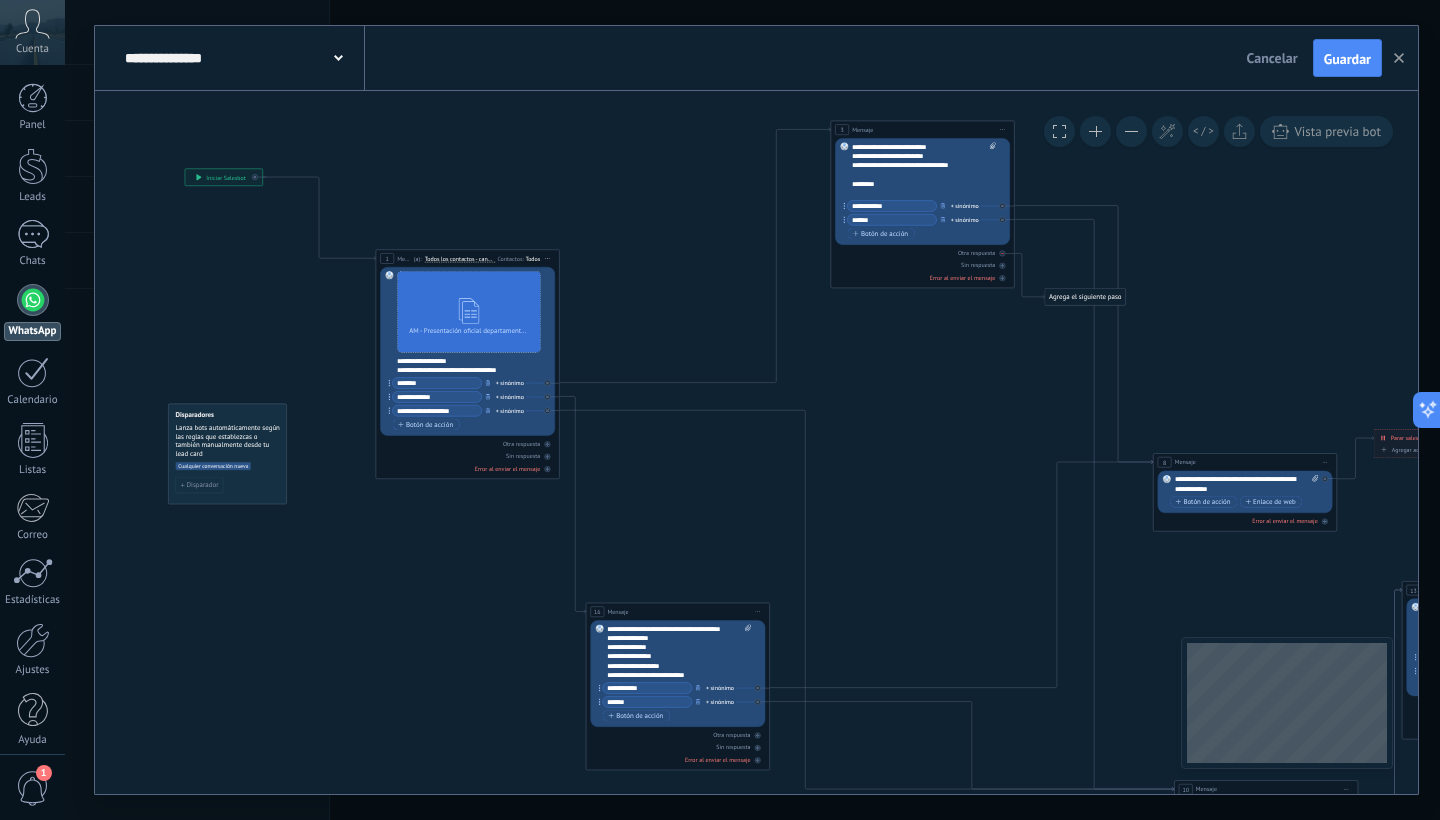 click on "Otra respuesta" at bounding box center (922, 253) 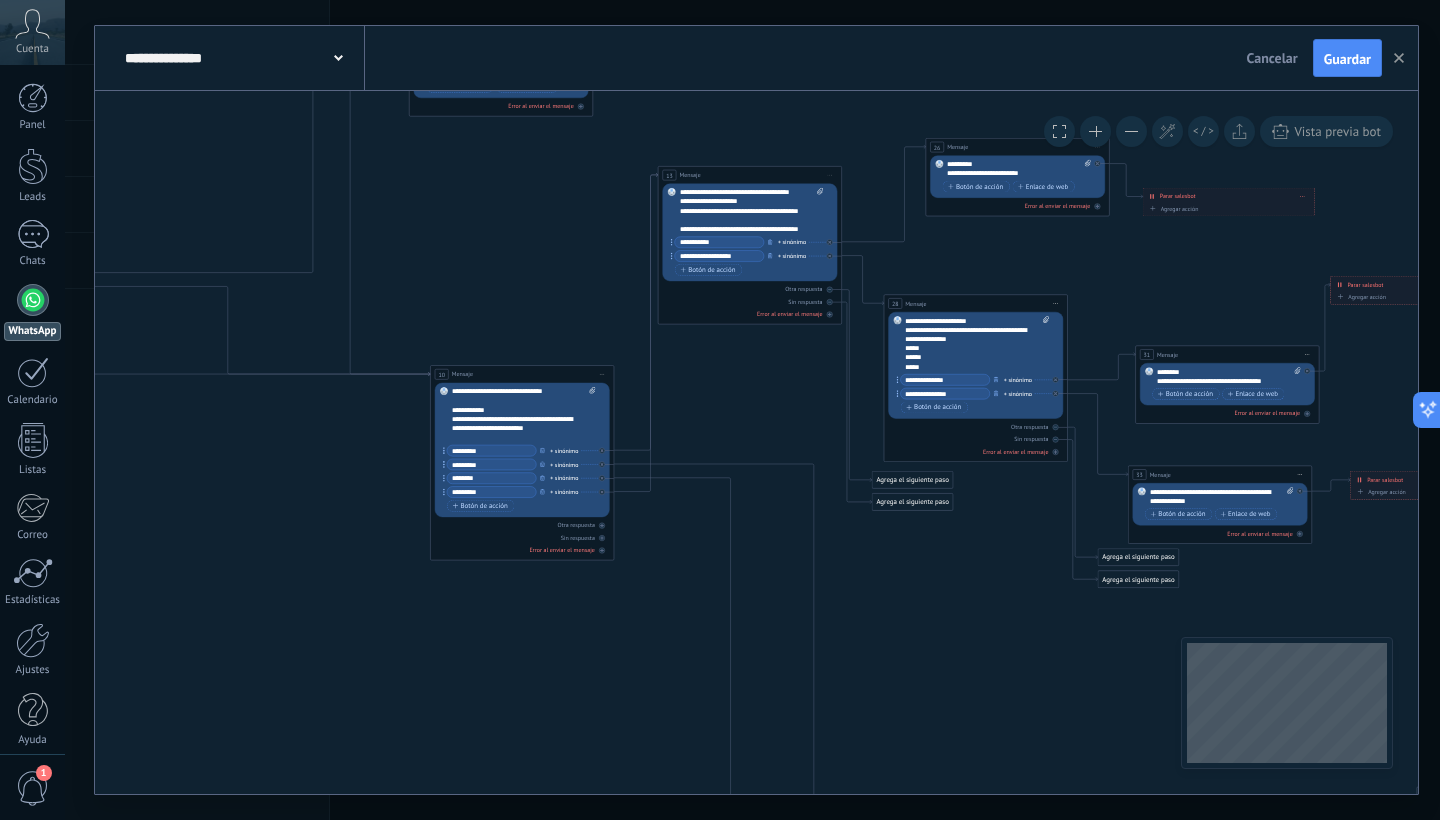 drag, startPoint x: 902, startPoint y: 374, endPoint x: 157, endPoint y: -40, distance: 852.30334 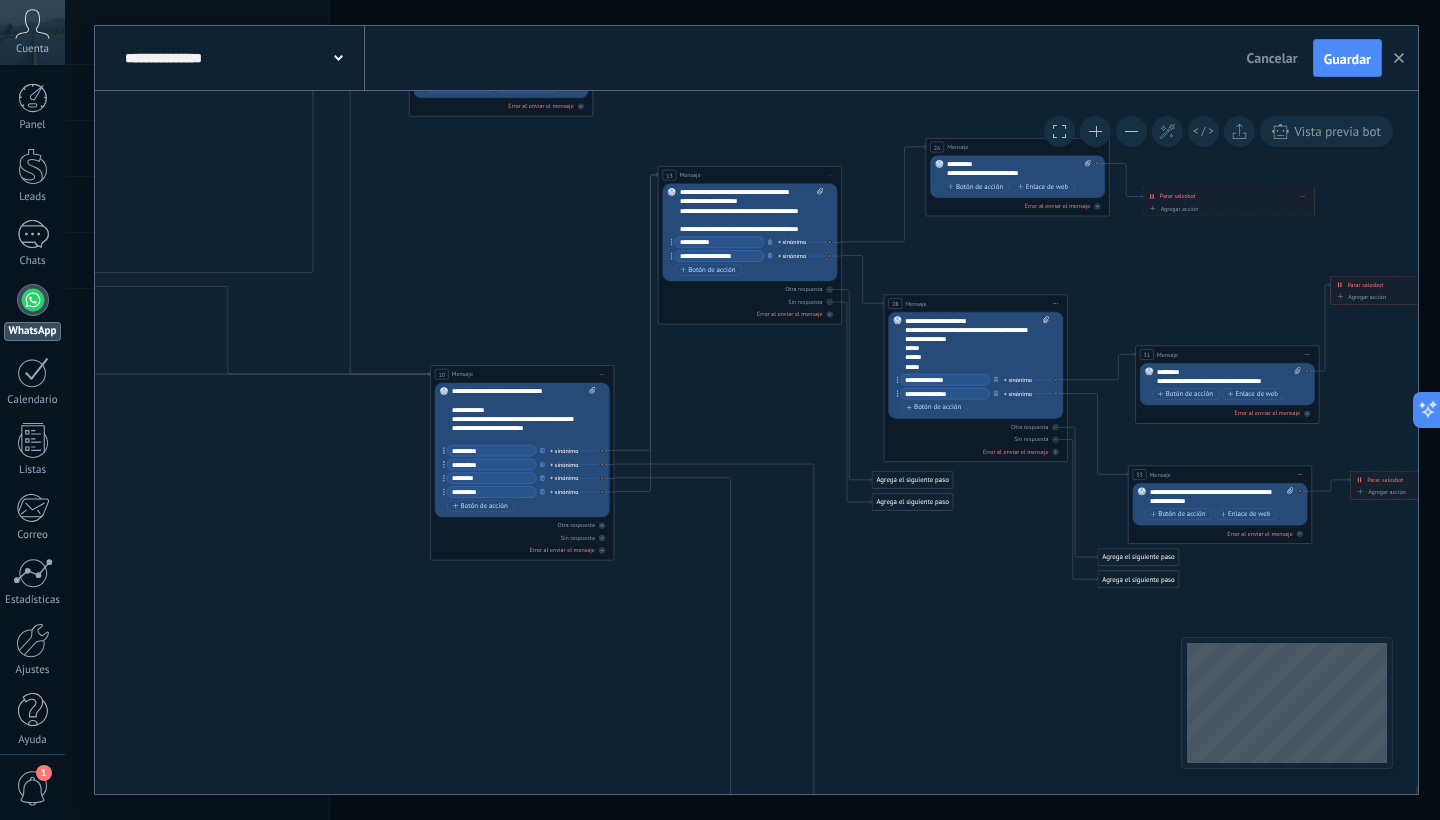 click on ".abccls-1,.abccls-2{fill-rule:evenodd}.abccls-2{fill:#fff} .abfcls-1{fill:none}.abfcls-2{fill:#fff} .abncls-1{isolation:isolate}.abncls-2{opacity:.06}.abncls-2,.abncls-3,.abncls-6{mix-blend-mode:multiply}.abncls-3{opacity:.15}.abncls-4,.abncls-8{fill:#fff}.abncls-5{fill:url(#abnlinear-gradient)}.abncls-6{opacity:.04}.abncls-7{fill:url(#abnlinear-gradient-2)}.abncls-8{fill-rule:evenodd} .abqst0{fill:#ffa200} .abwcls-1{fill:#252525} .cls-1{isolation:isolate} .acicls-1{fill:none} .aclcls-1{fill:#232323} .acnst0{display:none} .addcls-1,.addcls-2{fill:none;stroke-miterlimit:10}.addcls-1{stroke:#dfe0e5}.addcls-2{stroke:#a1a7ab} .adecls-1,.adecls-2{fill:none;stroke-miterlimit:10}.adecls-1{stroke:#dfe0e5}.adecls-2{stroke:#a1a7ab} .adqcls-1{fill:#8591a5;fill-rule:evenodd} .aeccls-1{fill:#5c9f37} .aeecls-1{fill:#f86161} .aejcls-1{fill:#8591a5;fill-rule:evenodd} .aekcls-1{fill-rule:evenodd} .aelcls-1{fill-rule:evenodd;fill:currentColor} .aemcls-1{fill-rule:evenodd;fill:currentColor} .aercls-2{fill:#24bc8c}" at bounding box center (720, 410) 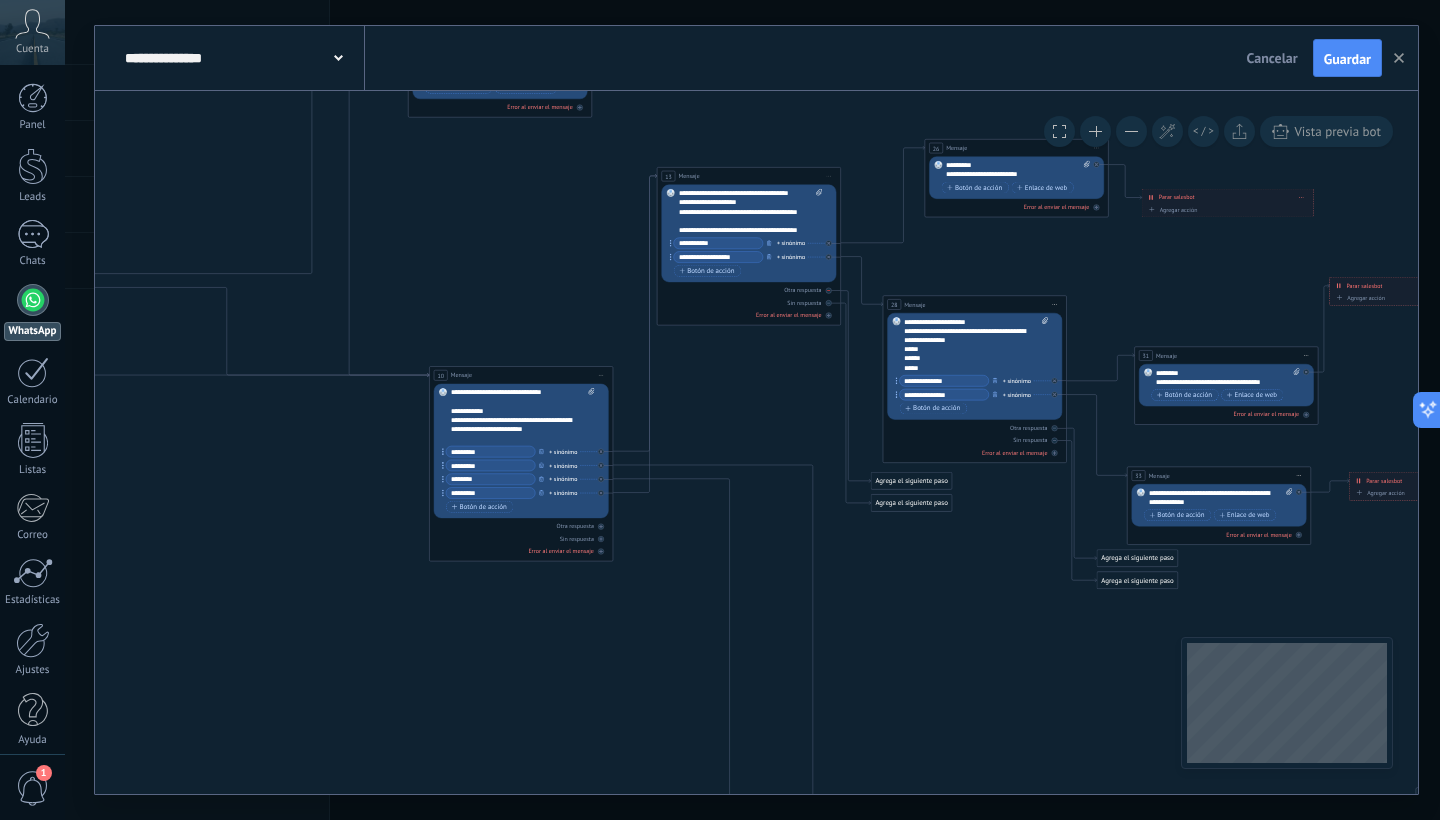click on "Otra respuesta" at bounding box center [802, 290] 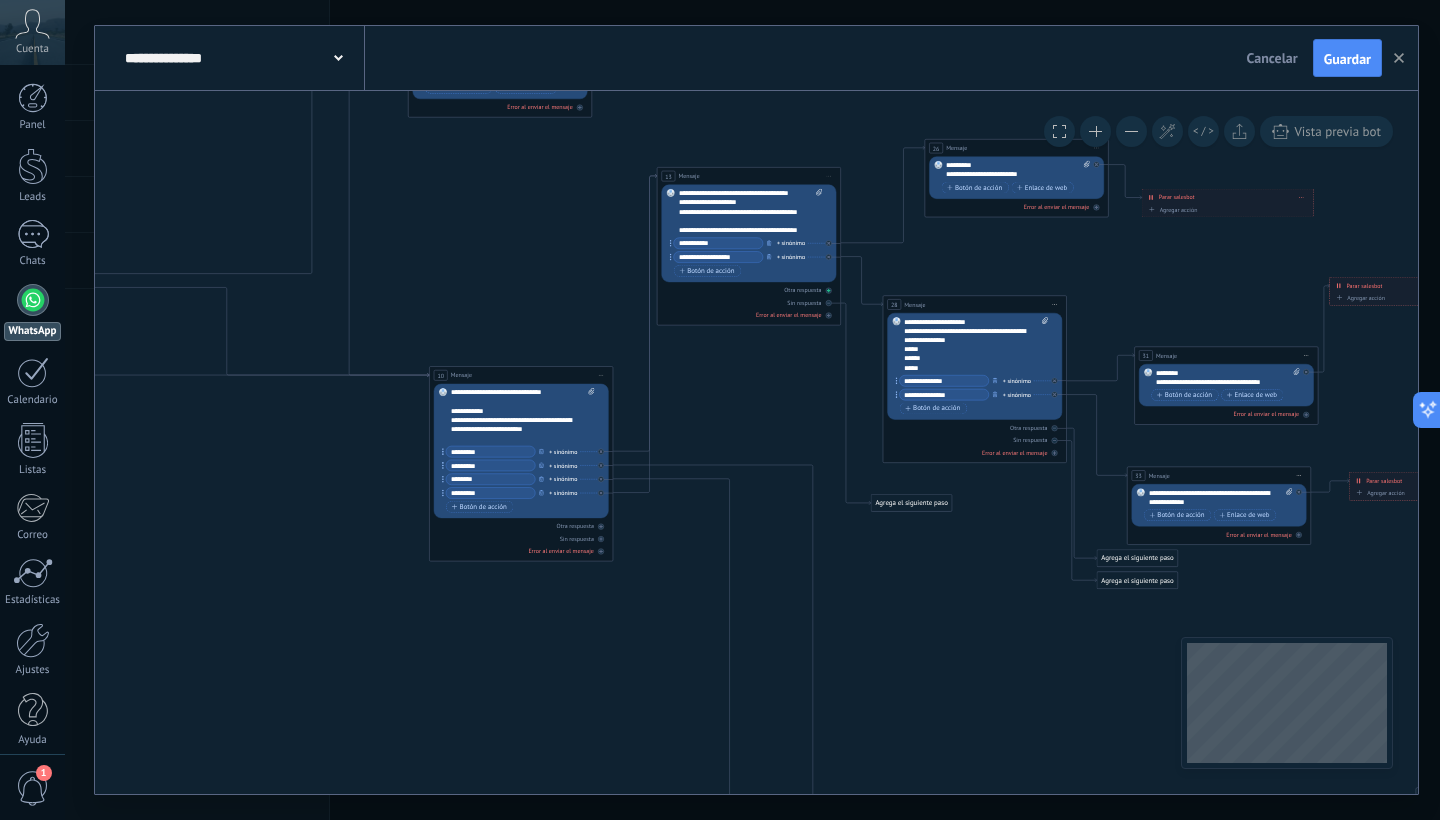 click on "Otra respuesta" at bounding box center (802, 290) 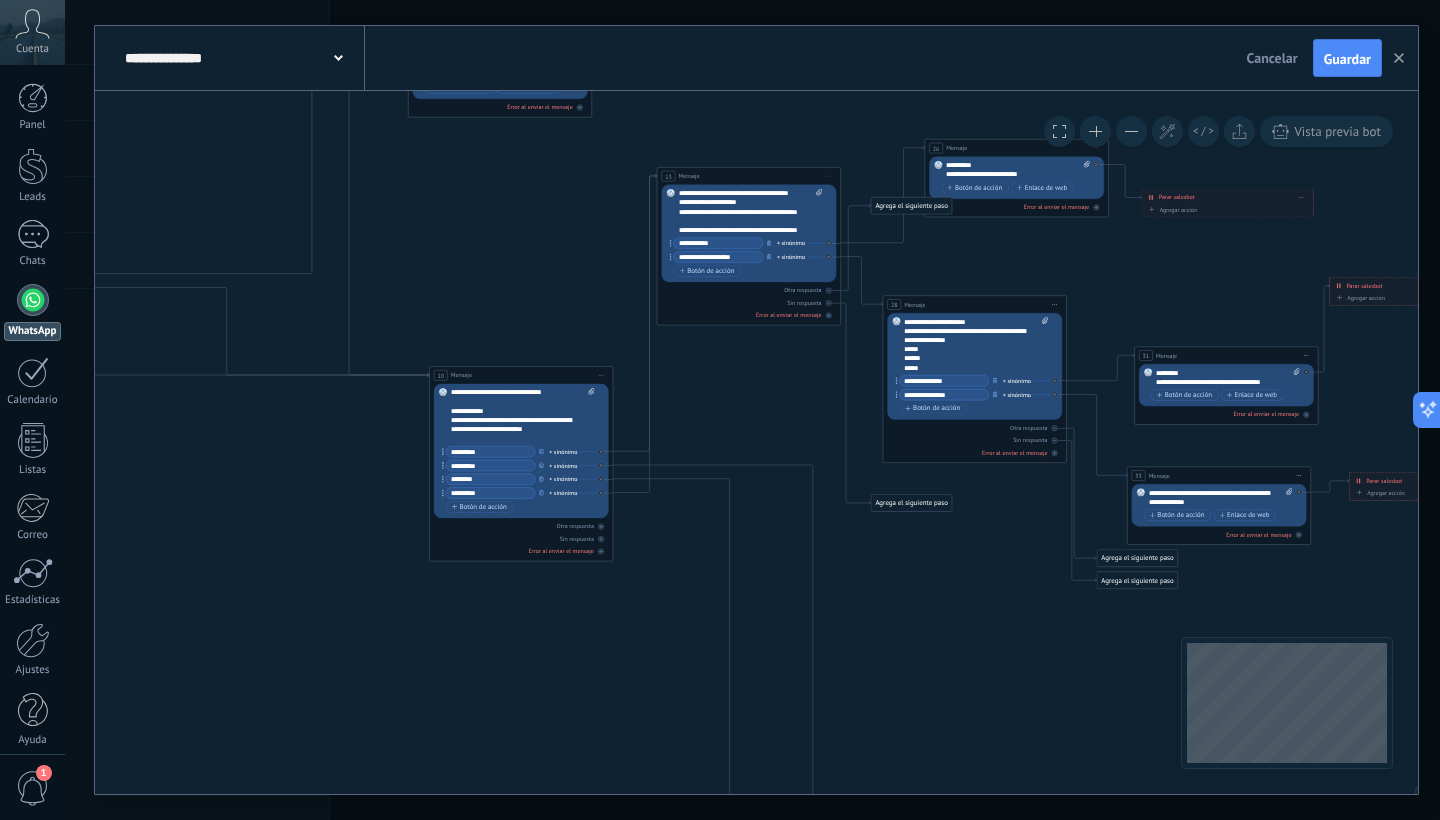 click on "Sin respuesta" at bounding box center [748, 302] 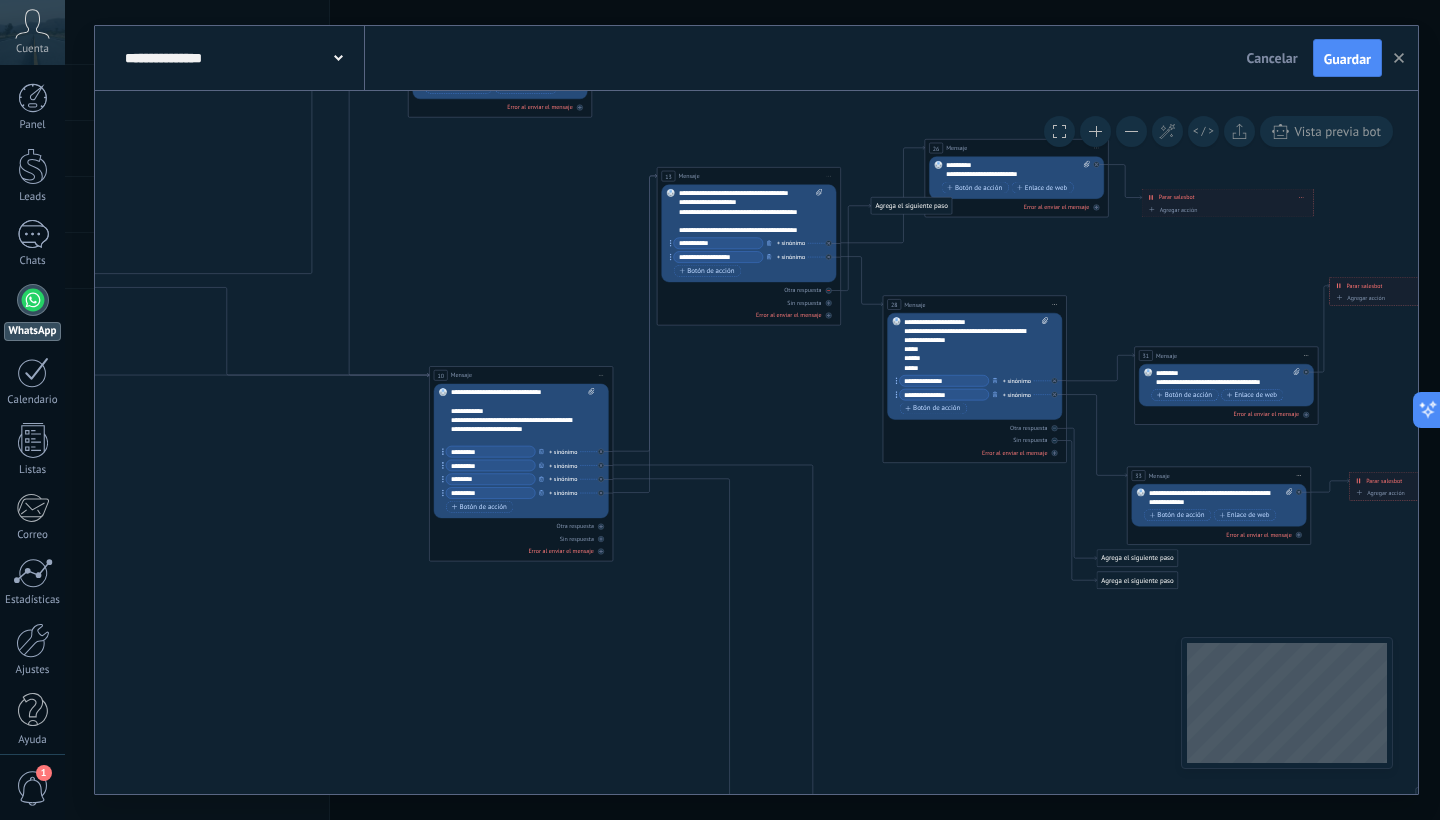 click on "Otra respuesta" at bounding box center (802, 290) 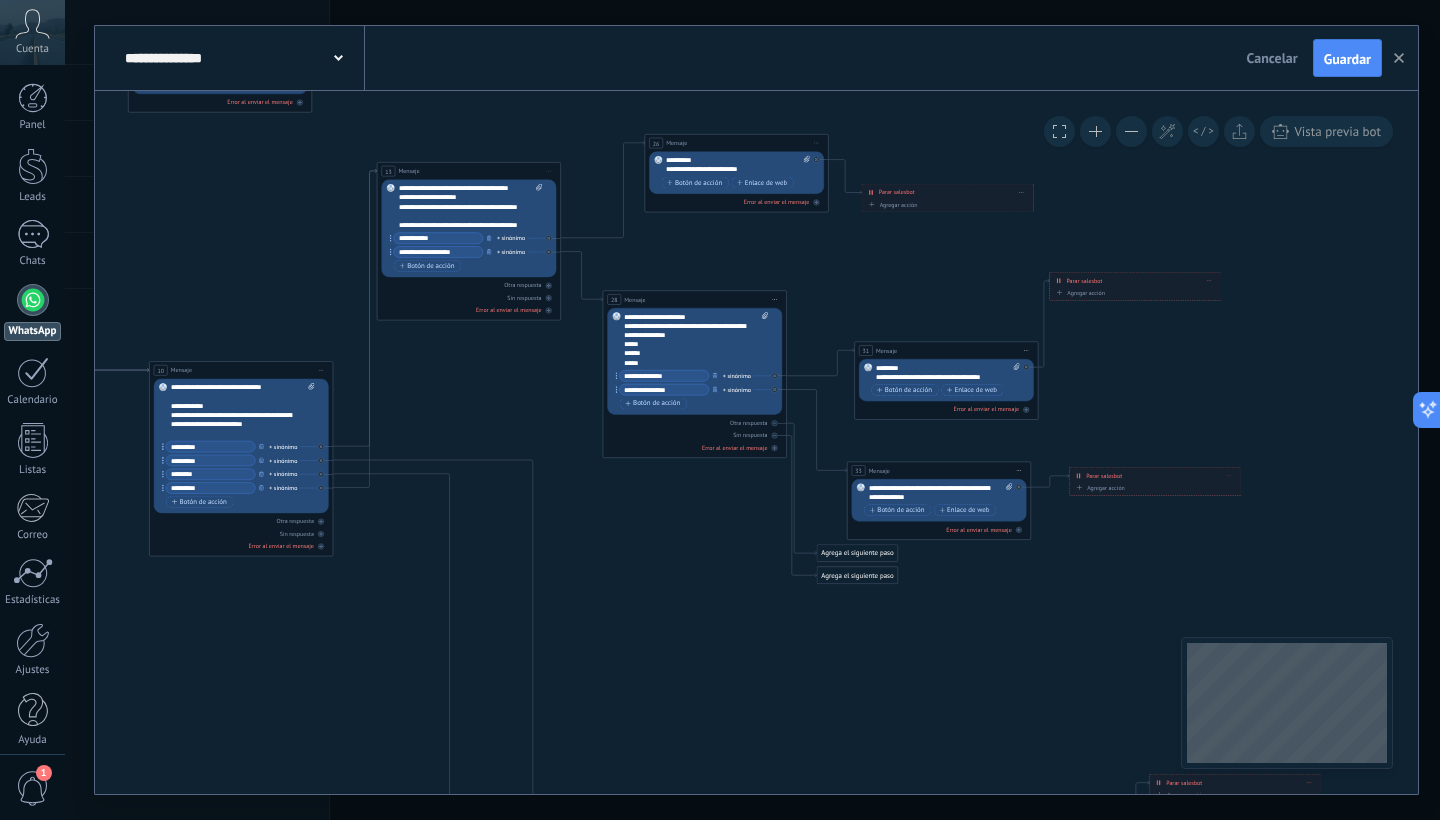 drag, startPoint x: 1016, startPoint y: 281, endPoint x: 681, endPoint y: 267, distance: 335.29242 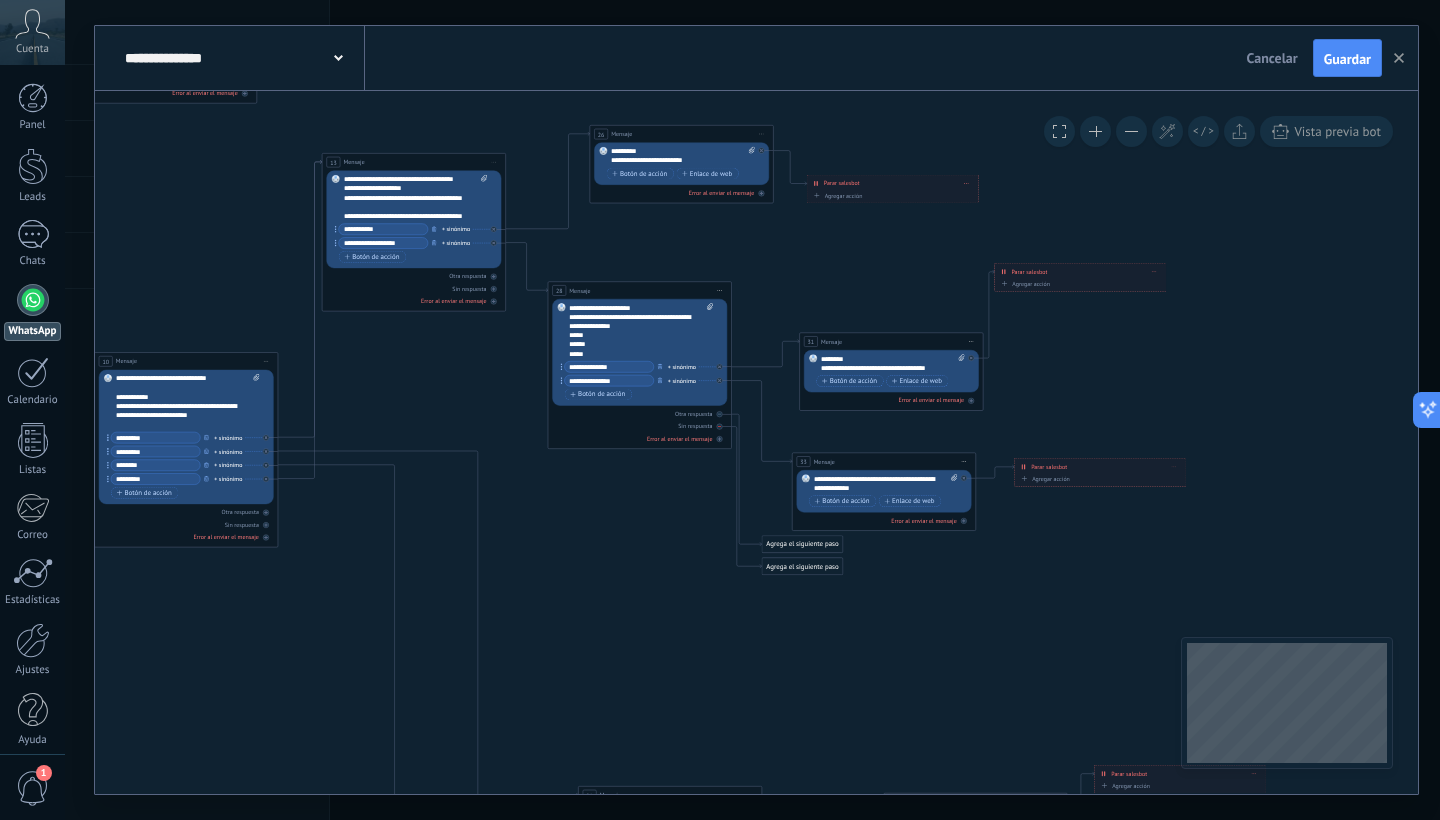 click on "Sin respuesta" at bounding box center (639, 426) 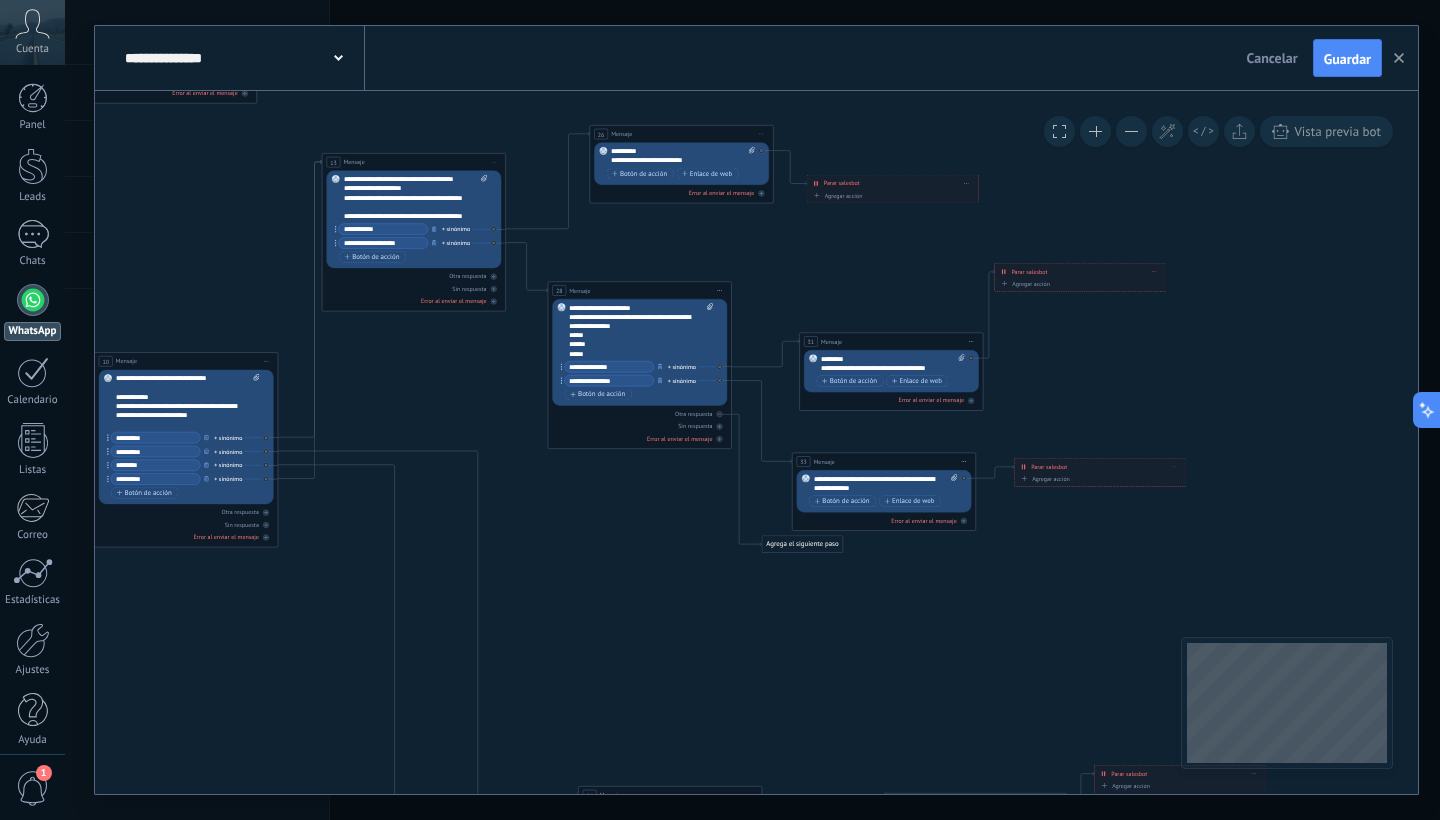 click on "Otra respuesta" at bounding box center (693, 414) 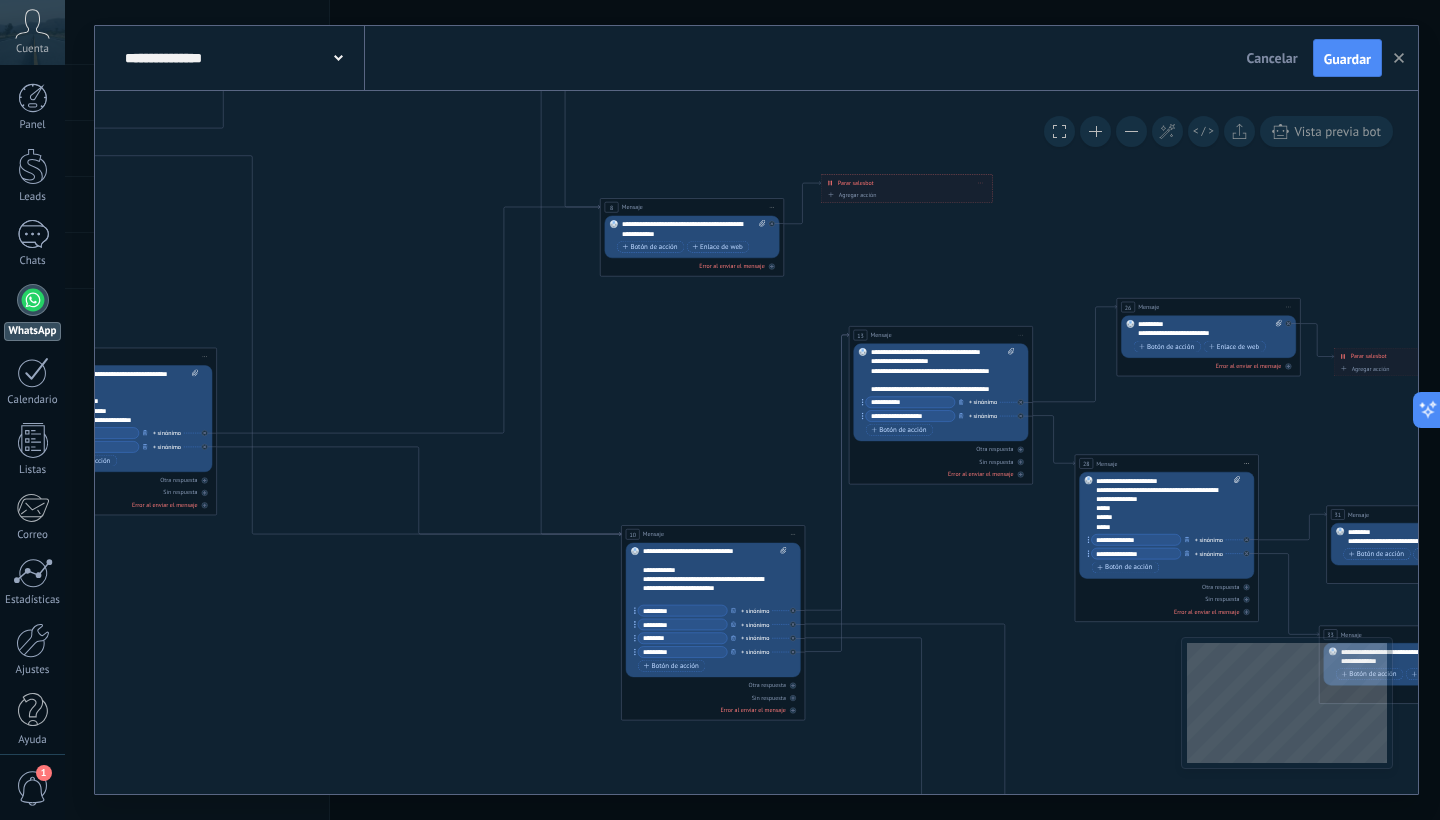 drag, startPoint x: 899, startPoint y: 294, endPoint x: 1428, endPoint y: 467, distance: 556.5698 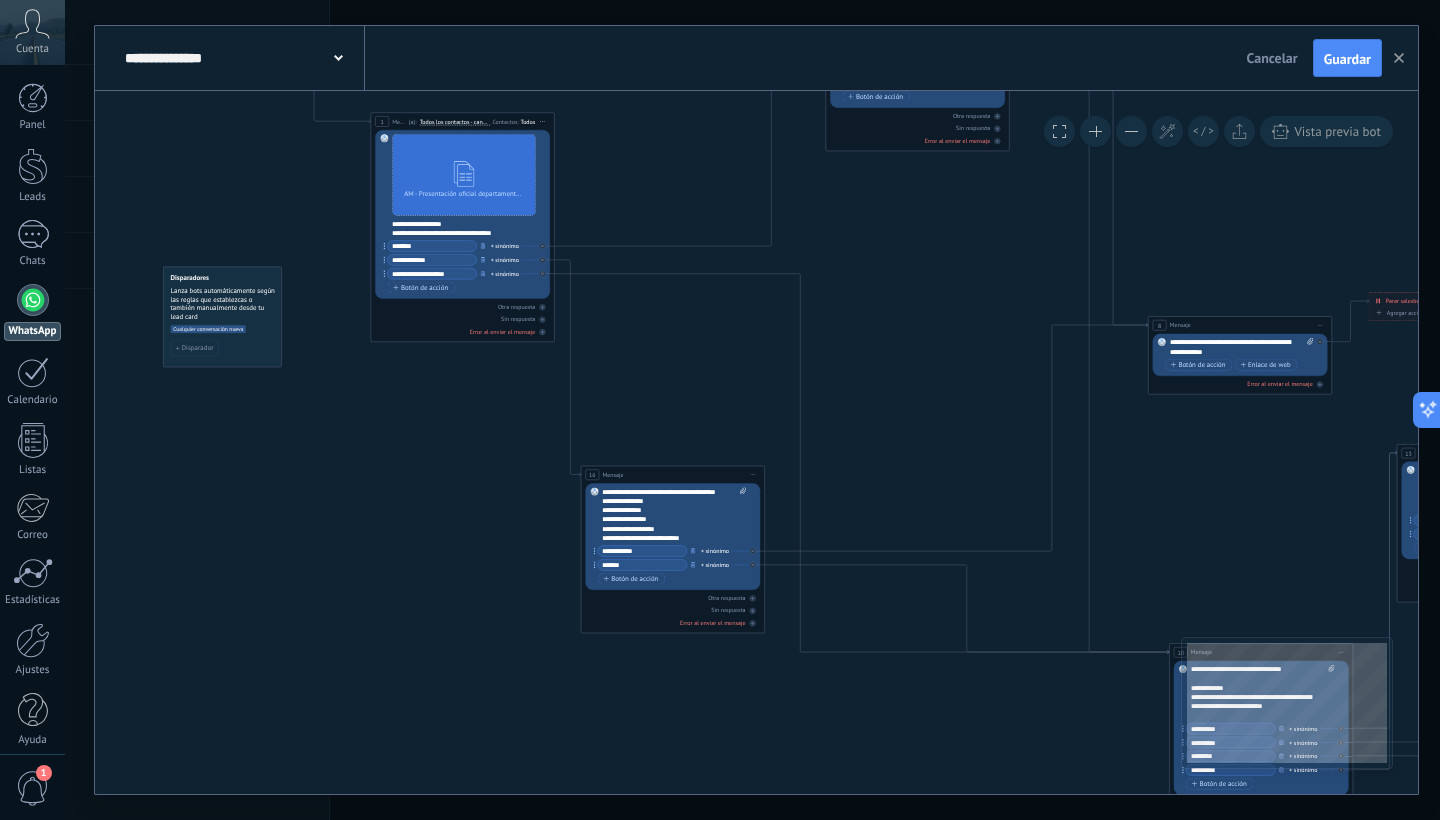 drag, startPoint x: 725, startPoint y: 348, endPoint x: 1190, endPoint y: 477, distance: 482.56192 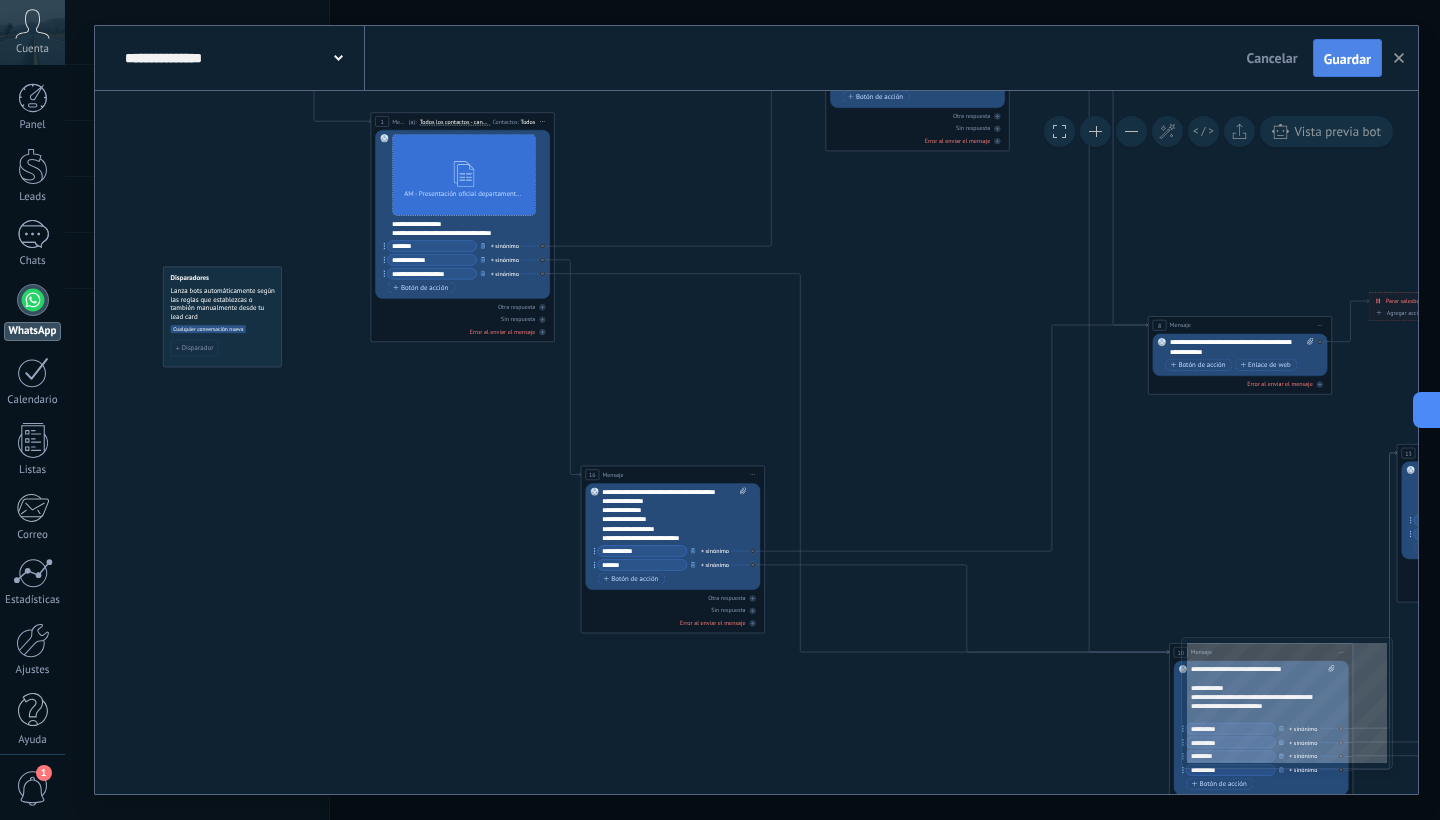 click on "Guardar" at bounding box center [1347, 58] 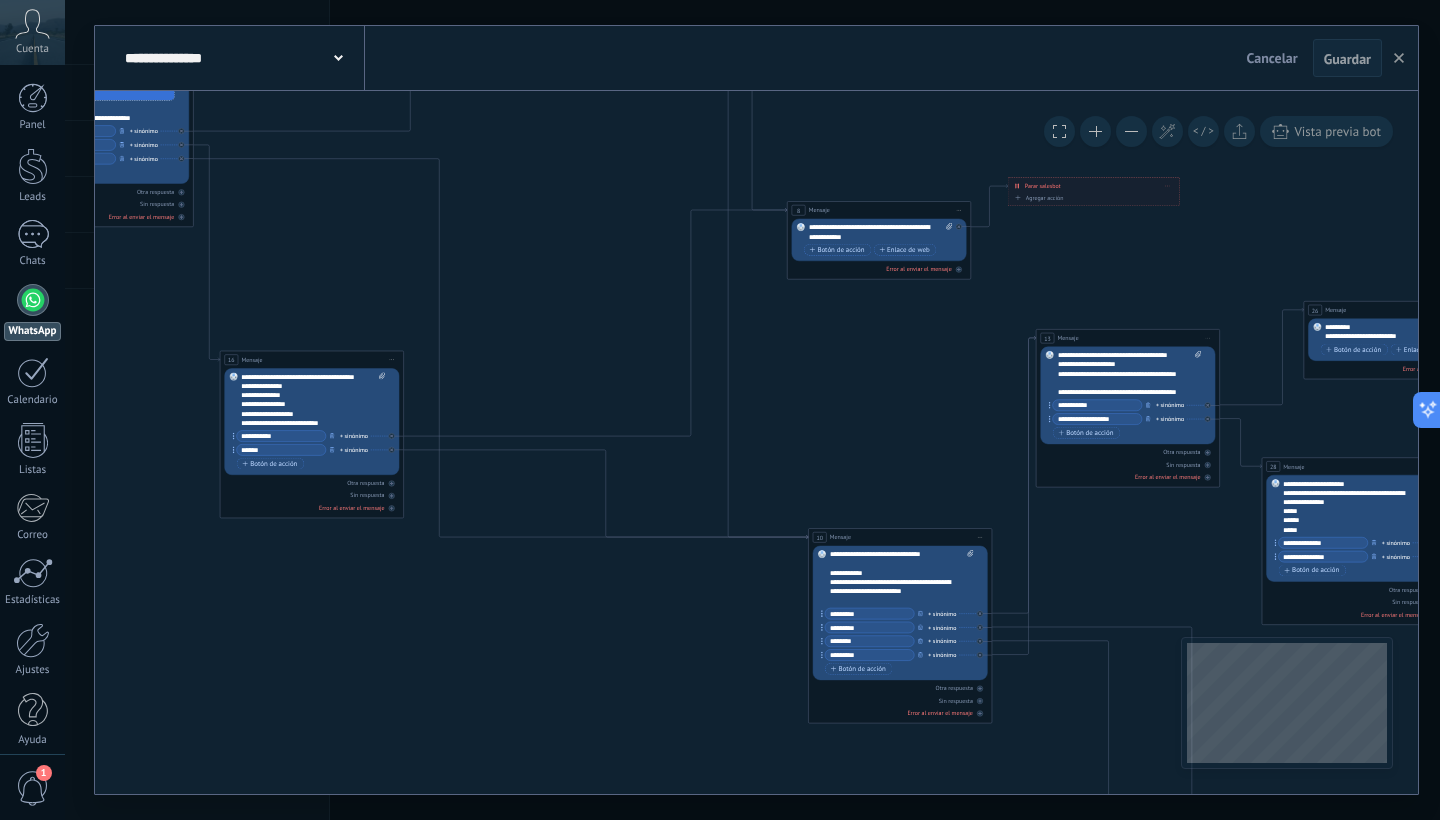 drag, startPoint x: 942, startPoint y: 398, endPoint x: 580, endPoint y: 287, distance: 378.6357 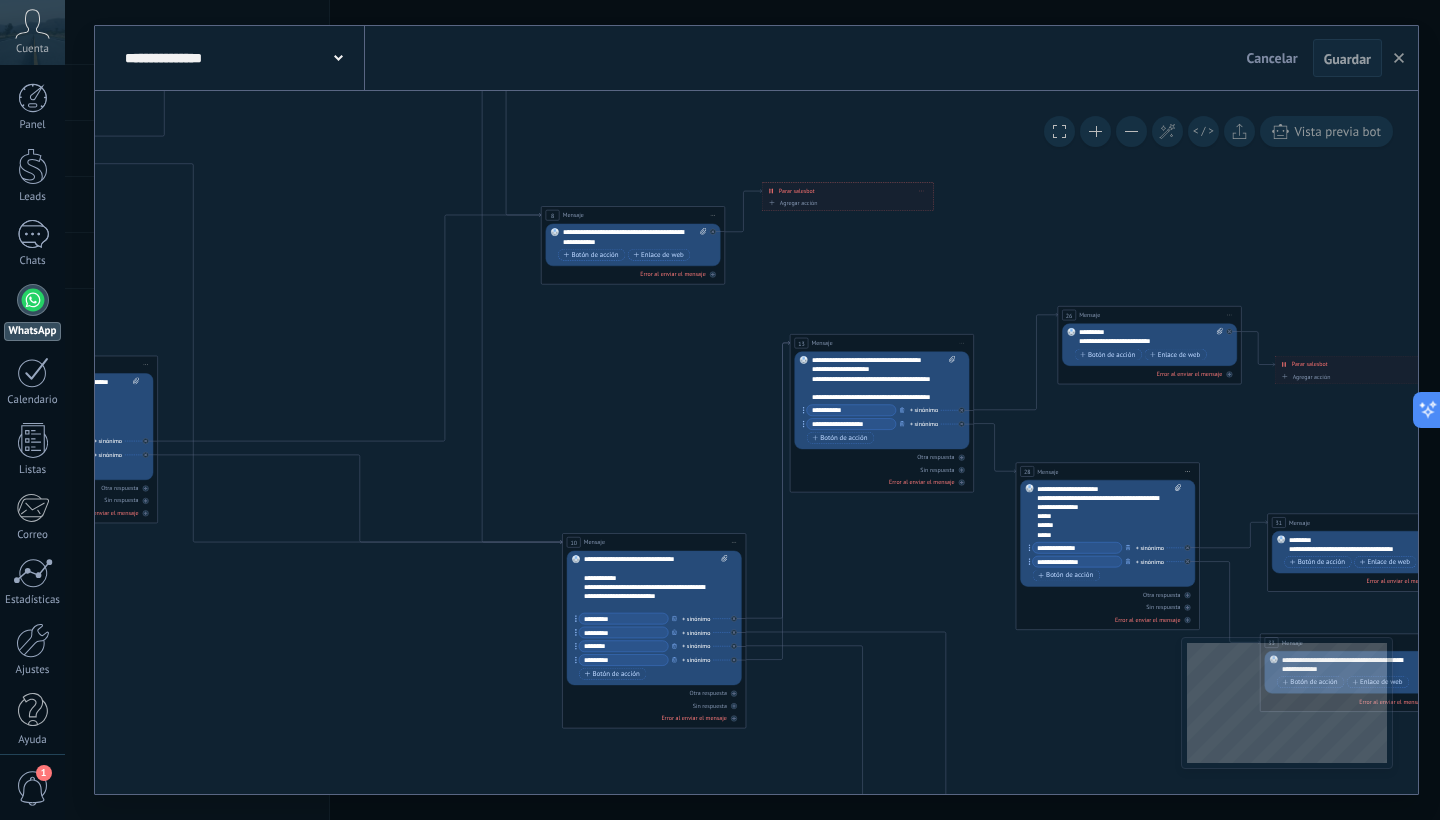 drag, startPoint x: 602, startPoint y: 313, endPoint x: 473, endPoint y: 256, distance: 141.0319 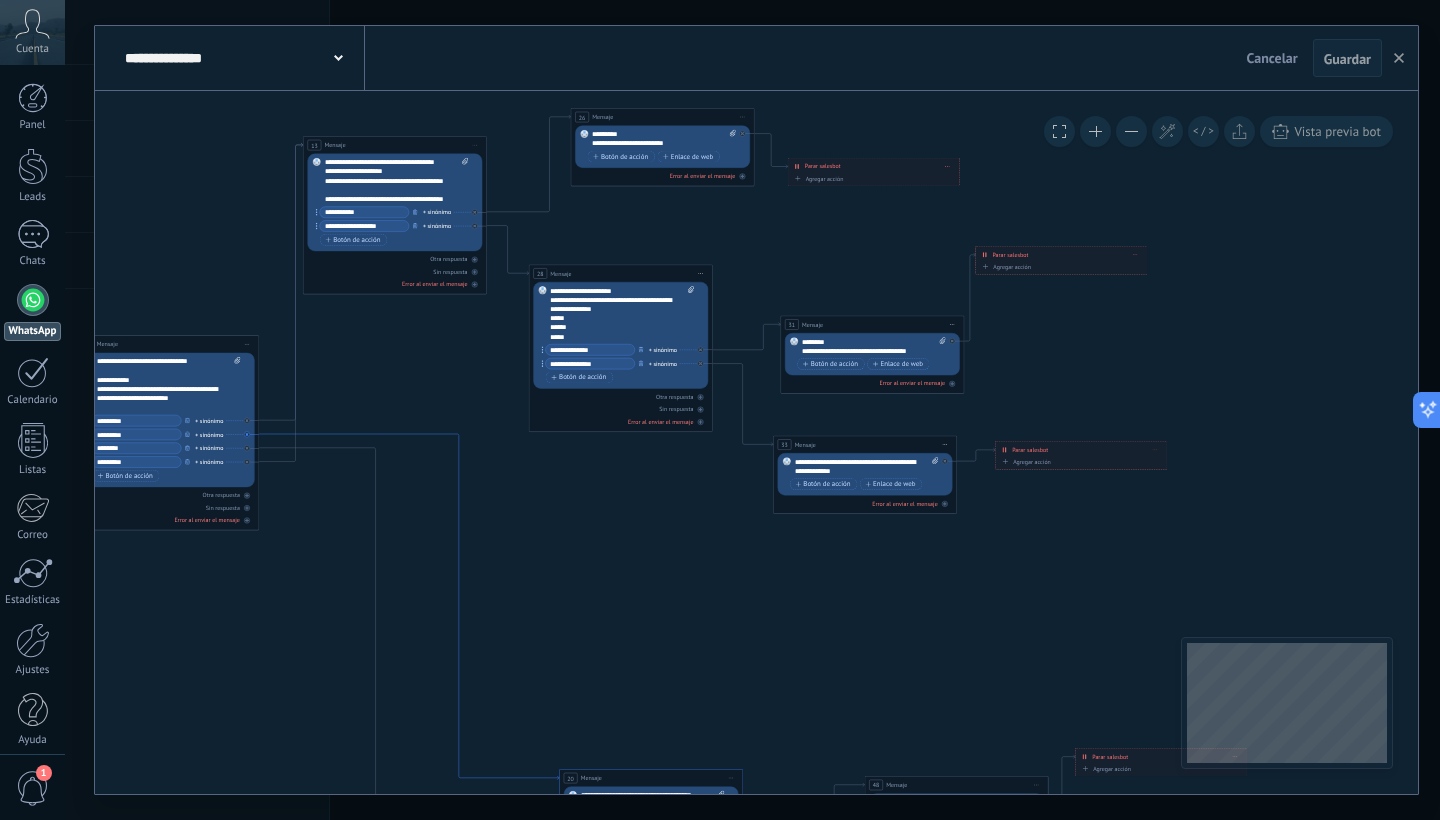drag, startPoint x: 800, startPoint y: 579, endPoint x: 454, endPoint y: 434, distance: 375.15463 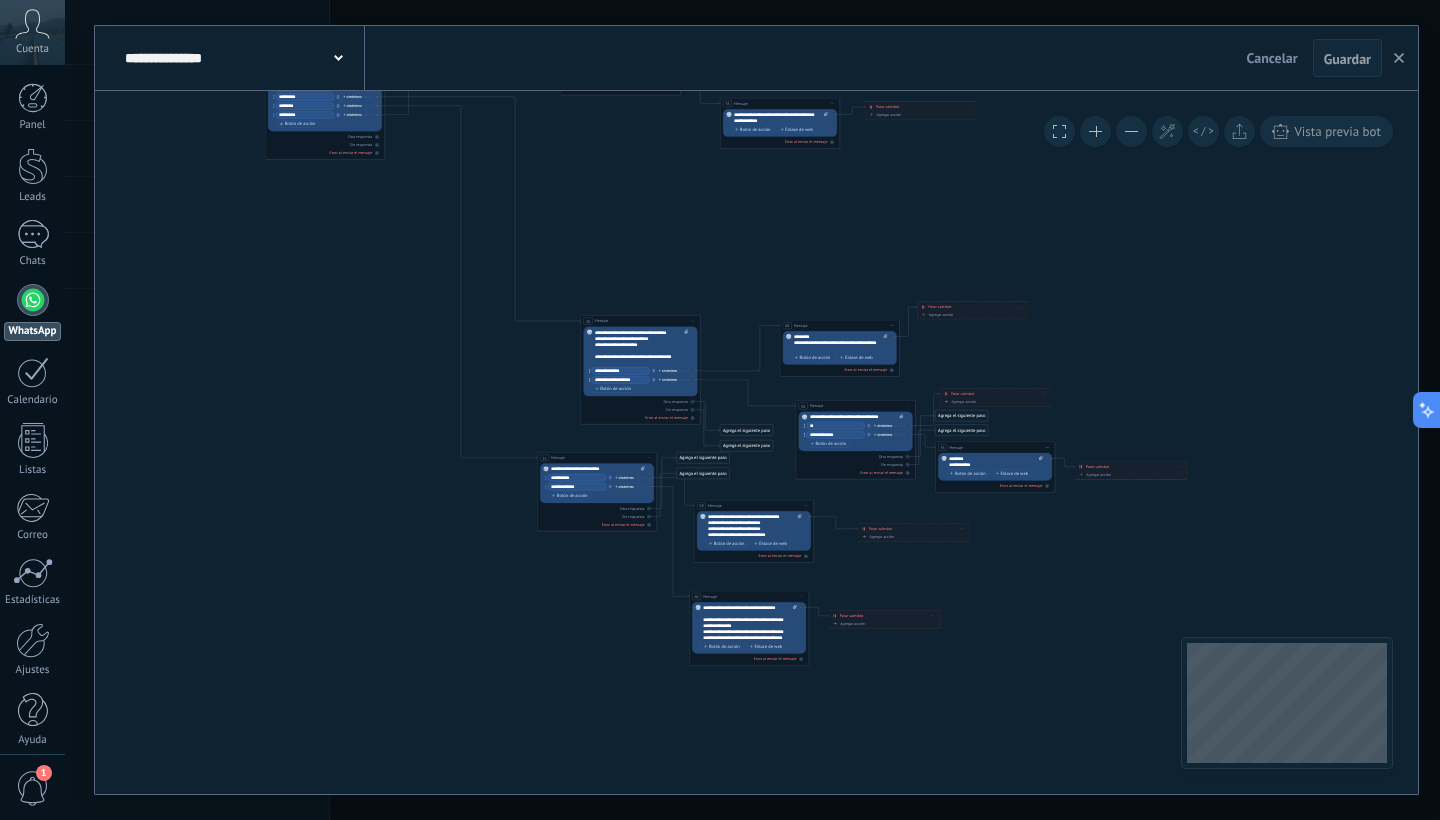 drag, startPoint x: 616, startPoint y: 511, endPoint x: 616, endPoint y: 241, distance: 270 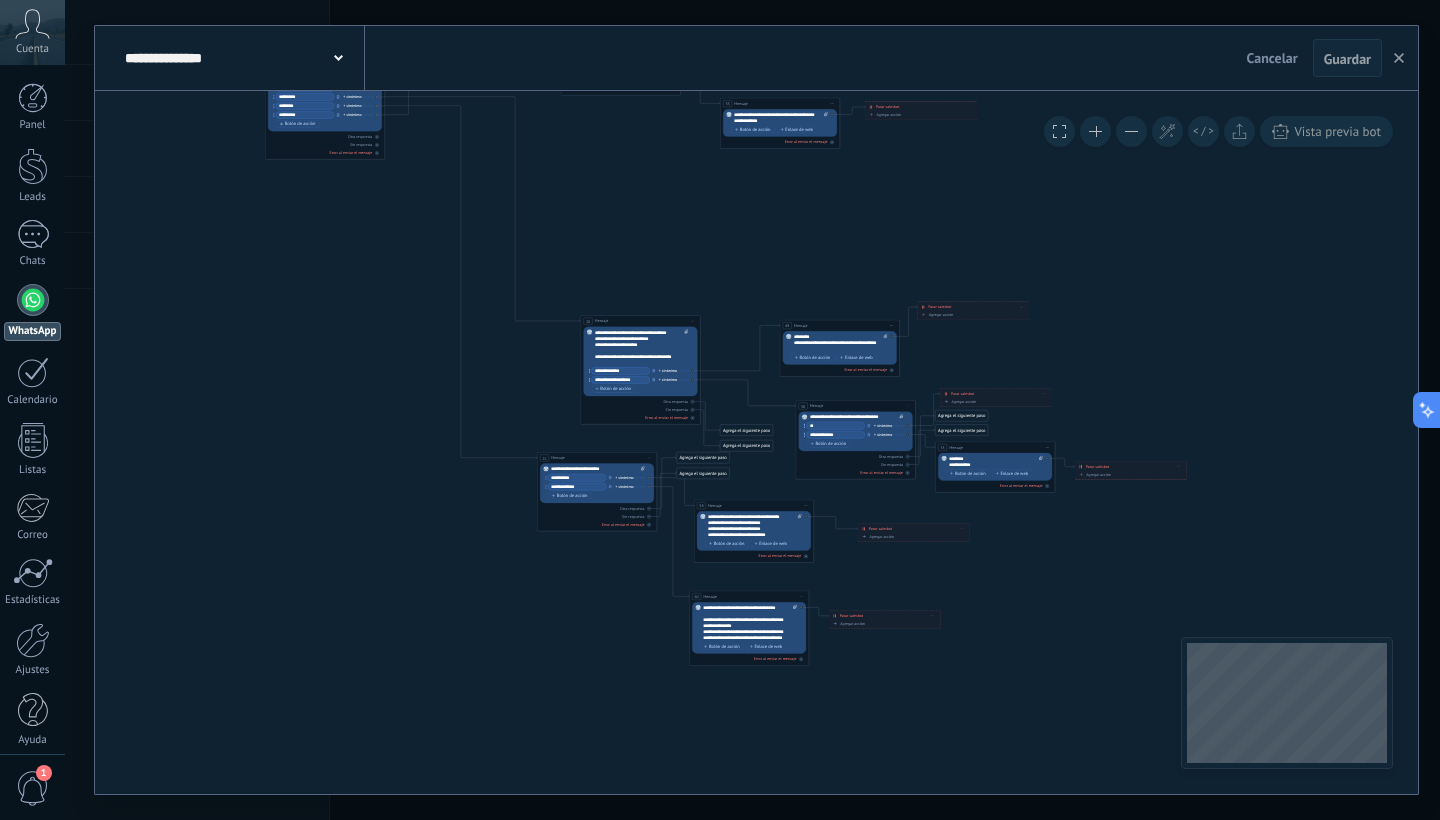 click 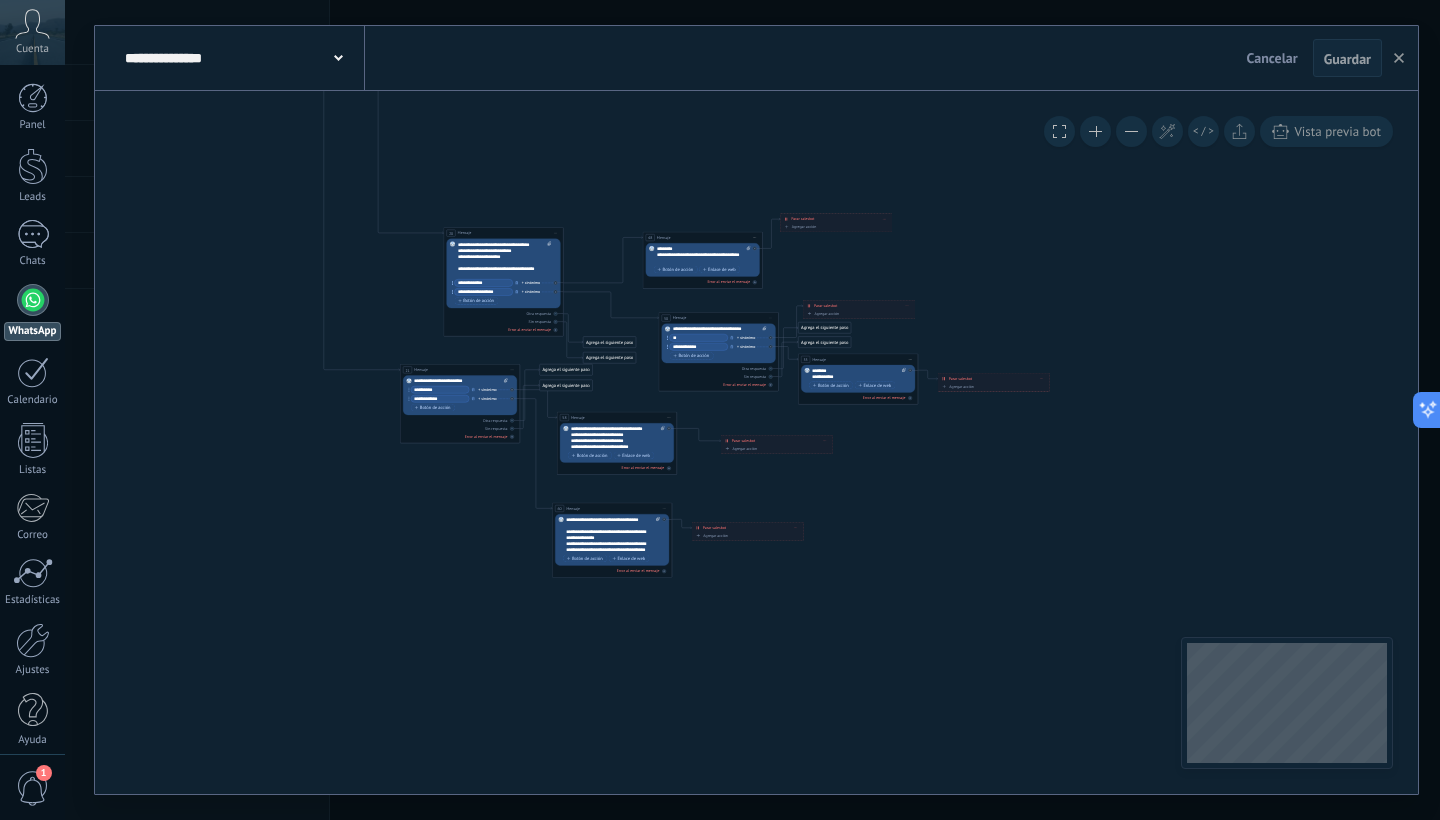 drag, startPoint x: 709, startPoint y: 378, endPoint x: 656, endPoint y: 342, distance: 64.070274 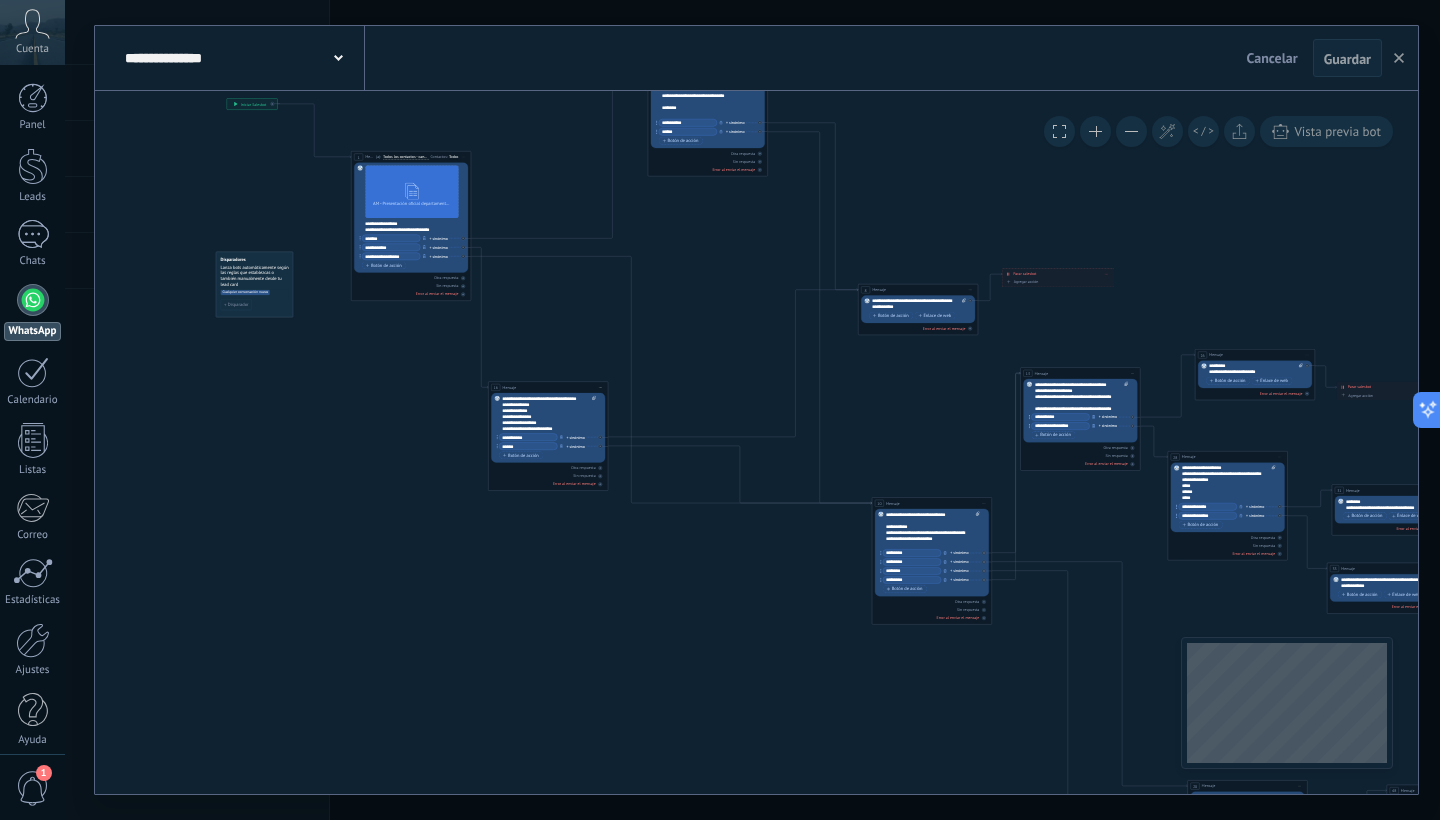 drag, startPoint x: 551, startPoint y: 206, endPoint x: 1377, endPoint y: 819, distance: 1028.6132 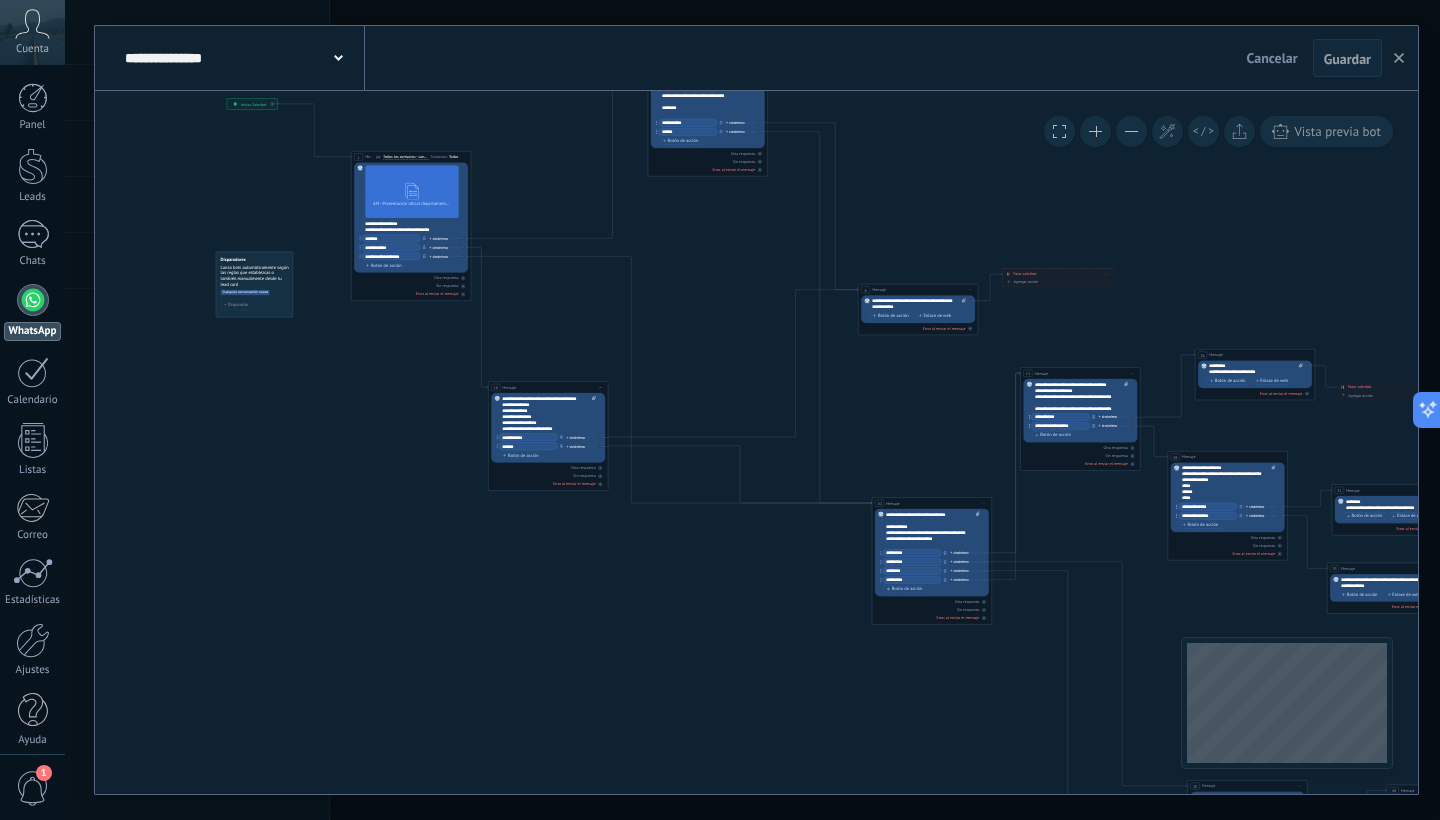 click on "**********" at bounding box center (752, 410) 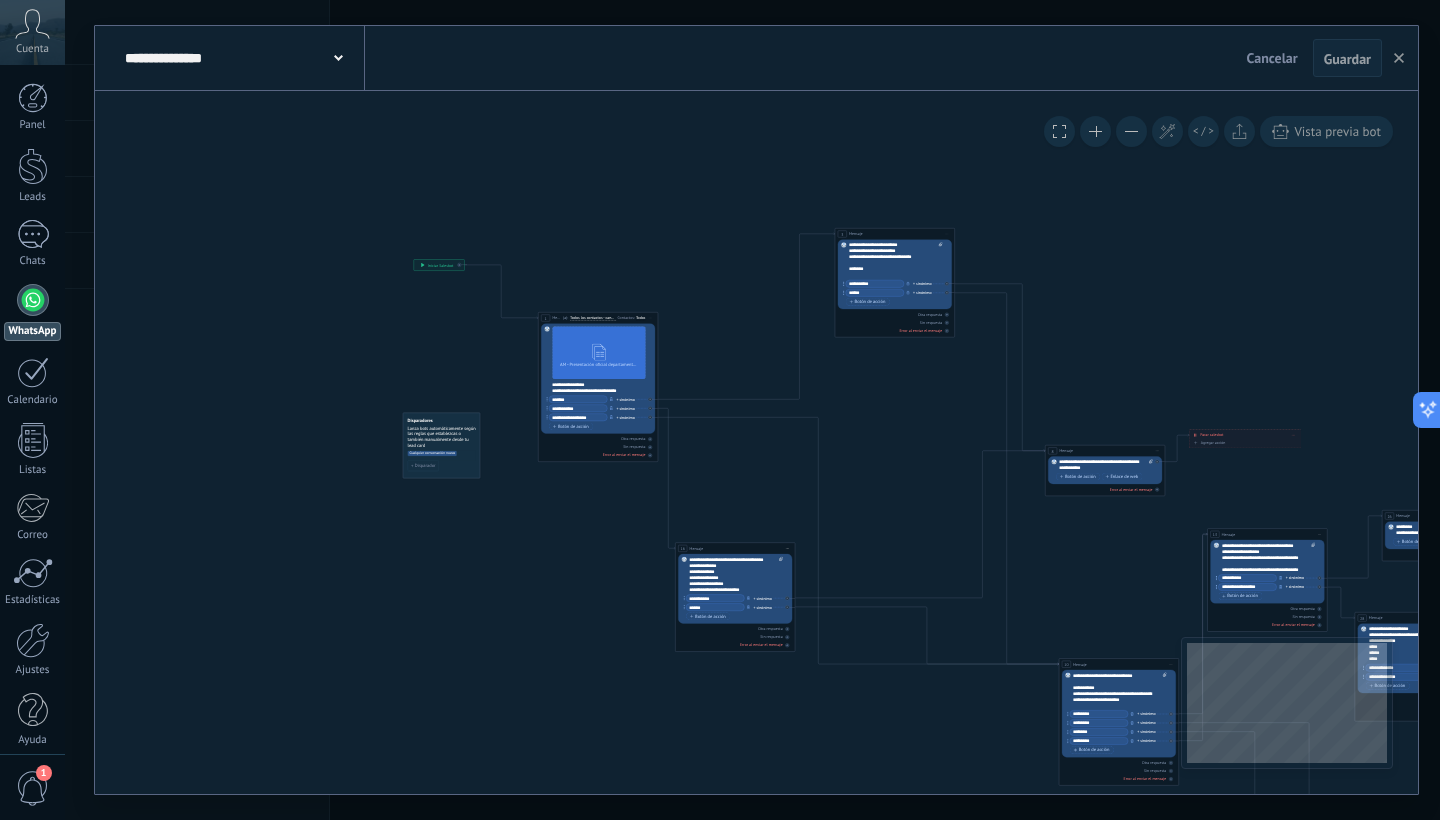 drag, startPoint x: 993, startPoint y: 314, endPoint x: 1100, endPoint y: 417, distance: 148.51936 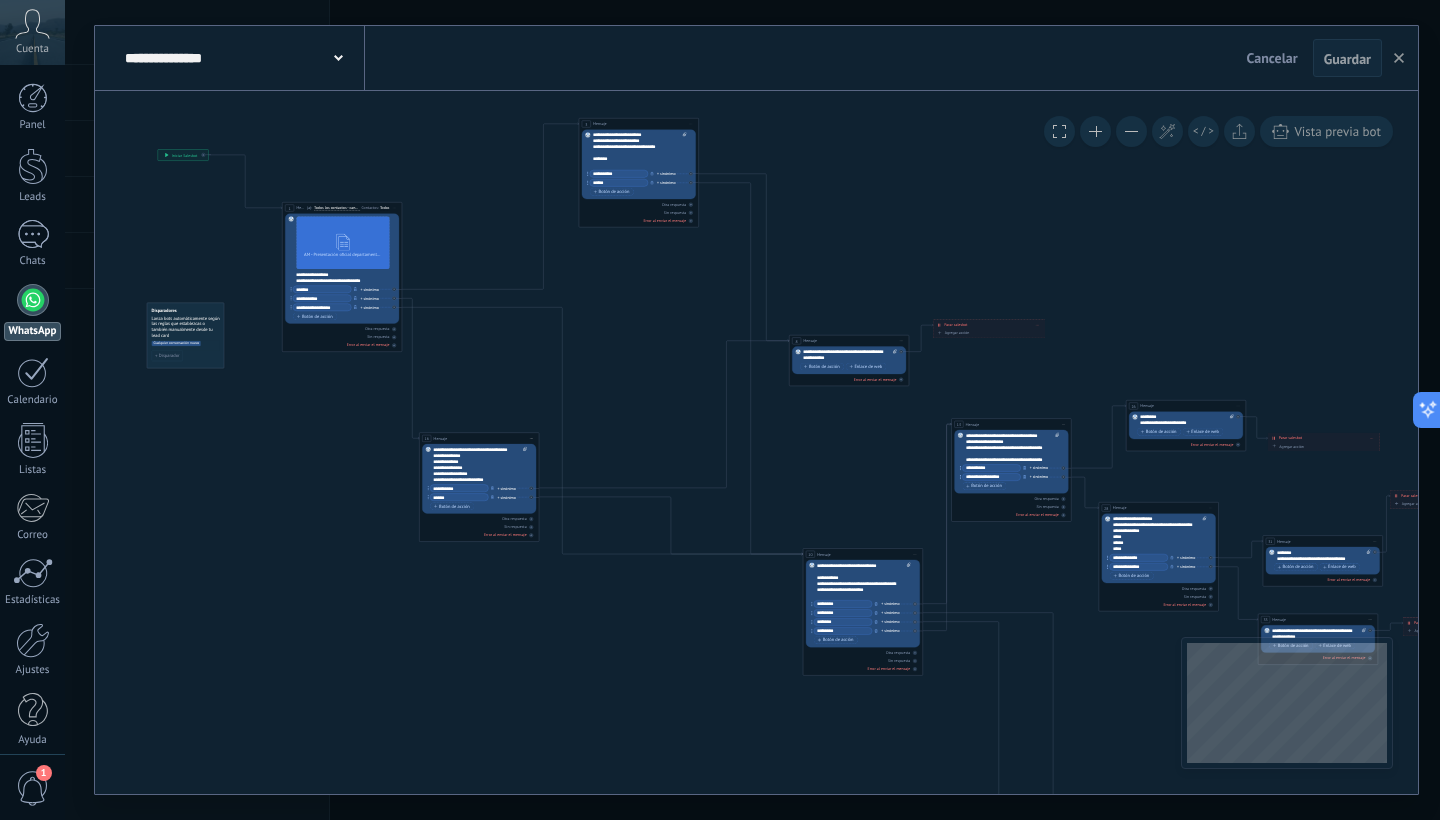 drag, startPoint x: 994, startPoint y: 420, endPoint x: 702, endPoint y: 291, distance: 319.22562 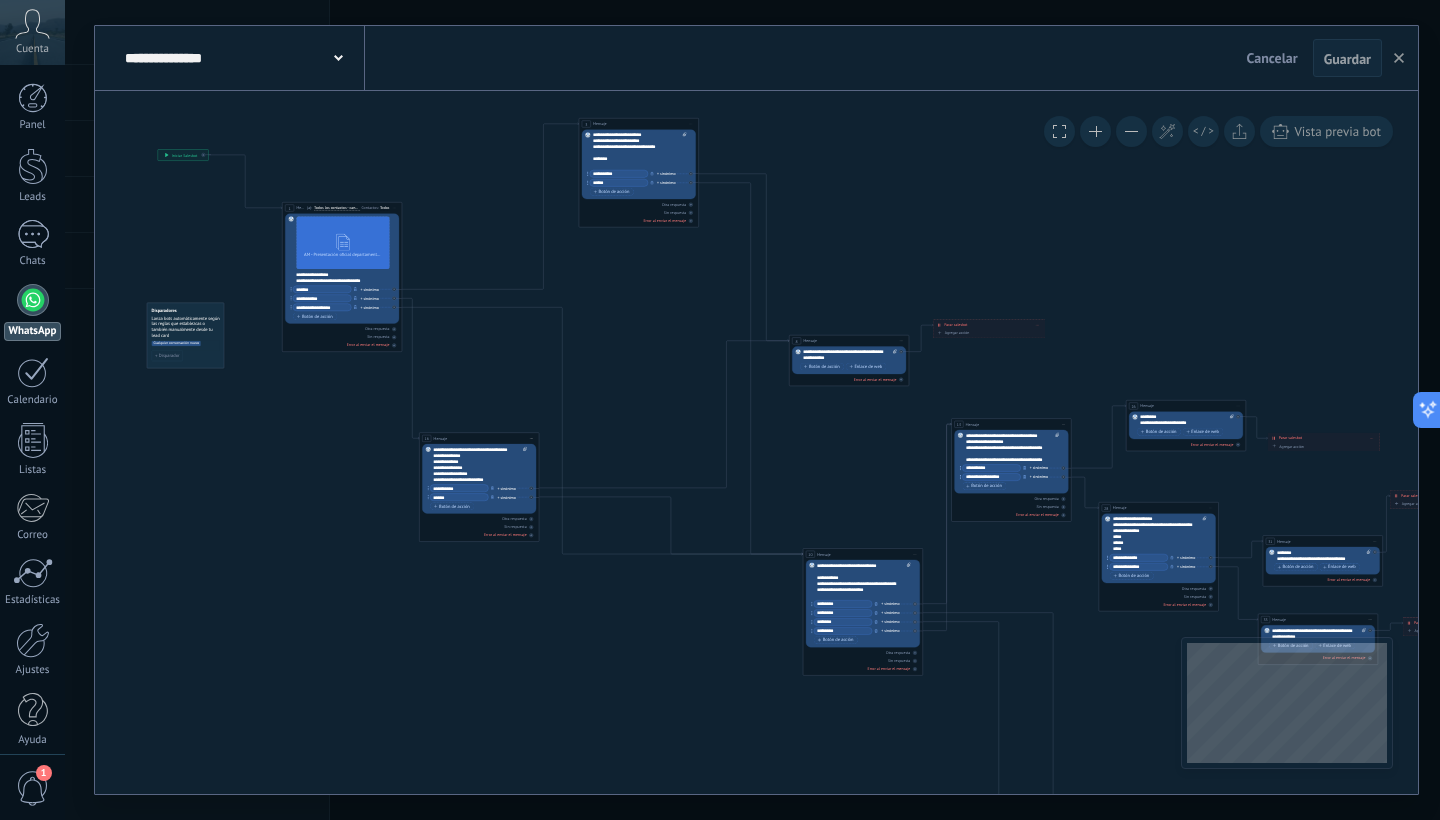 click 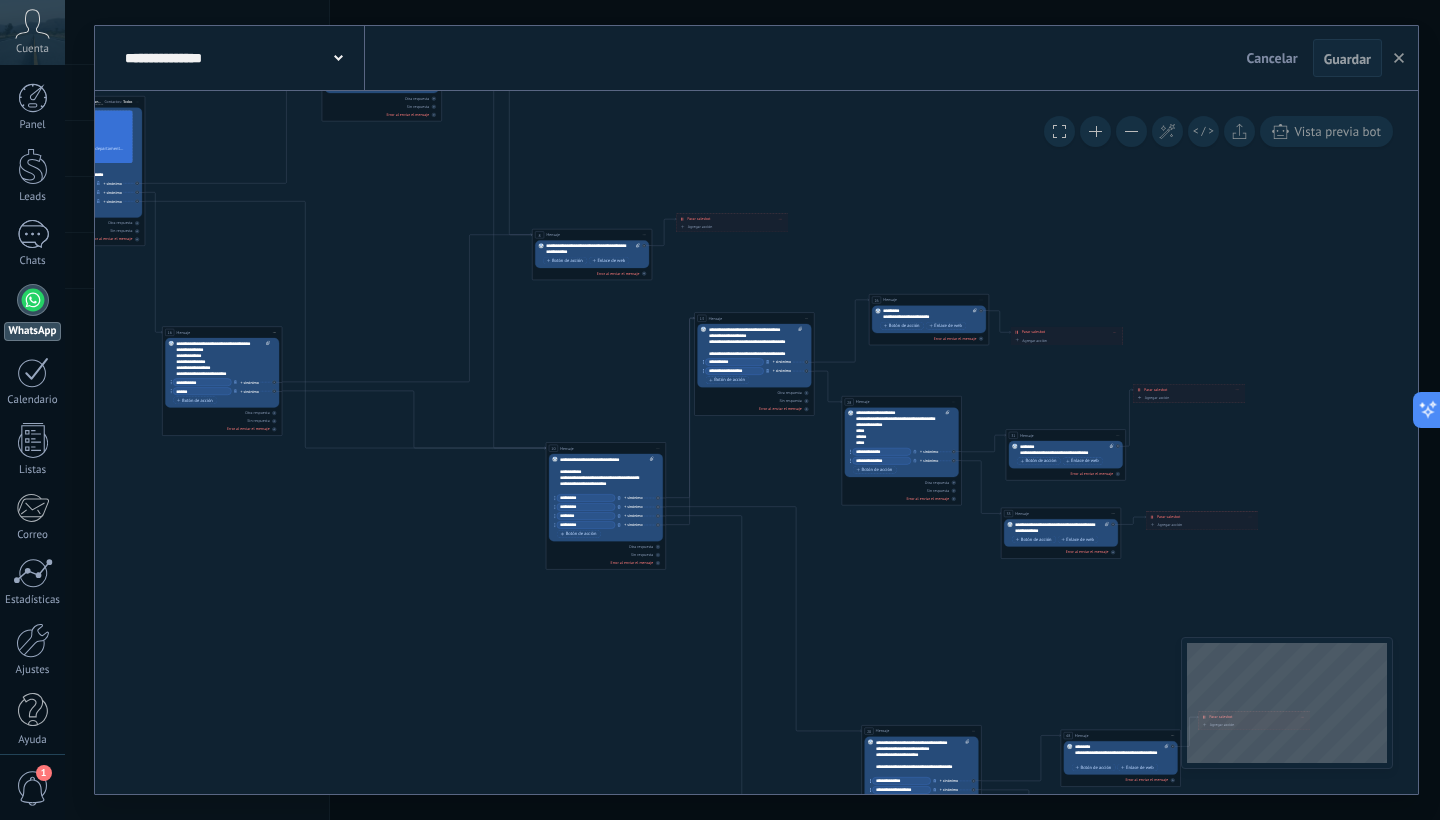 drag, startPoint x: 809, startPoint y: 363, endPoint x: 601, endPoint y: 281, distance: 223.57996 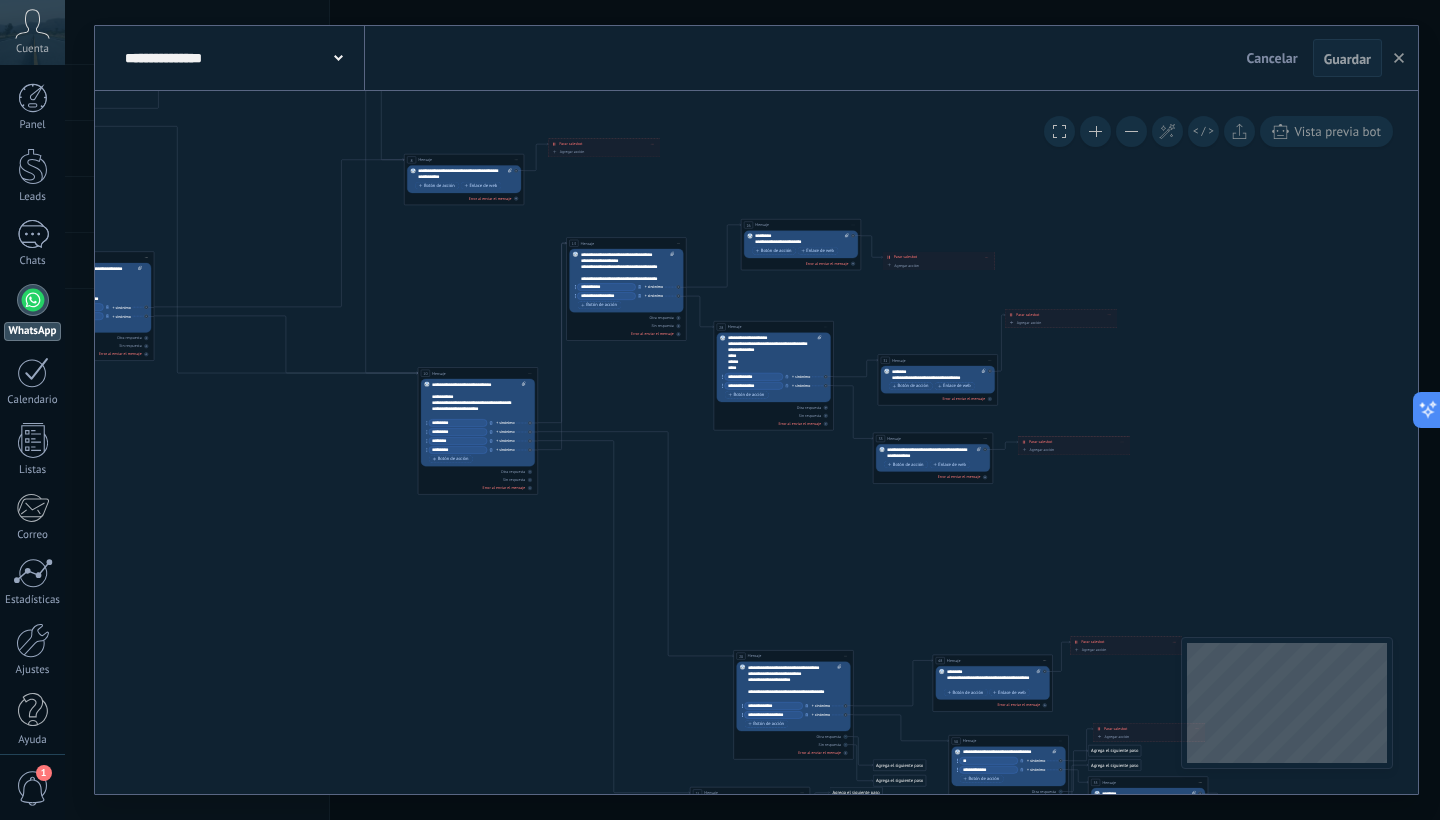drag, startPoint x: 767, startPoint y: 429, endPoint x: 573, endPoint y: 287, distance: 240.4163 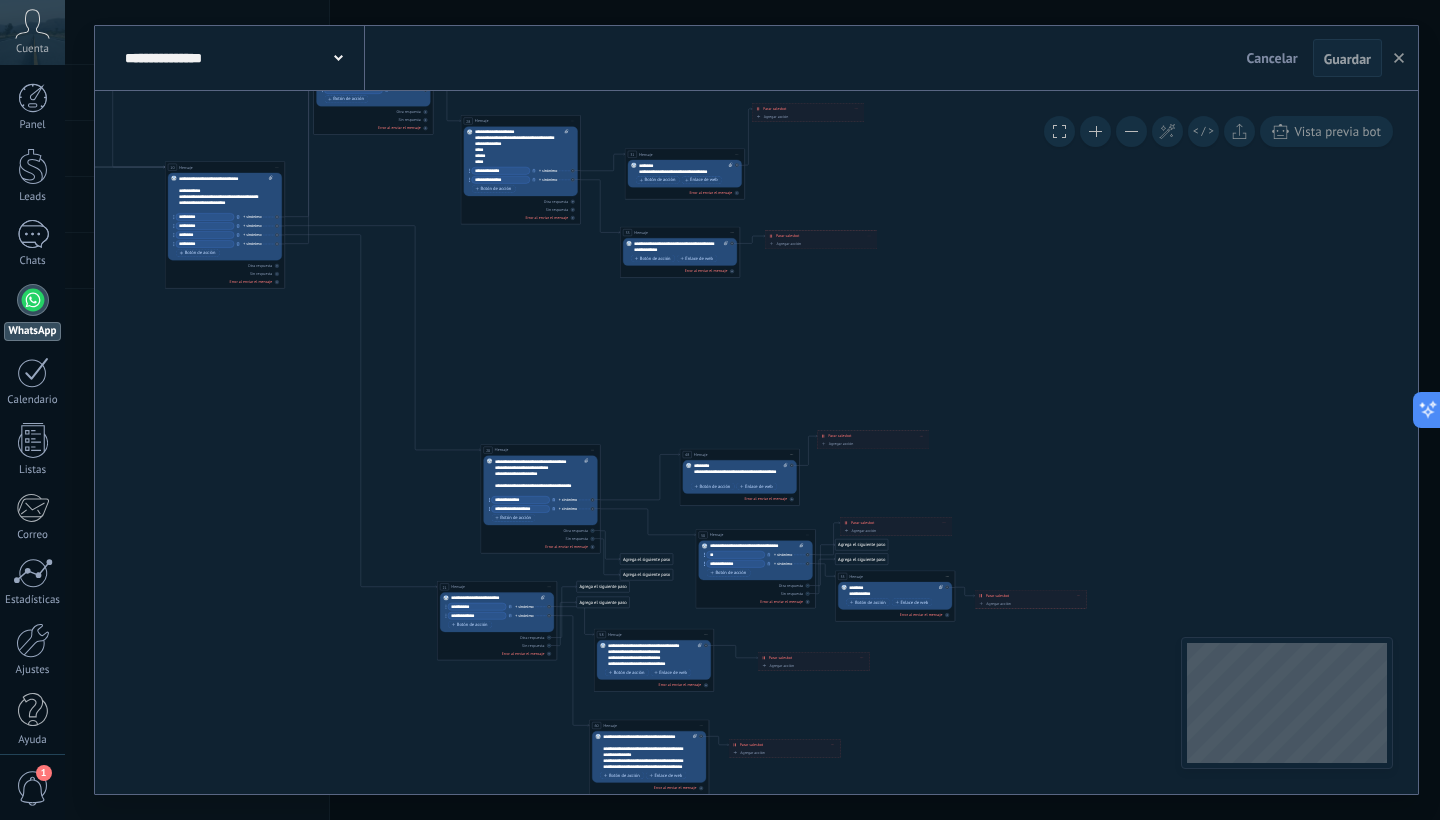 drag, startPoint x: 767, startPoint y: 480, endPoint x: 579, endPoint y: 343, distance: 232.62201 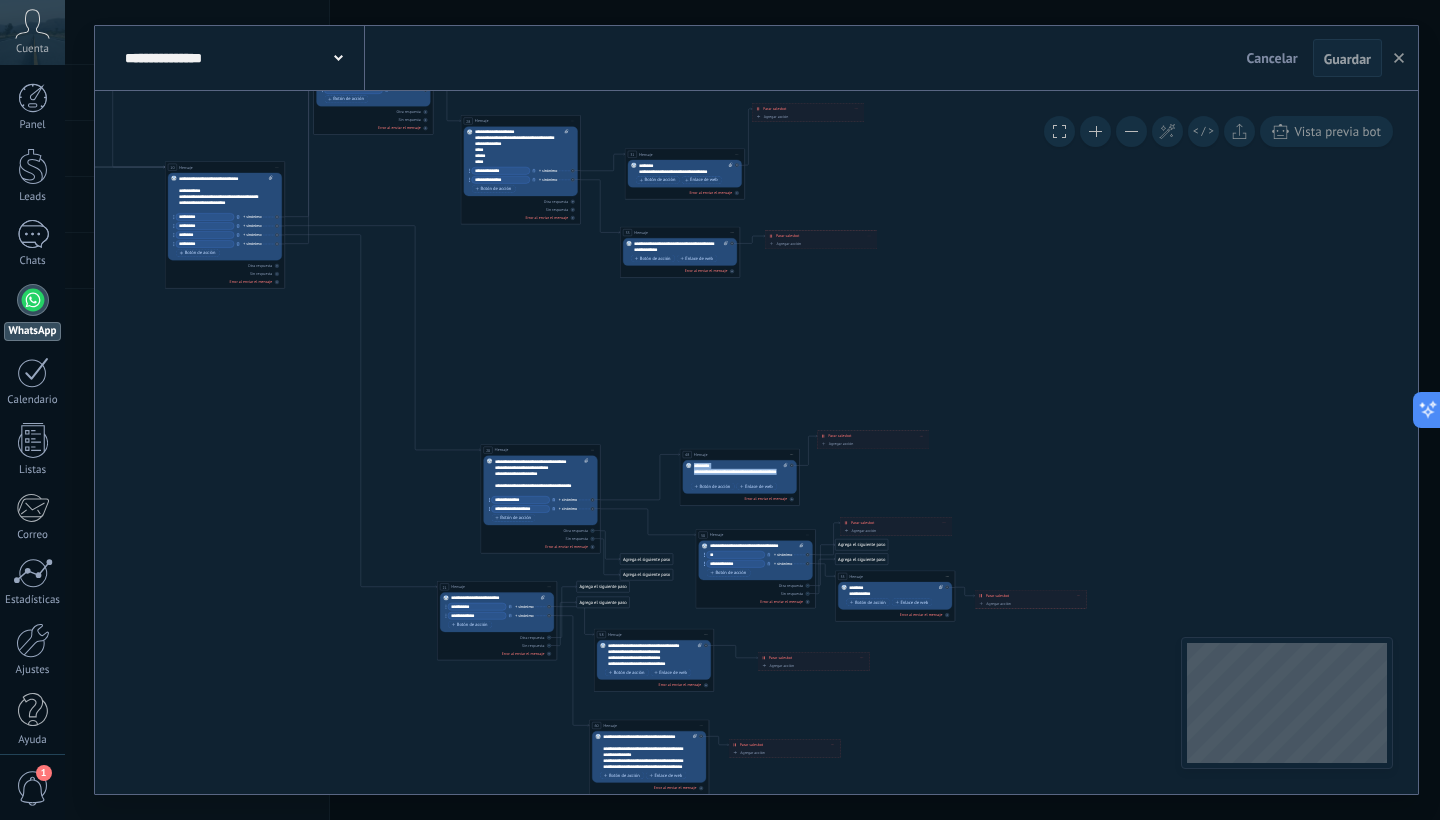 drag, startPoint x: 760, startPoint y: 478, endPoint x: 528, endPoint y: 323, distance: 279.01434 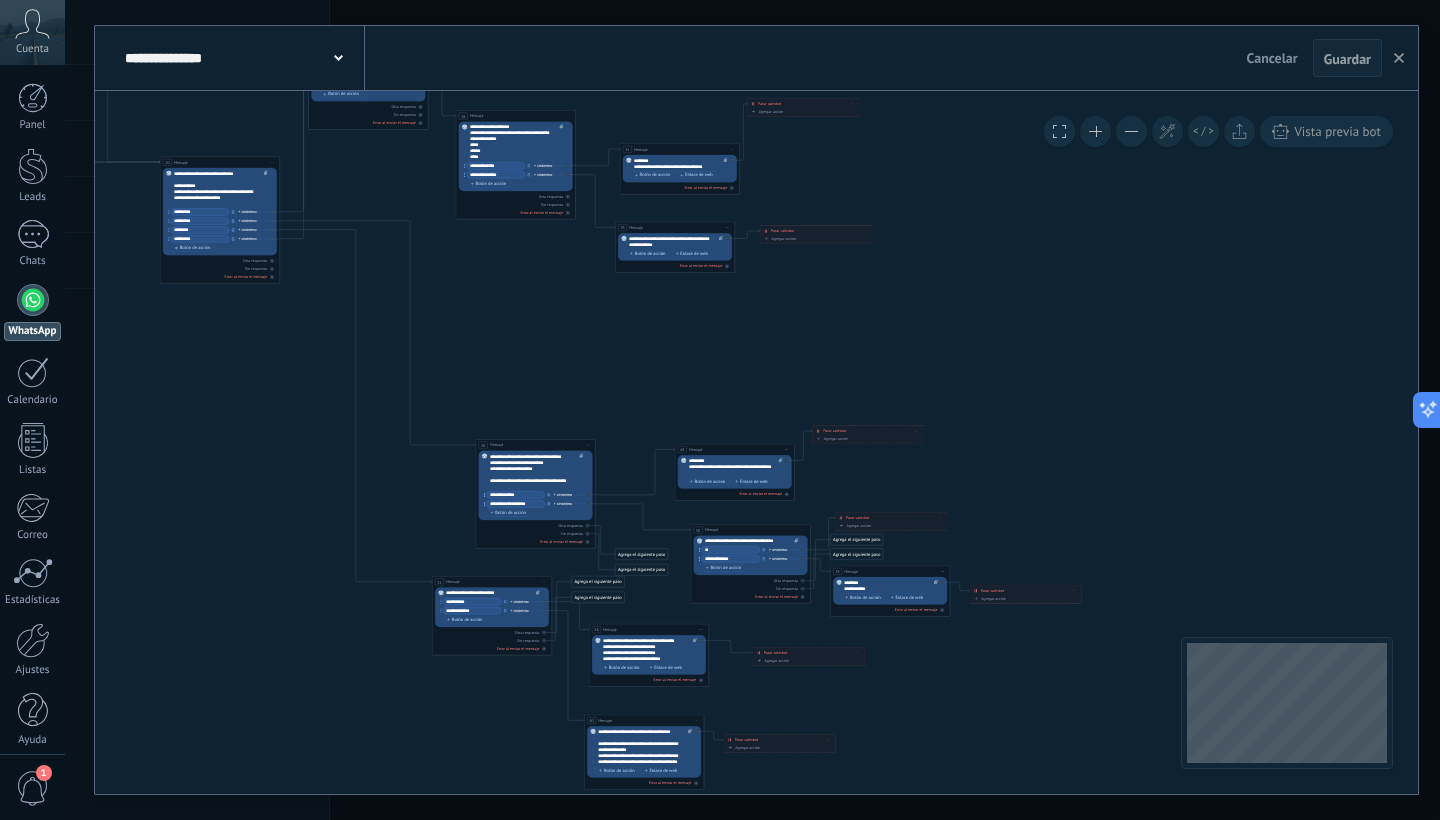 drag, startPoint x: 652, startPoint y: 408, endPoint x: 644, endPoint y: 401, distance: 10.630146 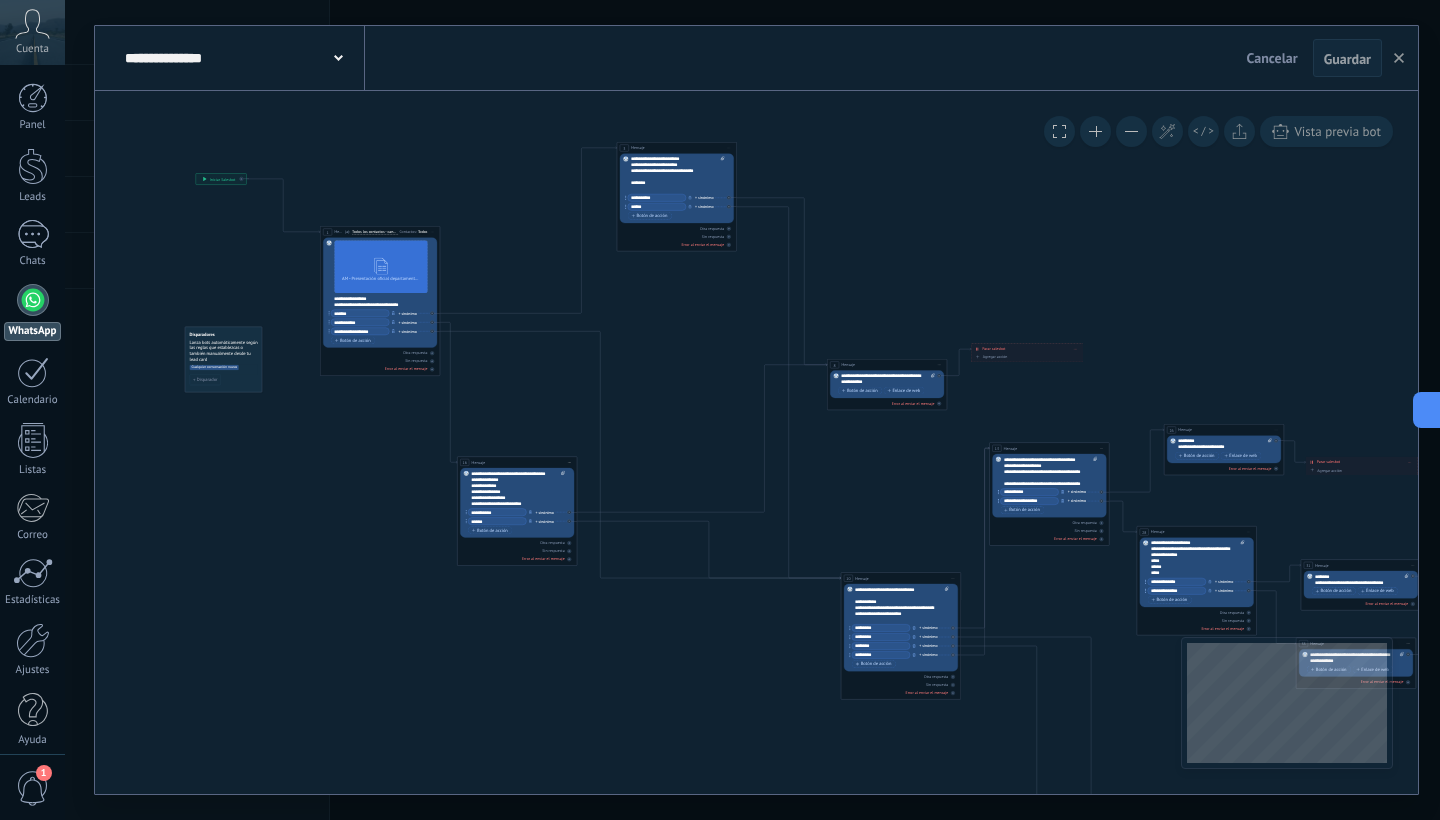 drag, startPoint x: 644, startPoint y: 401, endPoint x: 1439, endPoint y: 819, distance: 898.1921 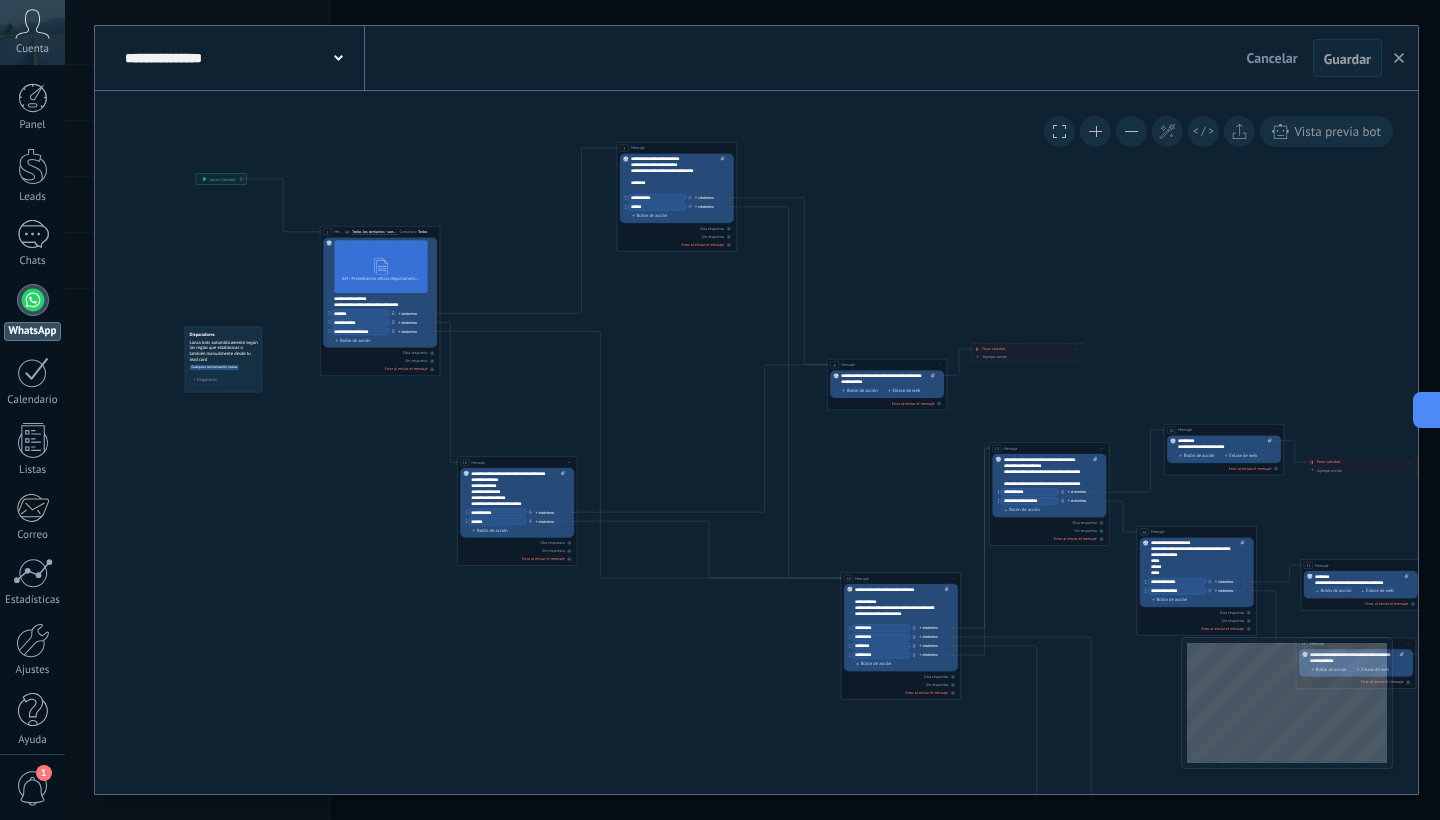 click on "**********" at bounding box center [752, 410] 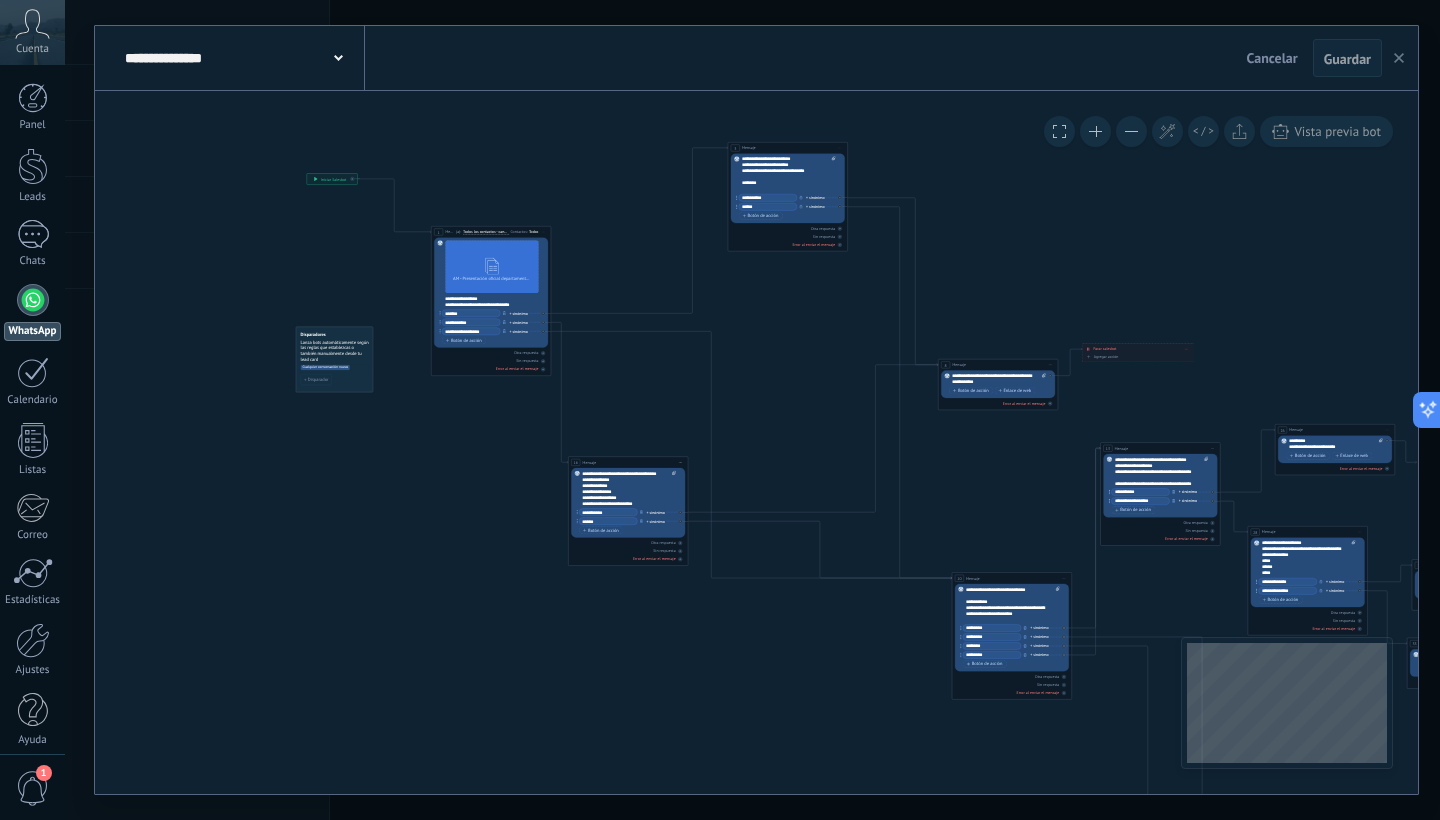 click at bounding box center [1399, 58] 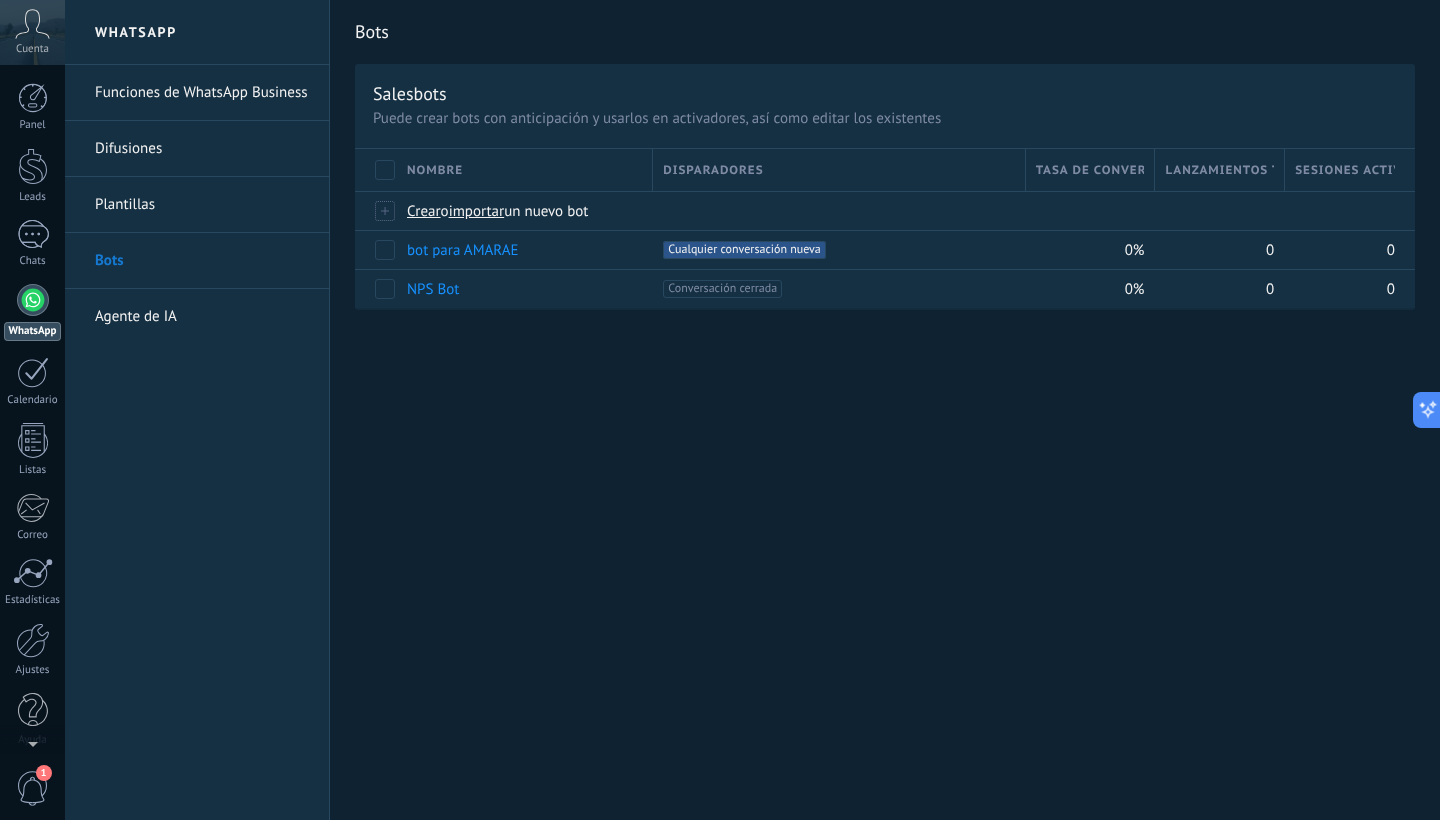 click on "Agente de IA" at bounding box center [197, 316] 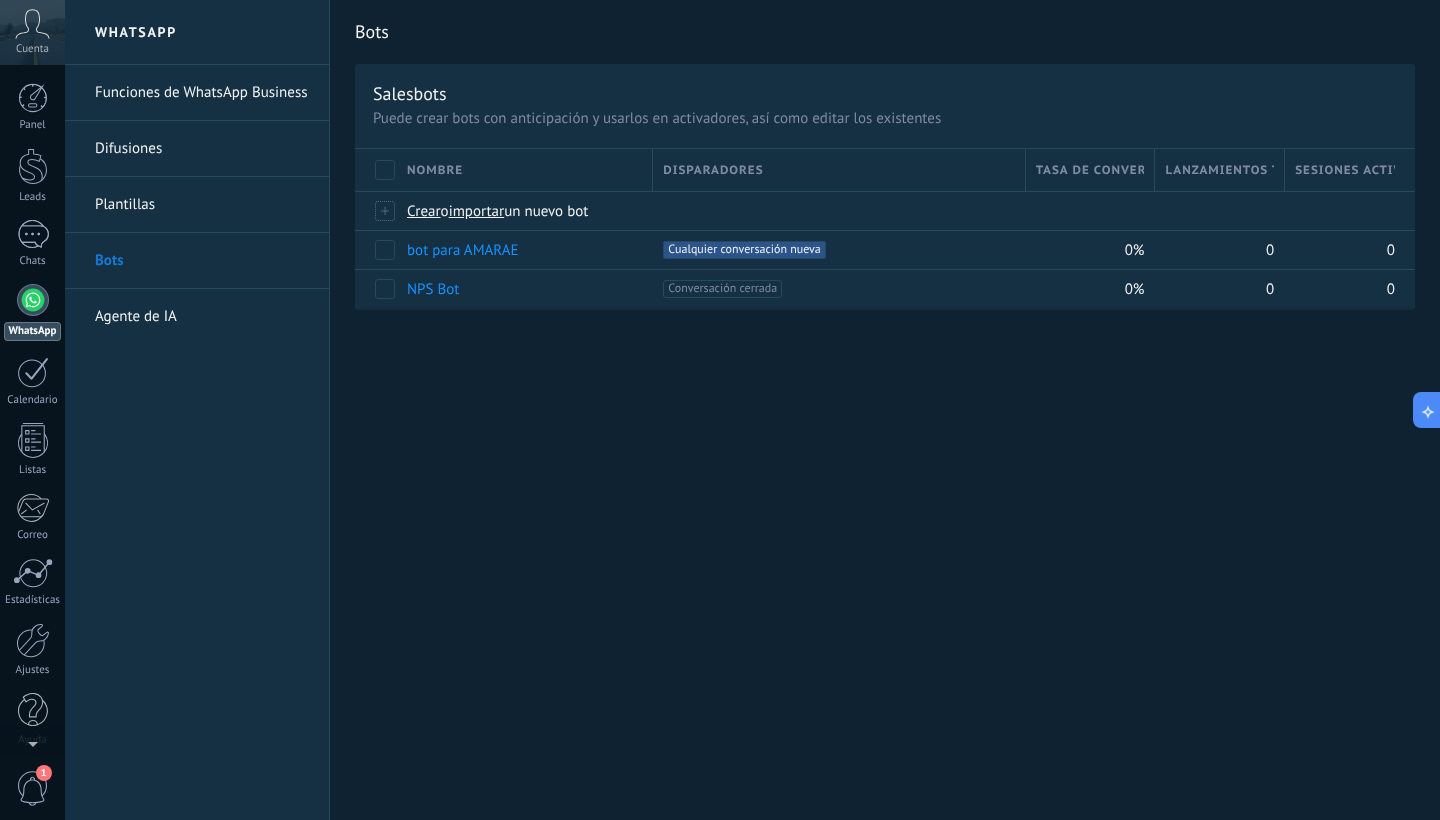 click on "Agente de IA" at bounding box center (202, 317) 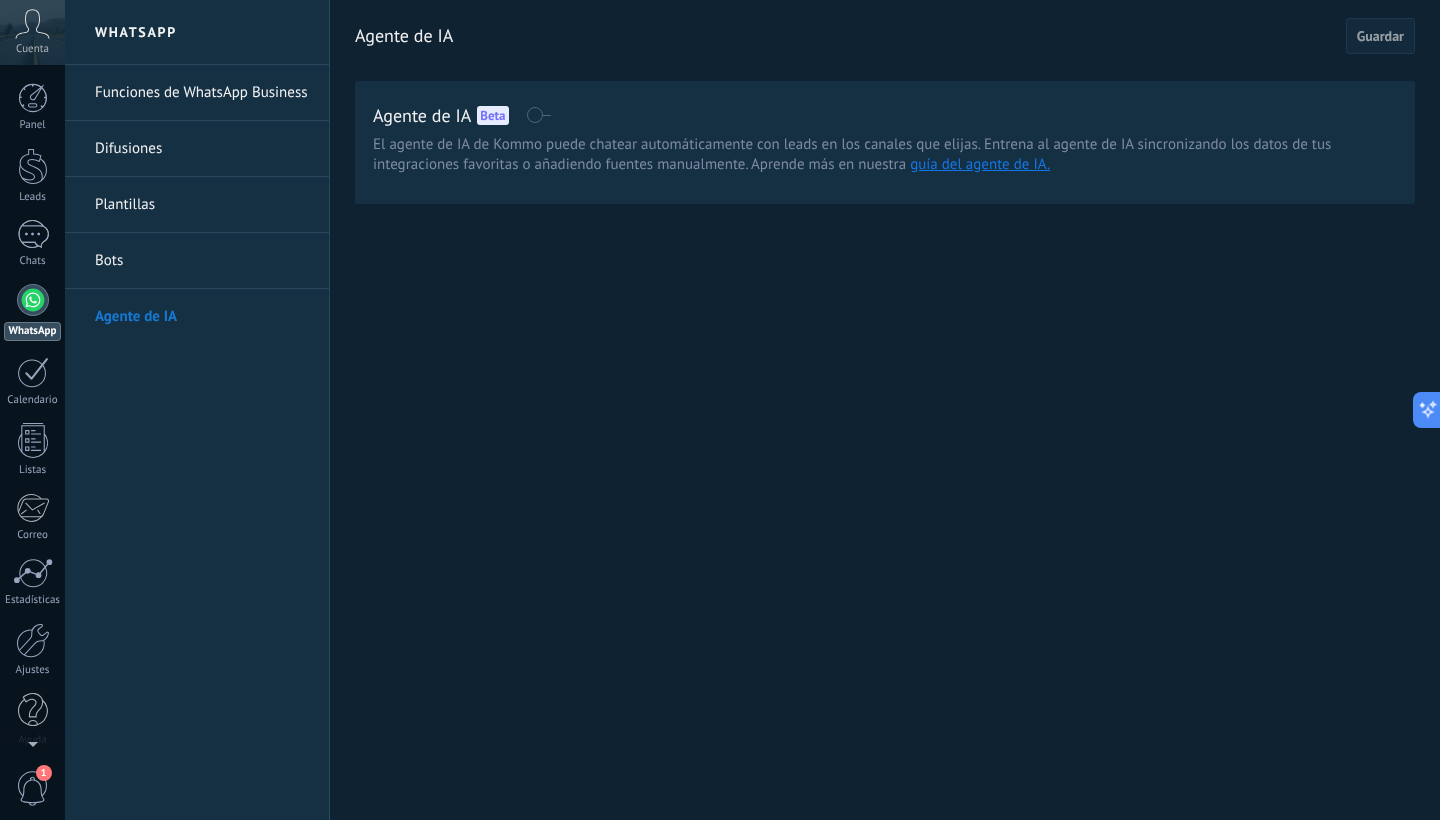 click on "Bots" at bounding box center [197, 261] 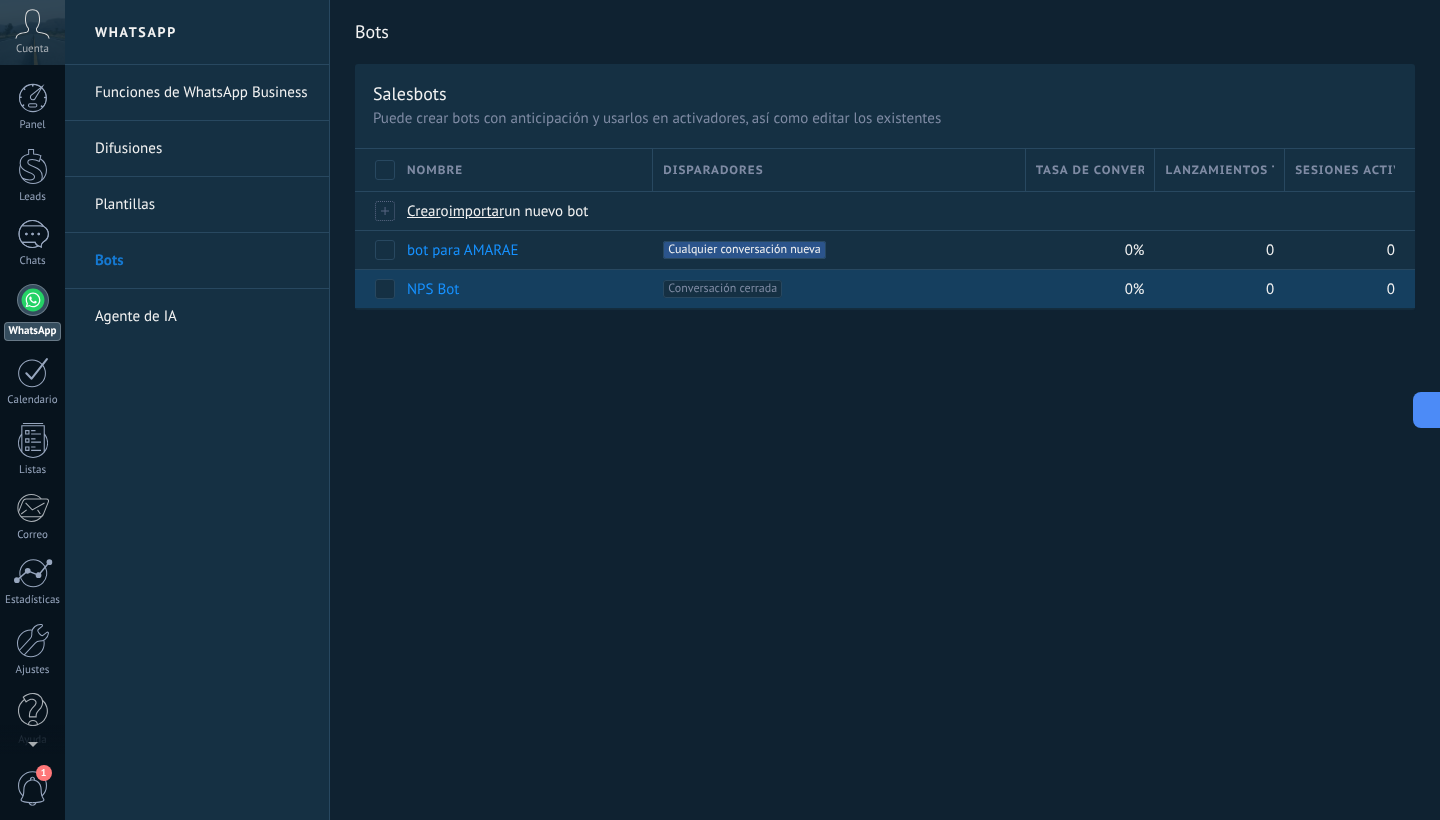 click on "Conversación cerrada +0" at bounding box center [722, 289] 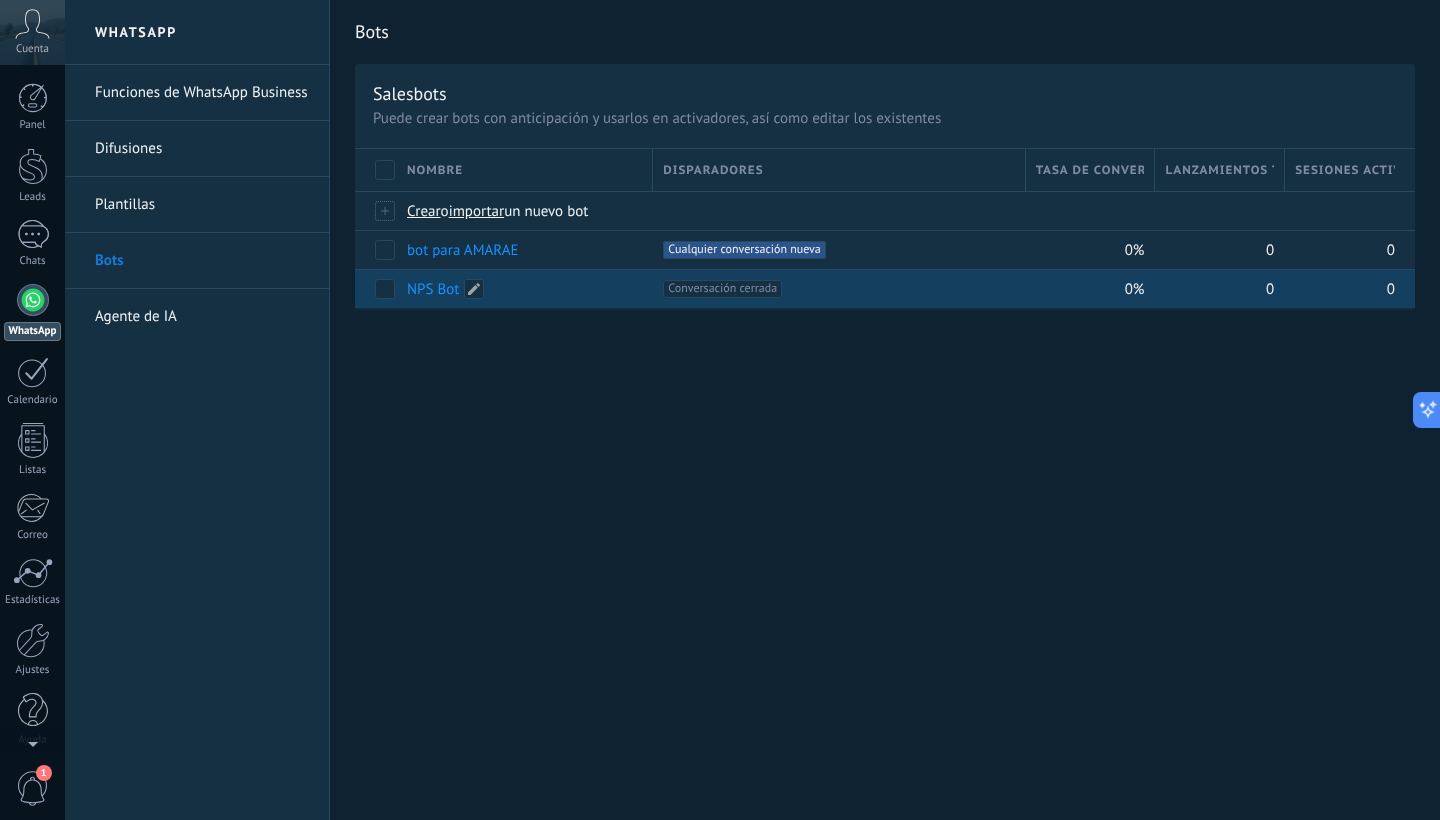 click on "NPS Bot" at bounding box center (525, 288) 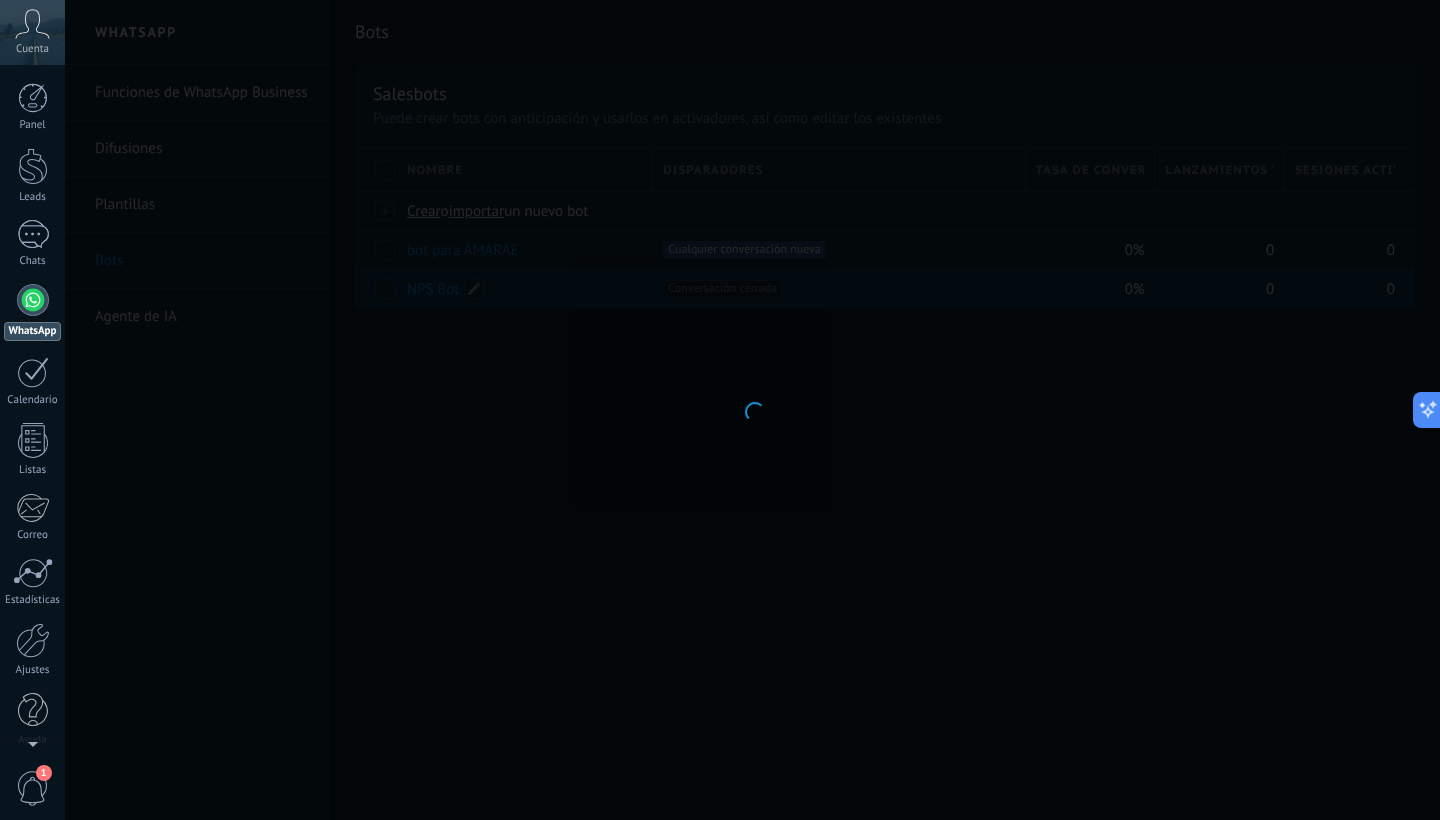 type on "*******" 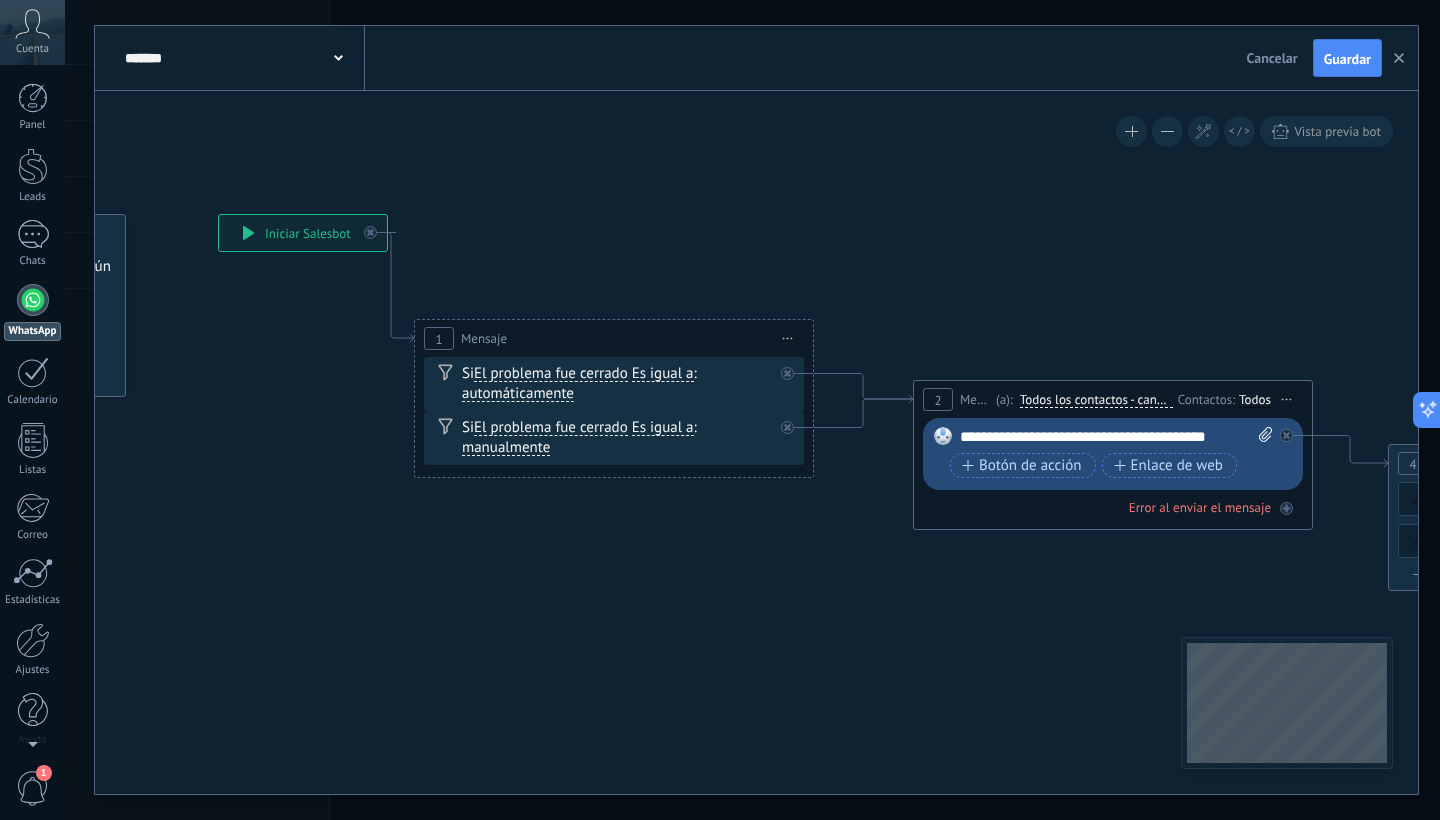 drag, startPoint x: 687, startPoint y: 397, endPoint x: 370, endPoint y: 365, distance: 318.61105 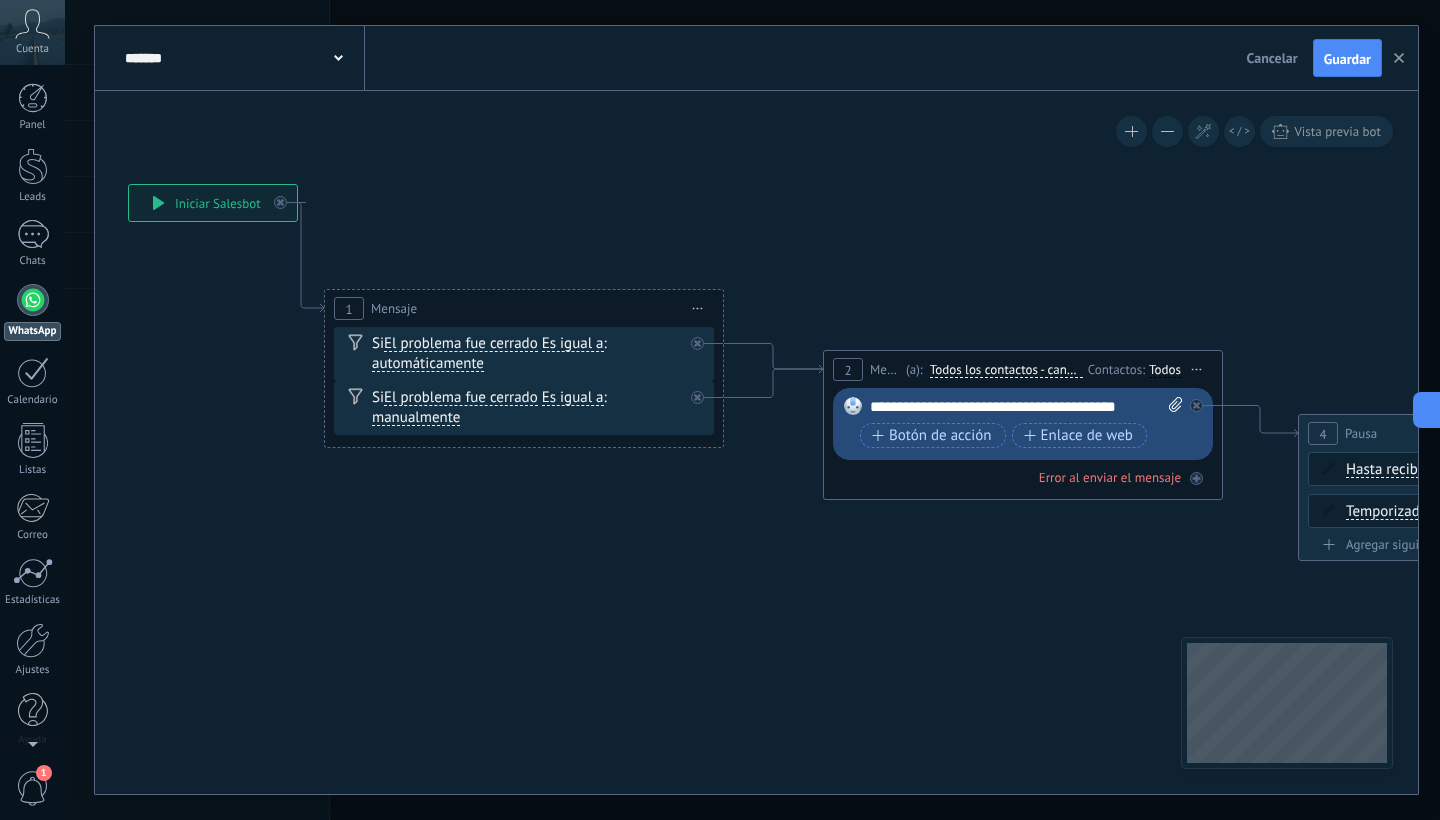 drag, startPoint x: 572, startPoint y: 559, endPoint x: 494, endPoint y: 532, distance: 82.5409 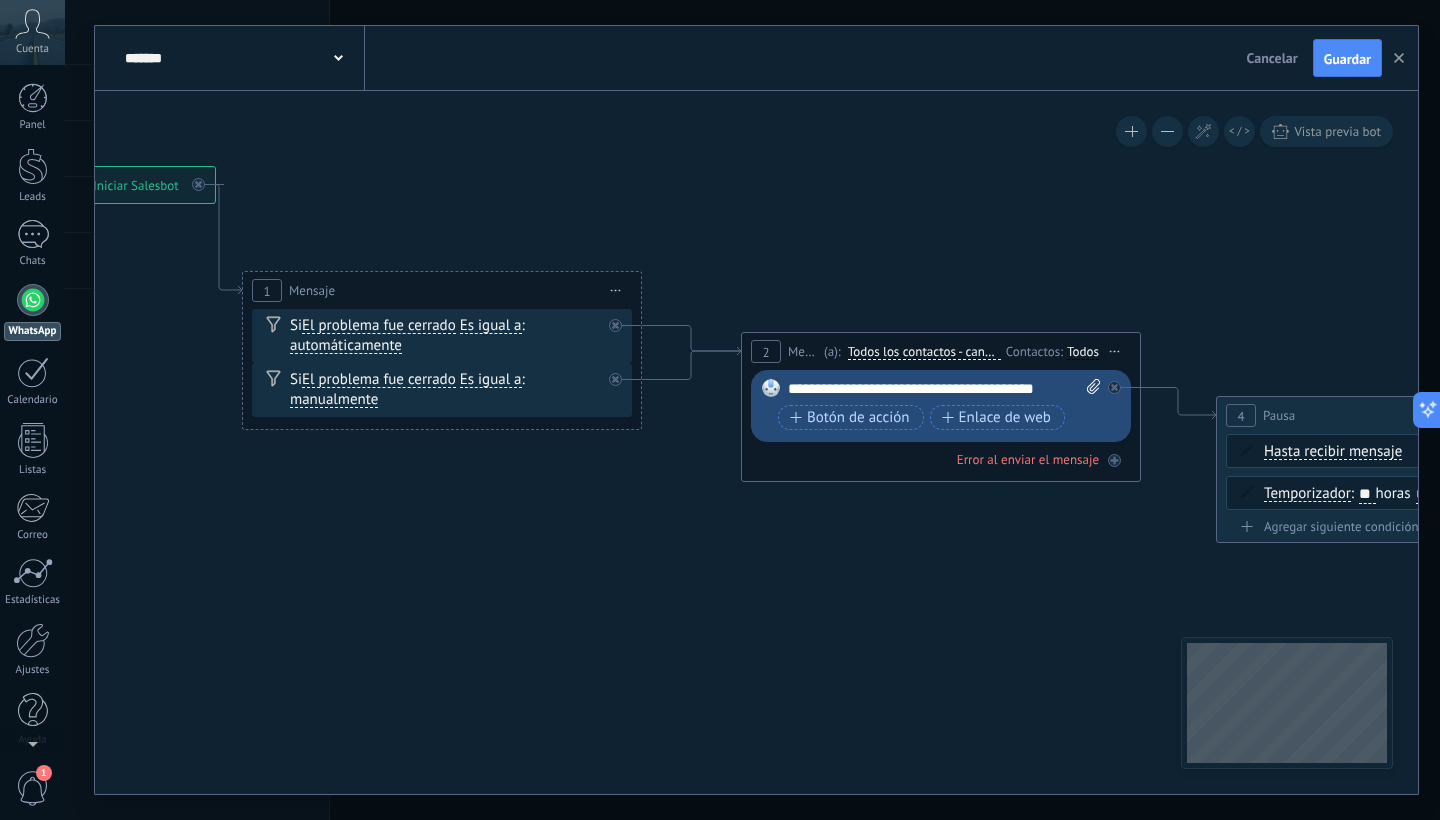 drag, startPoint x: 567, startPoint y: 583, endPoint x: 370, endPoint y: 513, distance: 209.06697 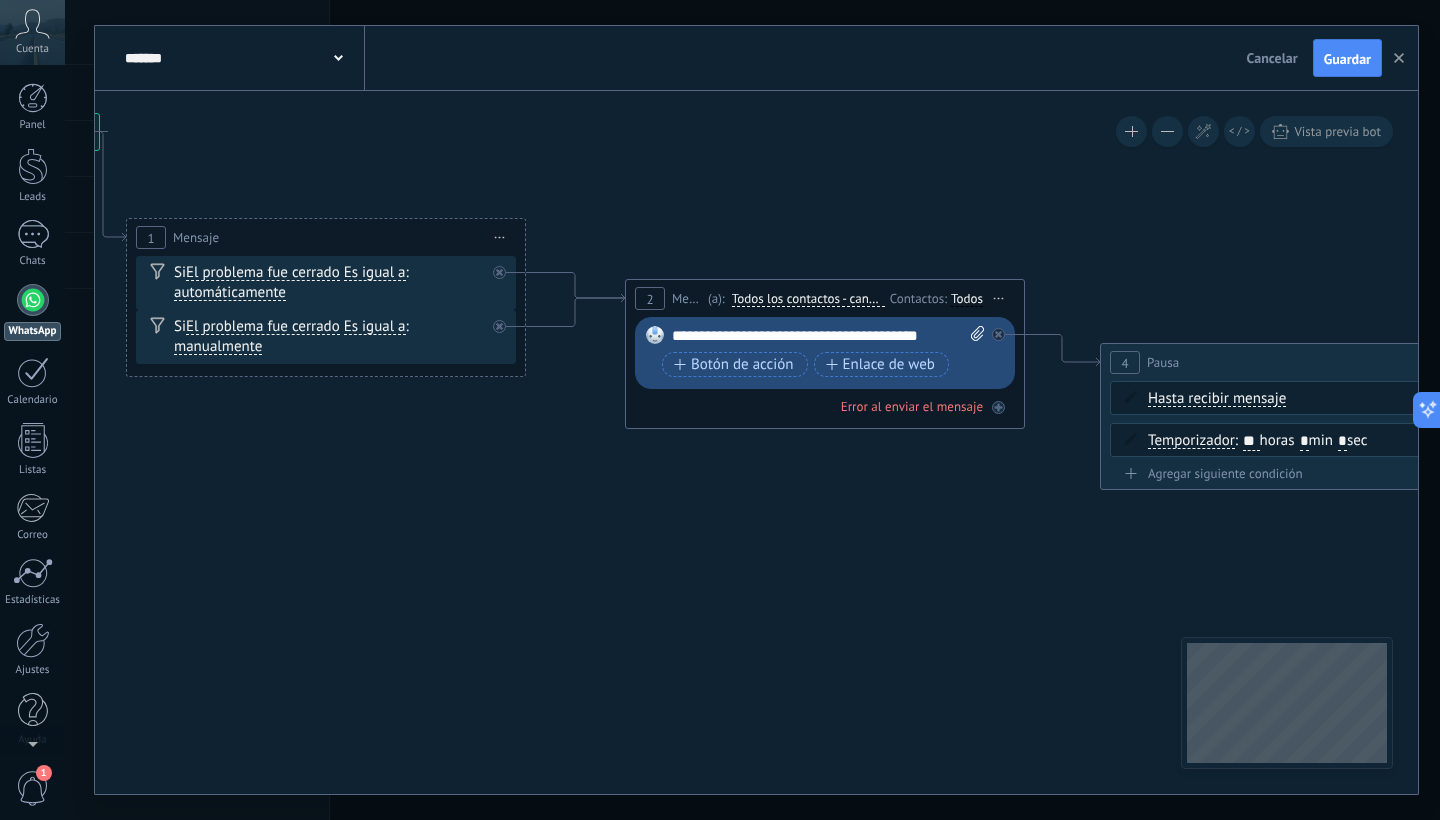 drag, startPoint x: 625, startPoint y: 602, endPoint x: 392, endPoint y: 601, distance: 233.00215 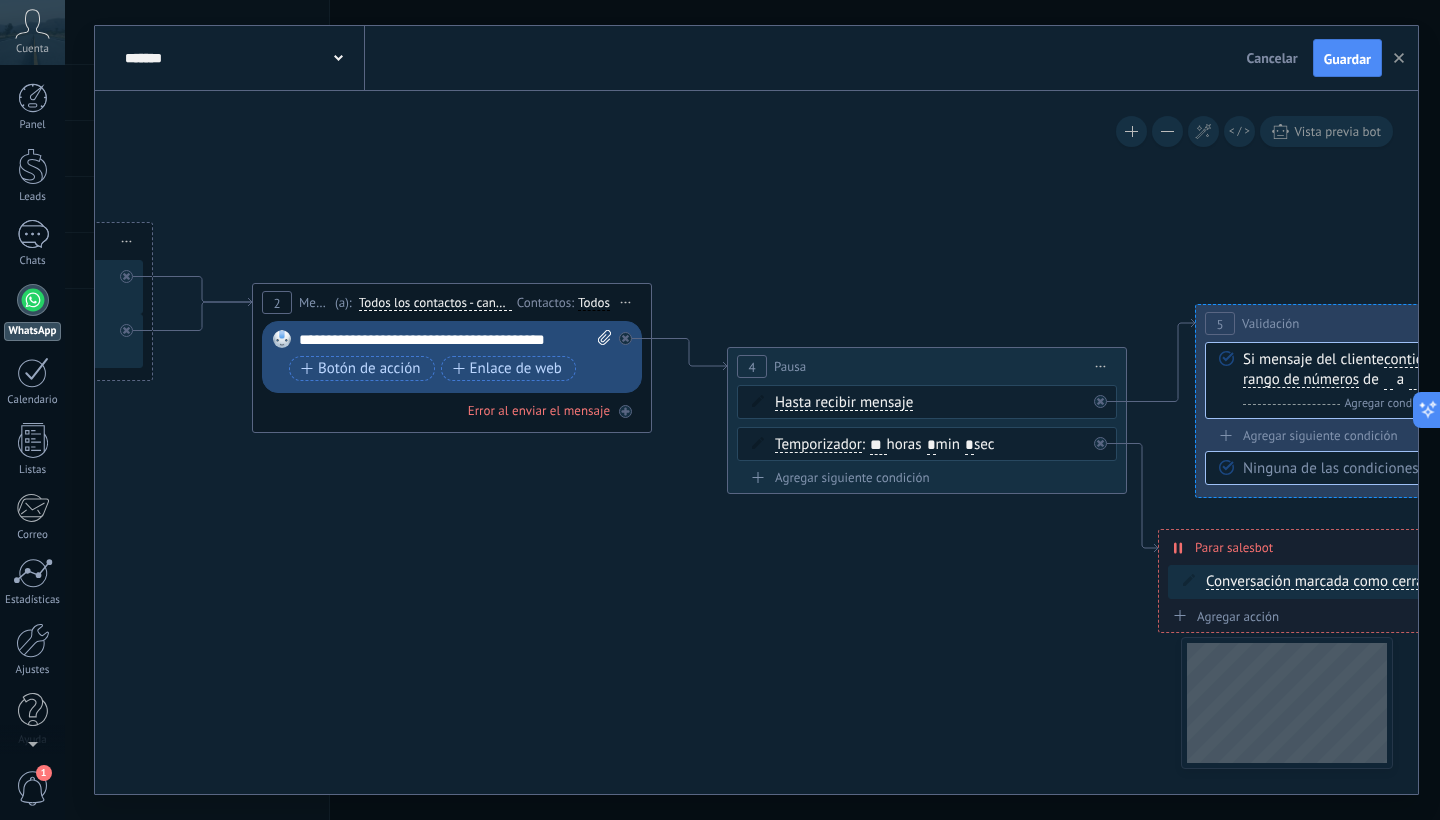 click 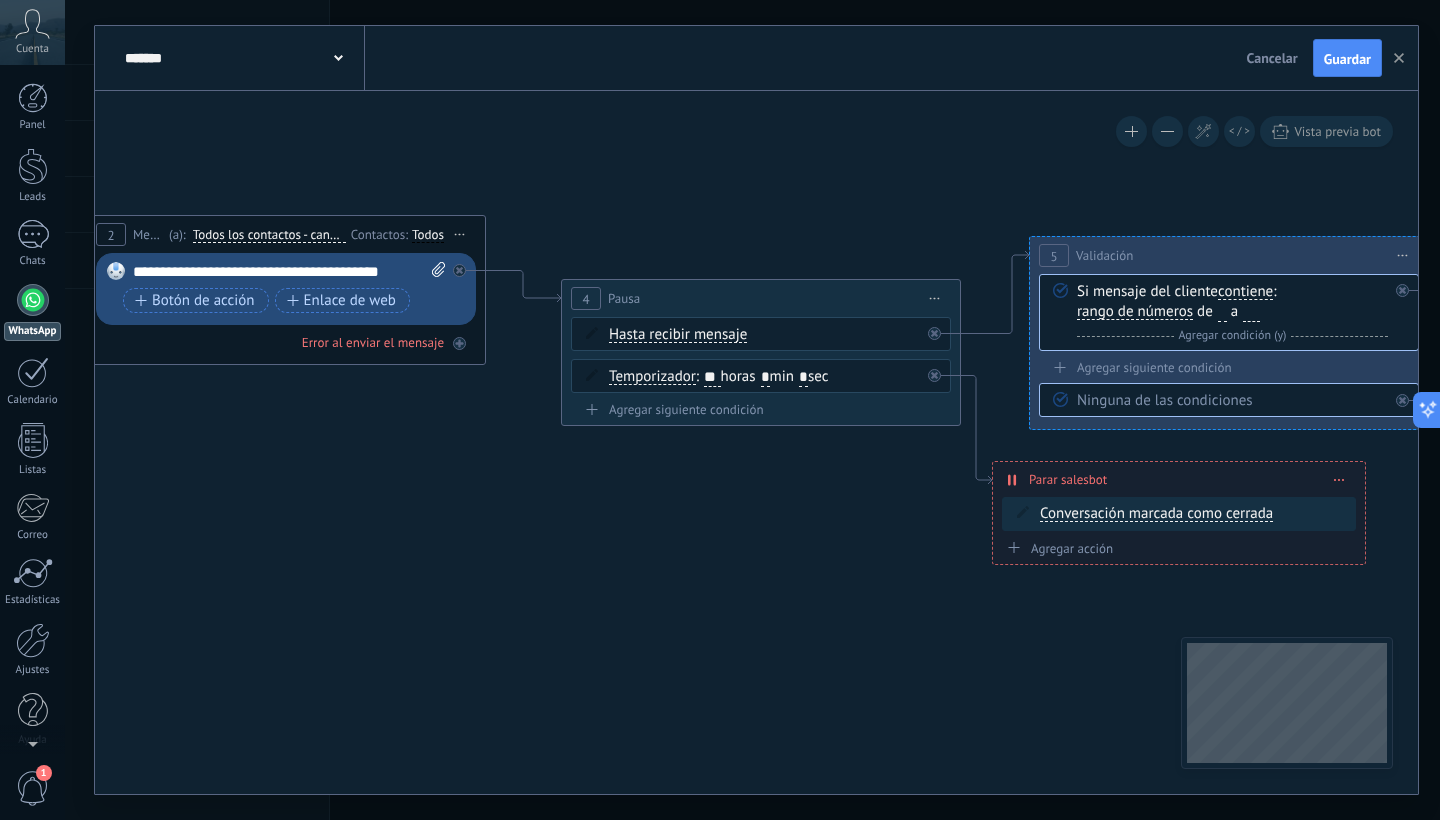 drag, startPoint x: 788, startPoint y: 626, endPoint x: 603, endPoint y: 544, distance: 202.3586 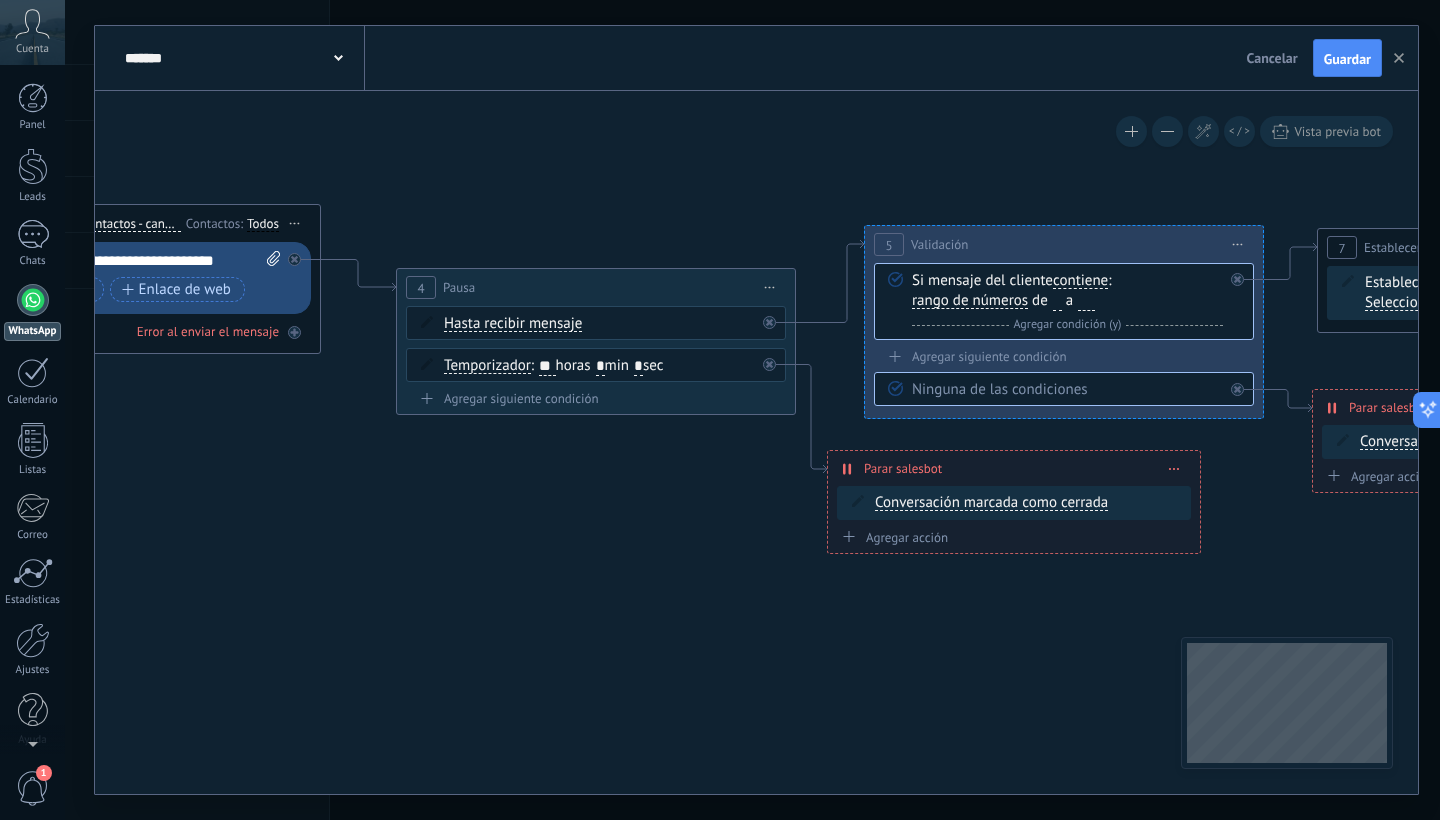 drag, startPoint x: 805, startPoint y: 578, endPoint x: 640, endPoint y: 571, distance: 165.14842 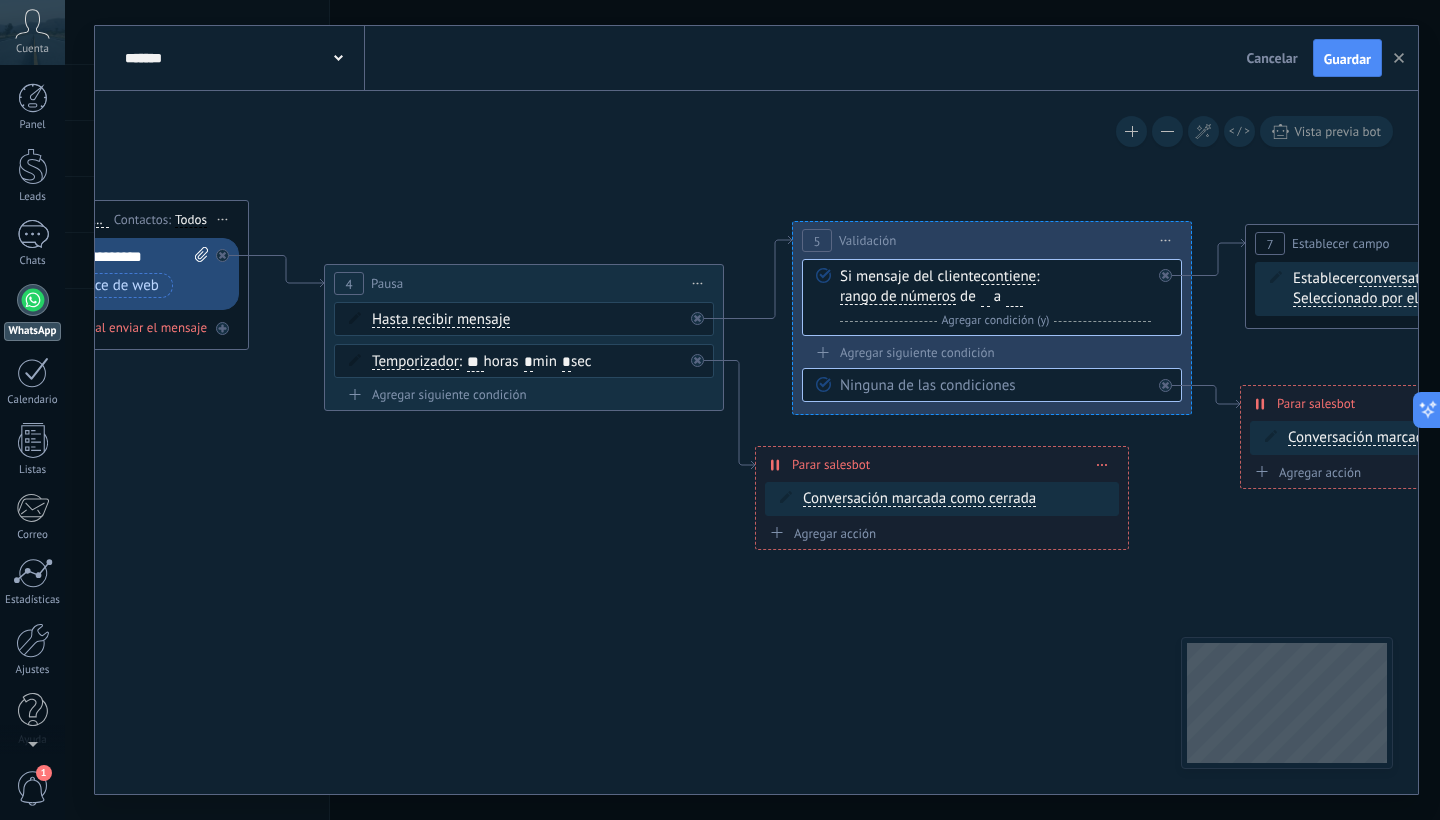 drag, startPoint x: 755, startPoint y: 641, endPoint x: 691, endPoint y: 640, distance: 64.00781 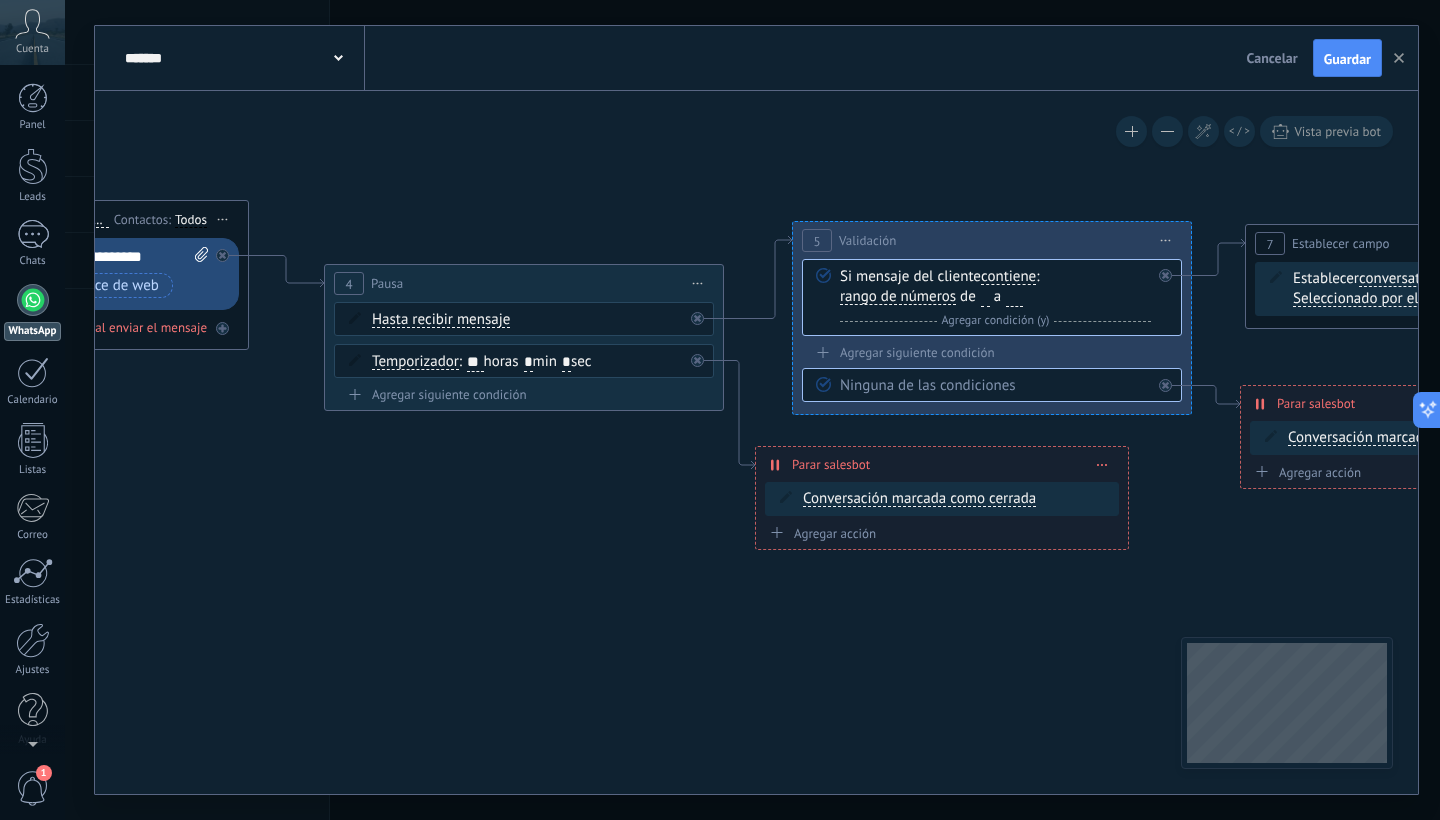 click 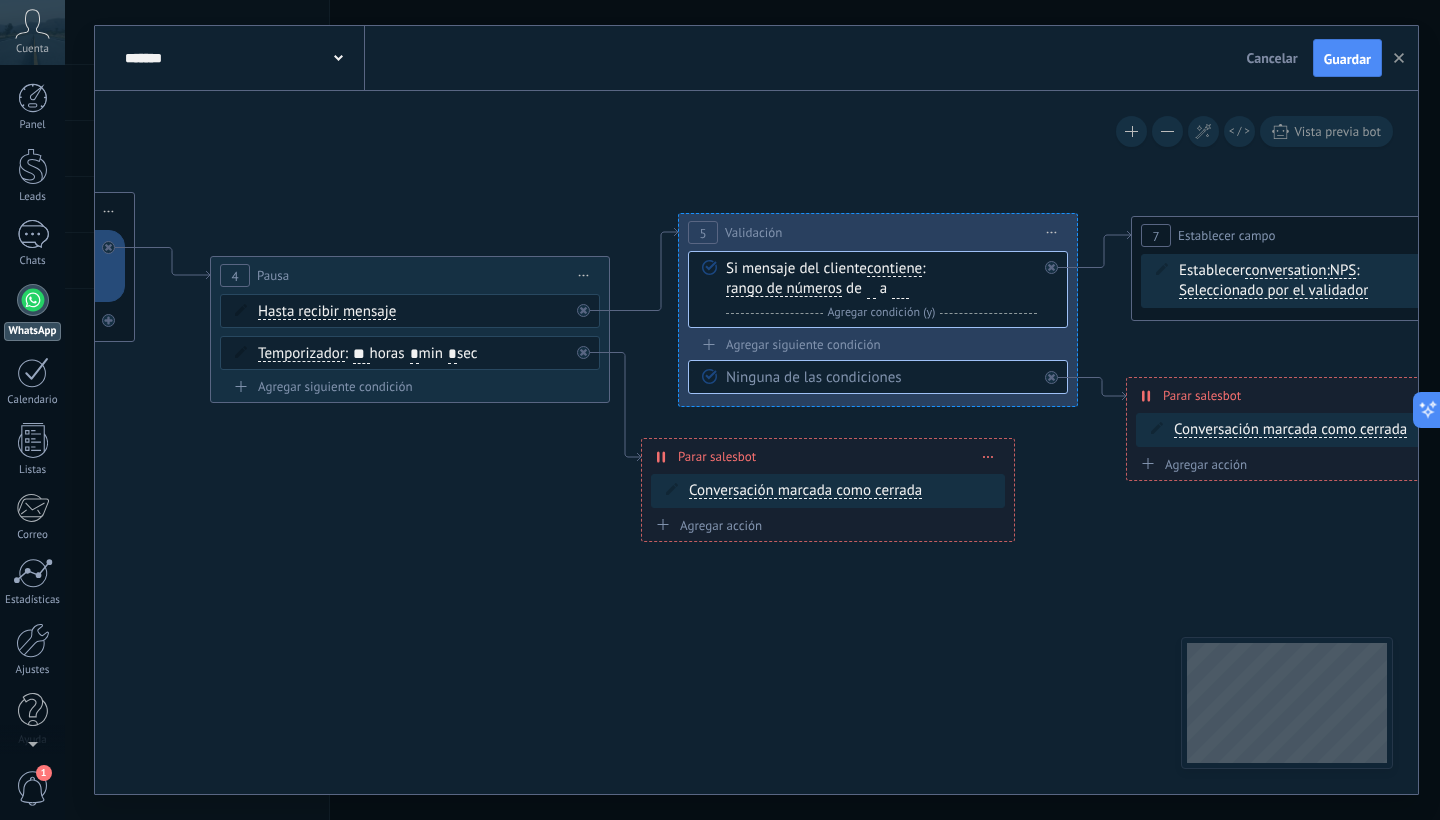 drag, startPoint x: 758, startPoint y: 676, endPoint x: 693, endPoint y: 672, distance: 65.12296 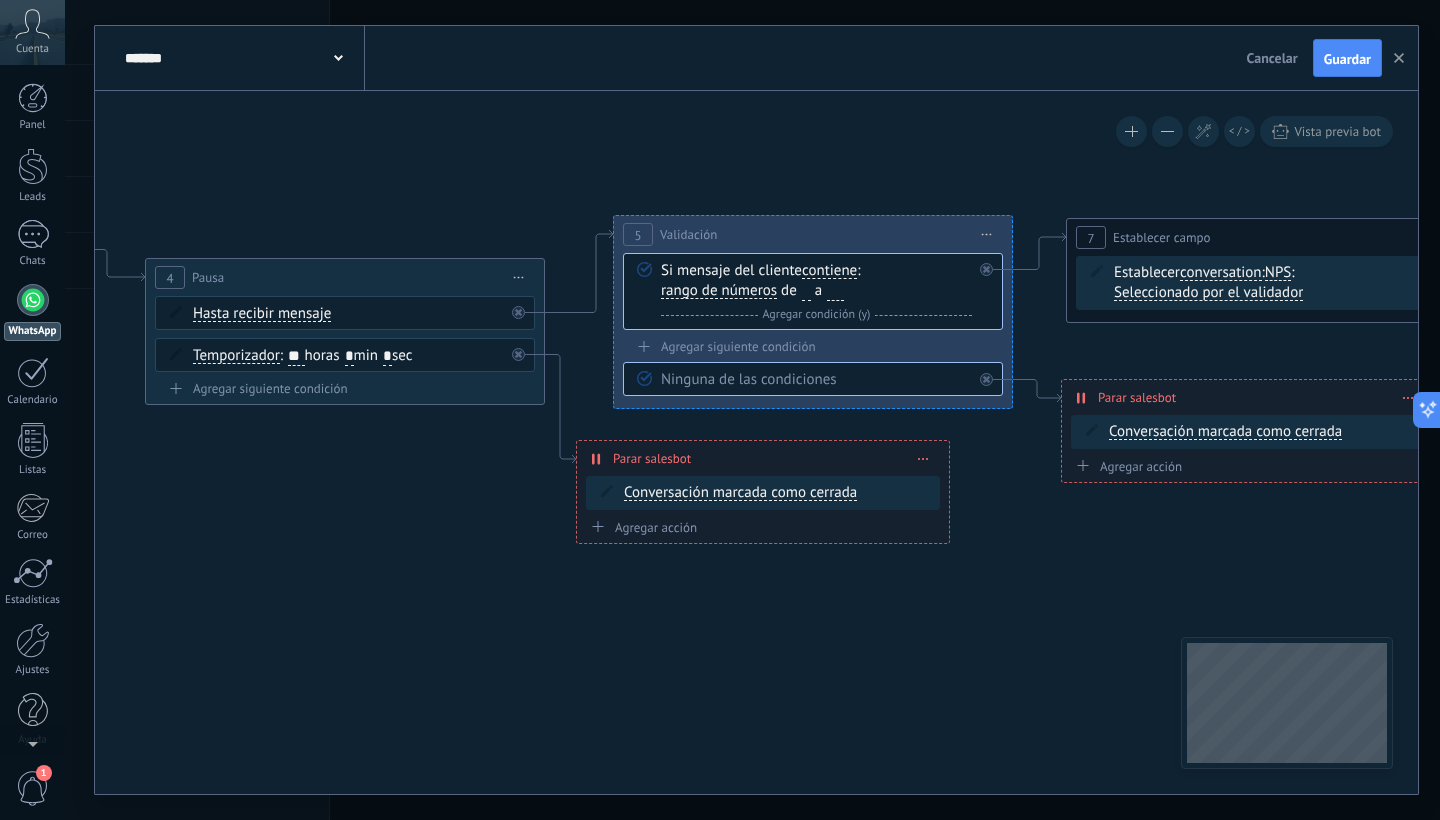 drag, startPoint x: 874, startPoint y: 678, endPoint x: 815, endPoint y: 682, distance: 59.135437 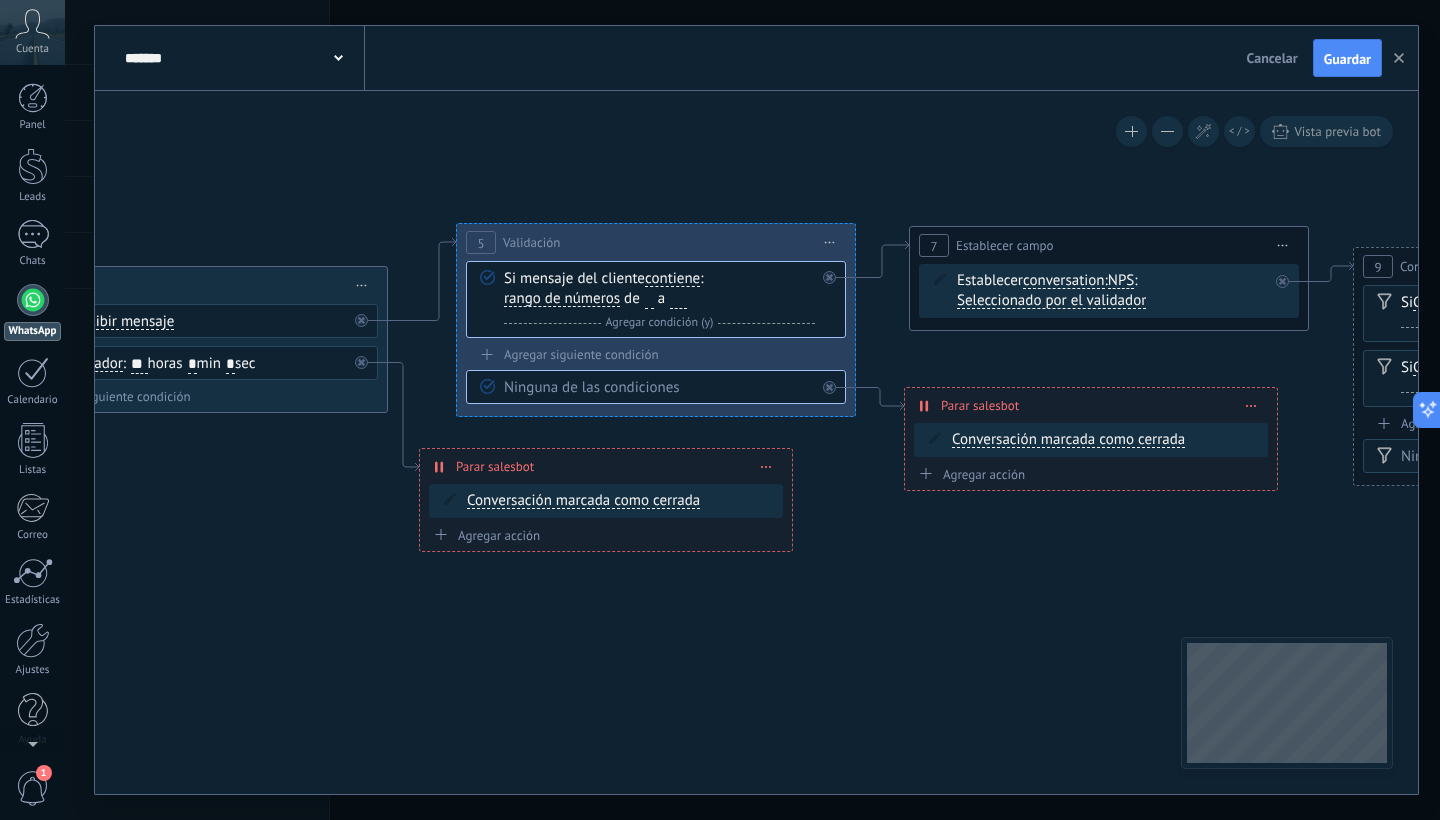 drag, startPoint x: 886, startPoint y: 617, endPoint x: 693, endPoint y: 625, distance: 193.16573 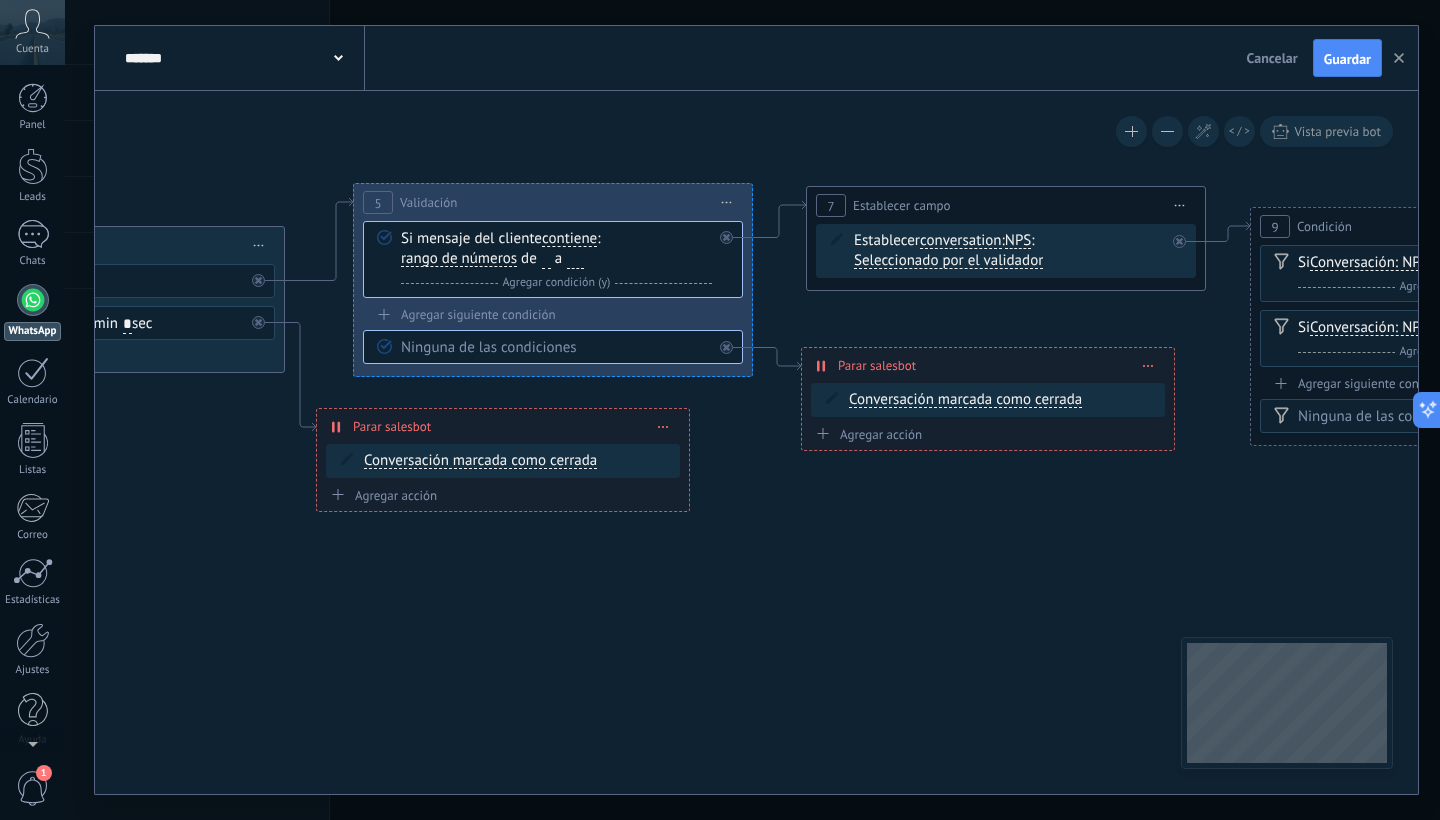 drag, startPoint x: 827, startPoint y: 642, endPoint x: 760, endPoint y: 601, distance: 78.54935 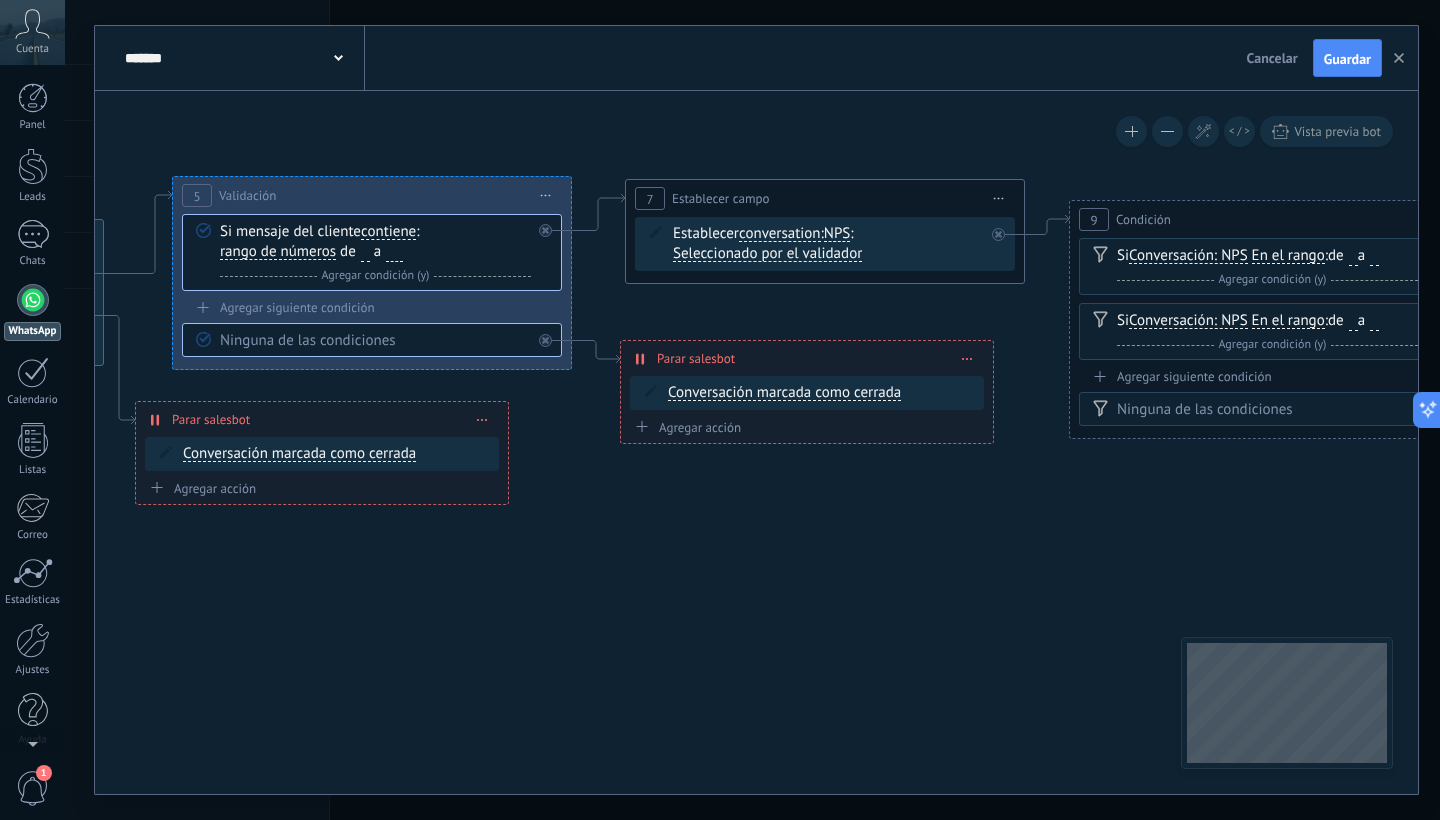drag, startPoint x: 846, startPoint y: 618, endPoint x: 657, endPoint y: 597, distance: 190.16309 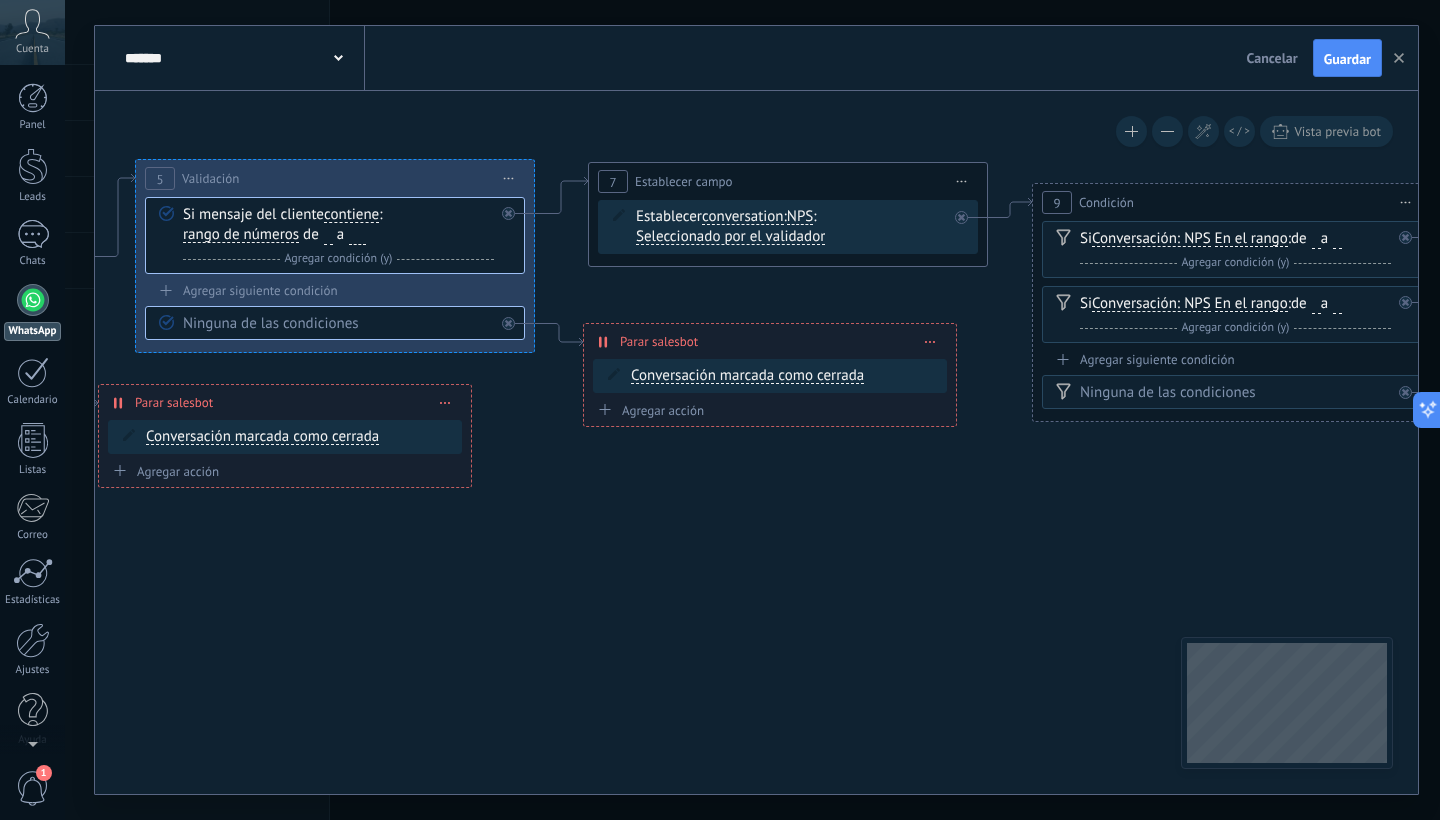 drag, startPoint x: 825, startPoint y: 612, endPoint x: 735, endPoint y: 624, distance: 90.79648 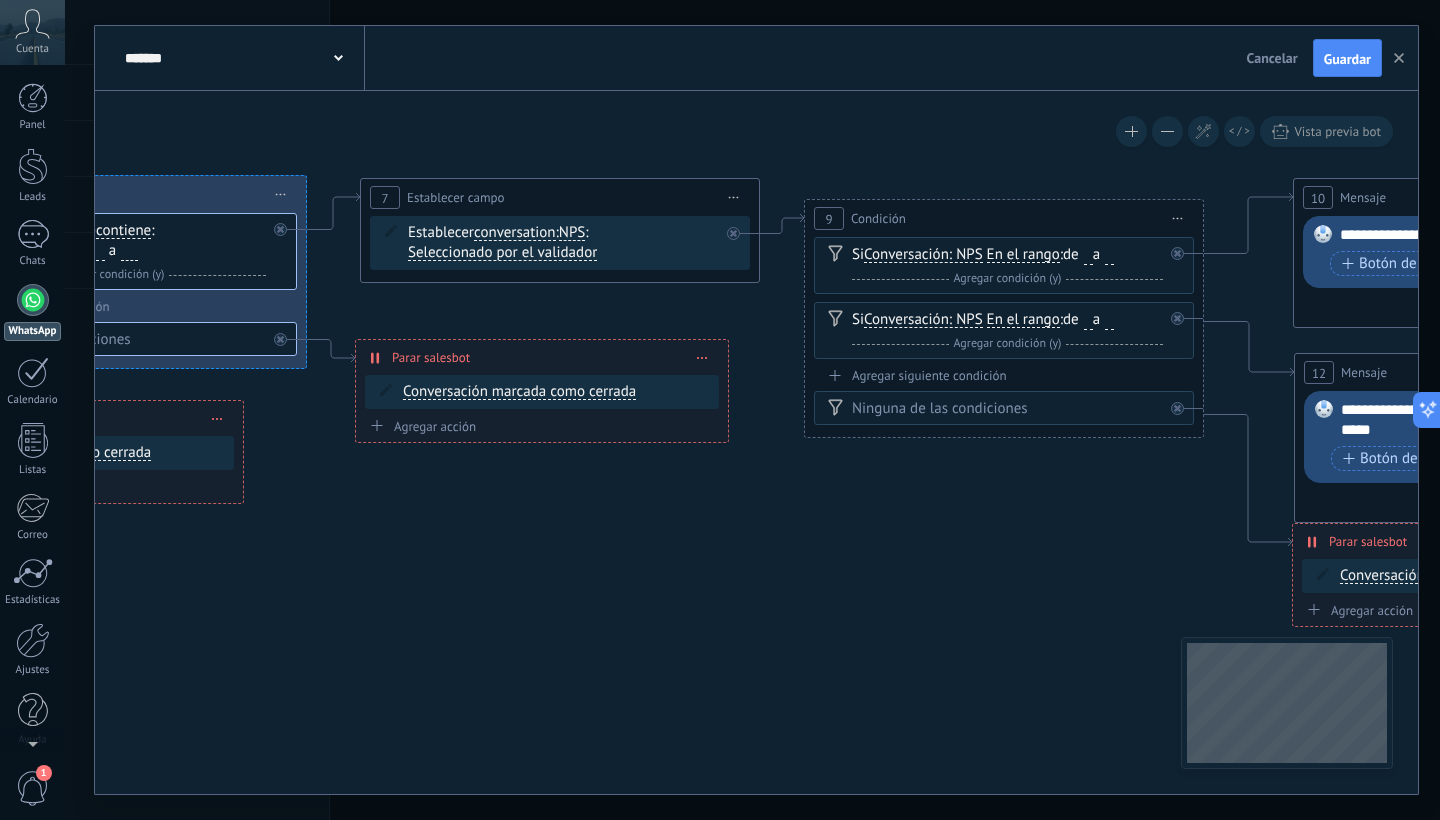 drag, startPoint x: 796, startPoint y: 633, endPoint x: 652, endPoint y: 637, distance: 144.05554 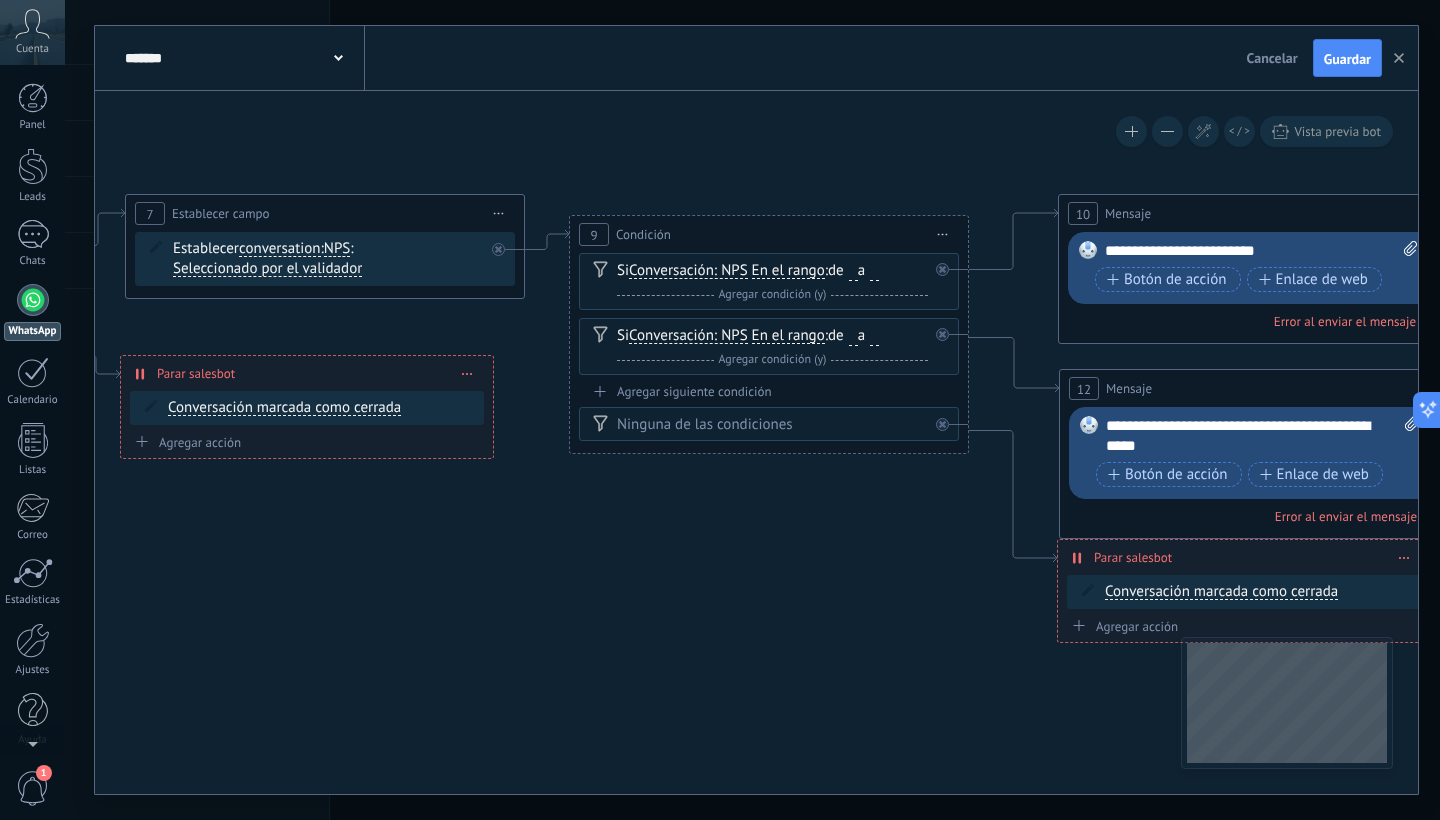 drag, startPoint x: 882, startPoint y: 641, endPoint x: 651, endPoint y: 619, distance: 232.04526 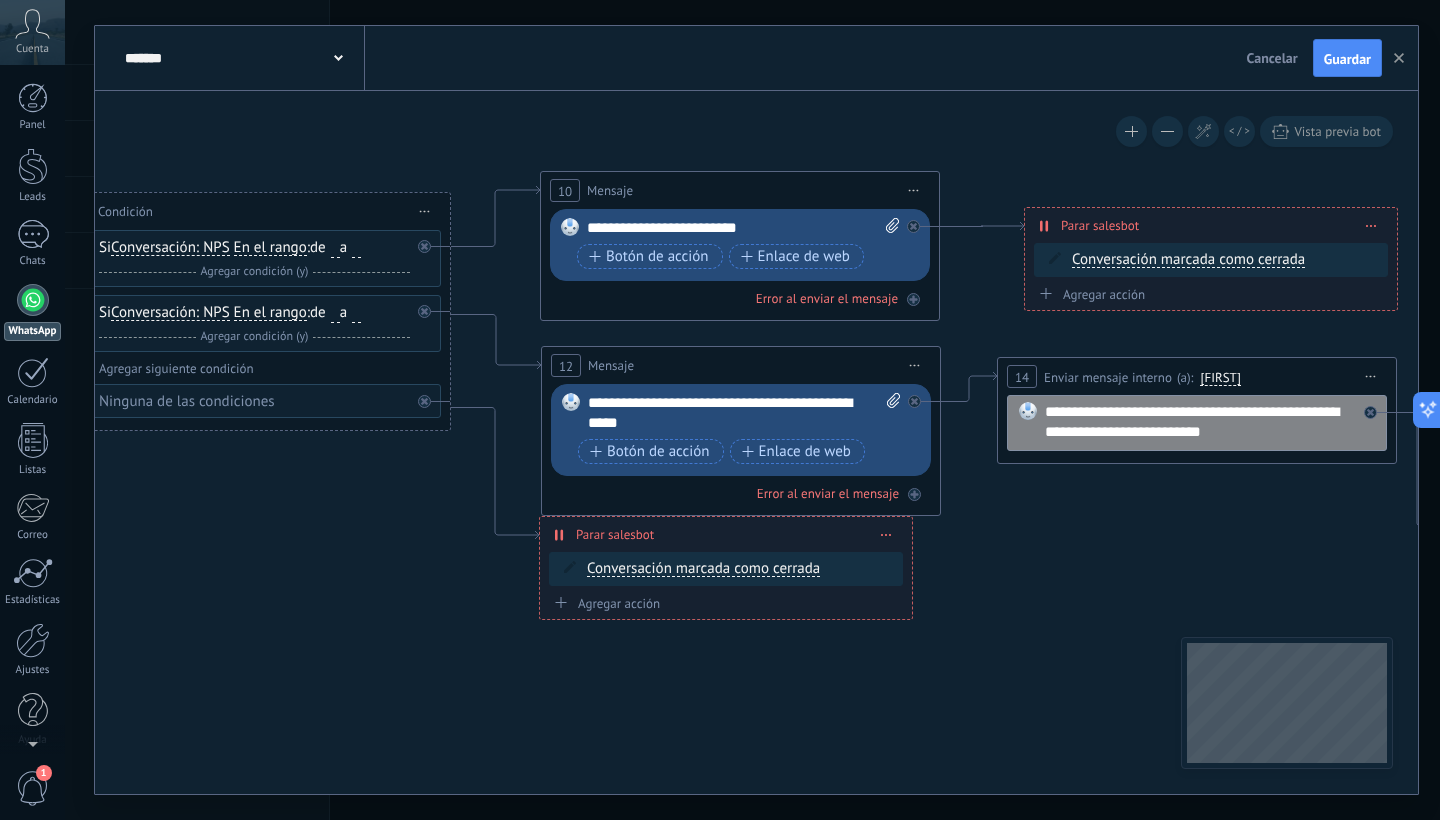drag, startPoint x: 1030, startPoint y: 657, endPoint x: 764, endPoint y: 654, distance: 266.0169 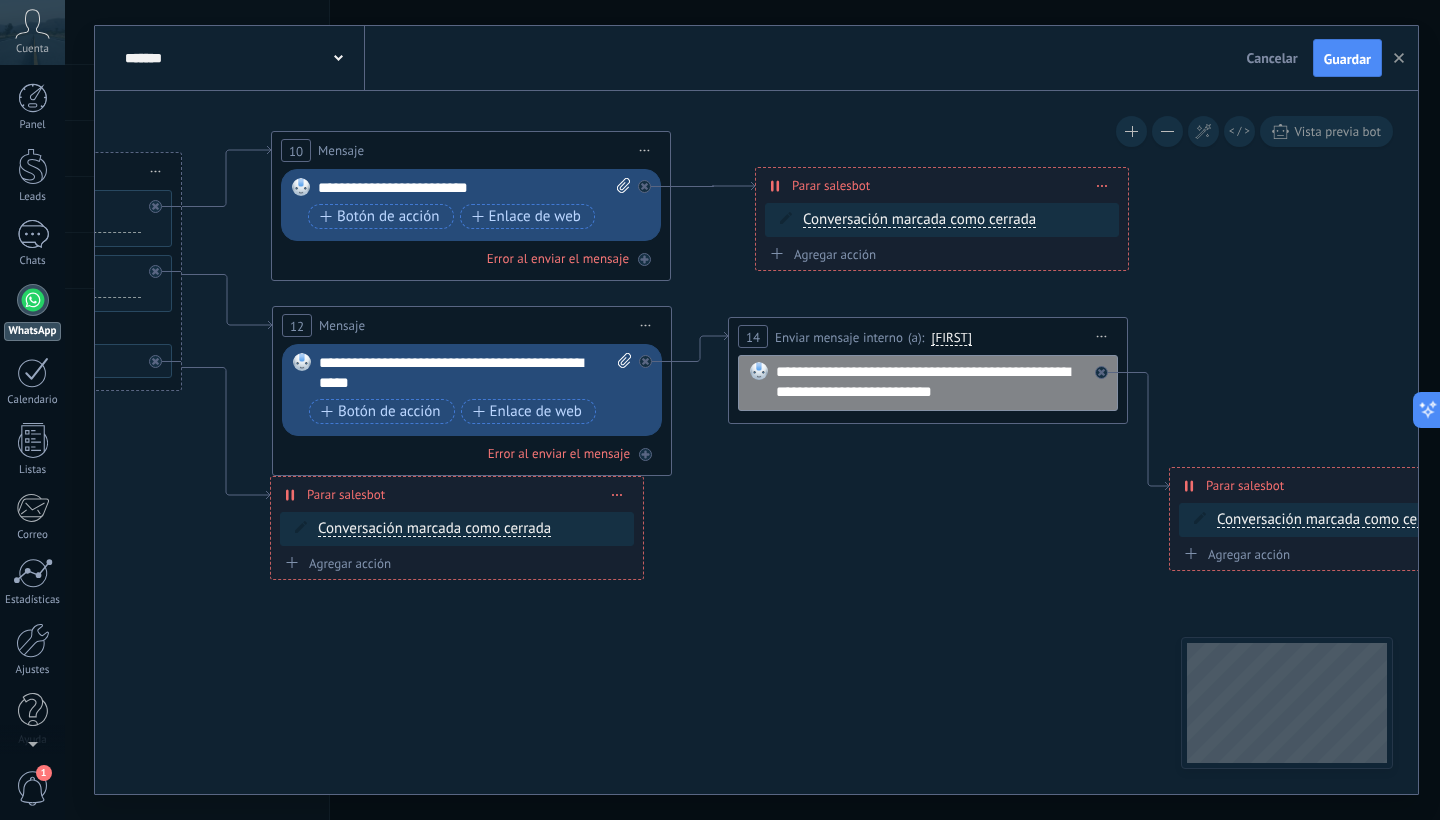 drag, startPoint x: 942, startPoint y: 661, endPoint x: 719, endPoint y: 581, distance: 236.9156 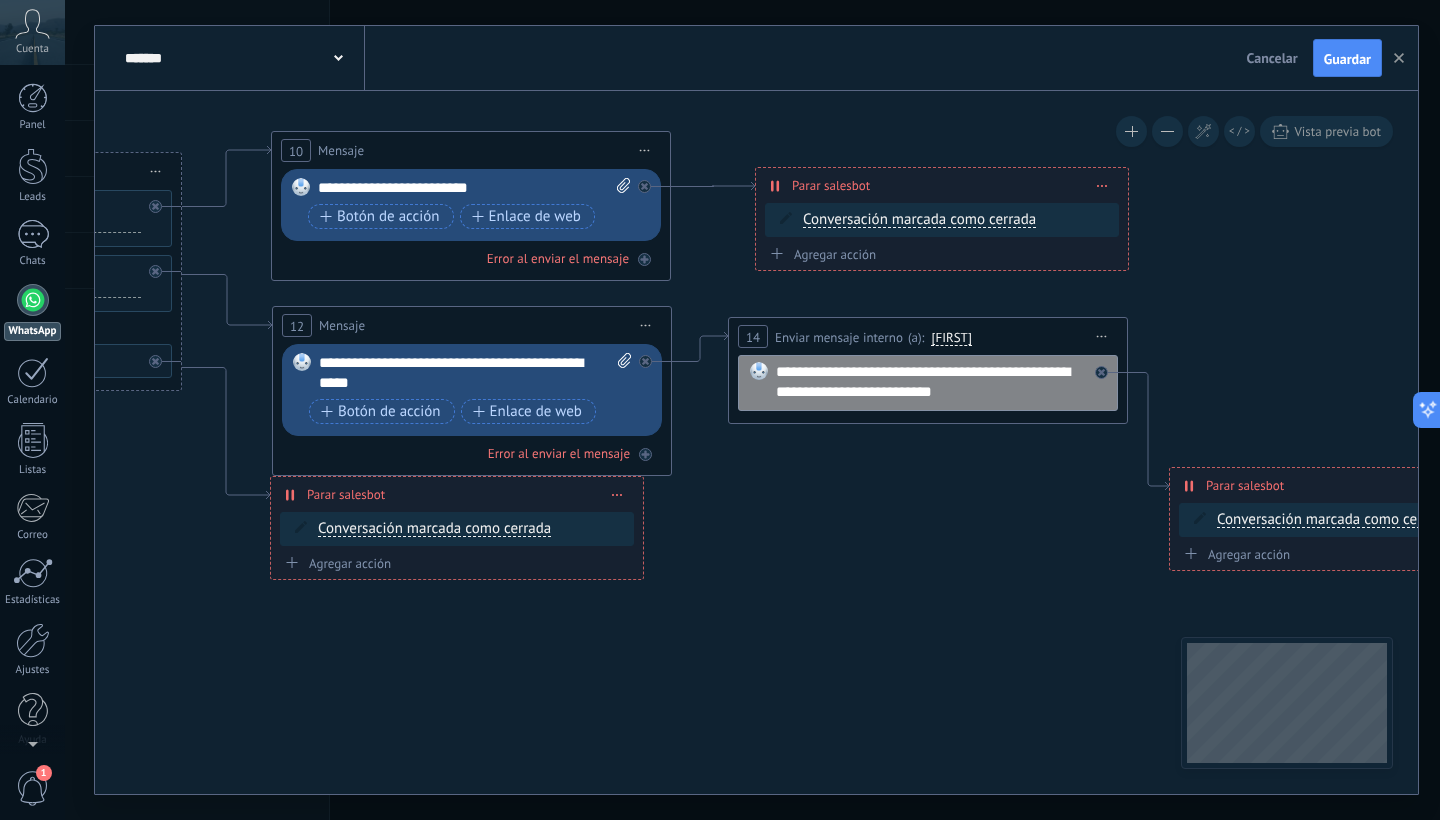 click 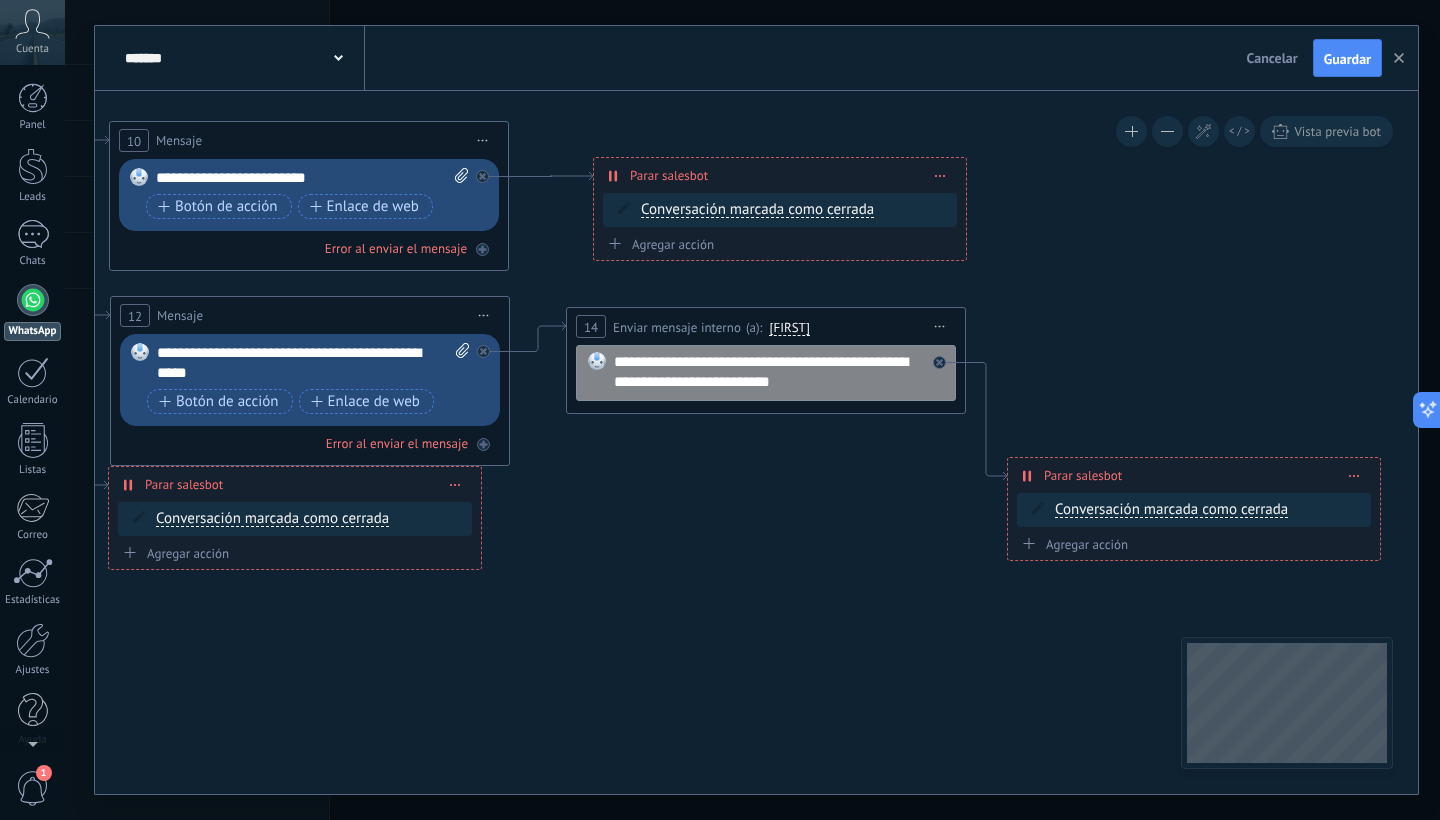 drag, startPoint x: 832, startPoint y: 571, endPoint x: 672, endPoint y: 562, distance: 160.25293 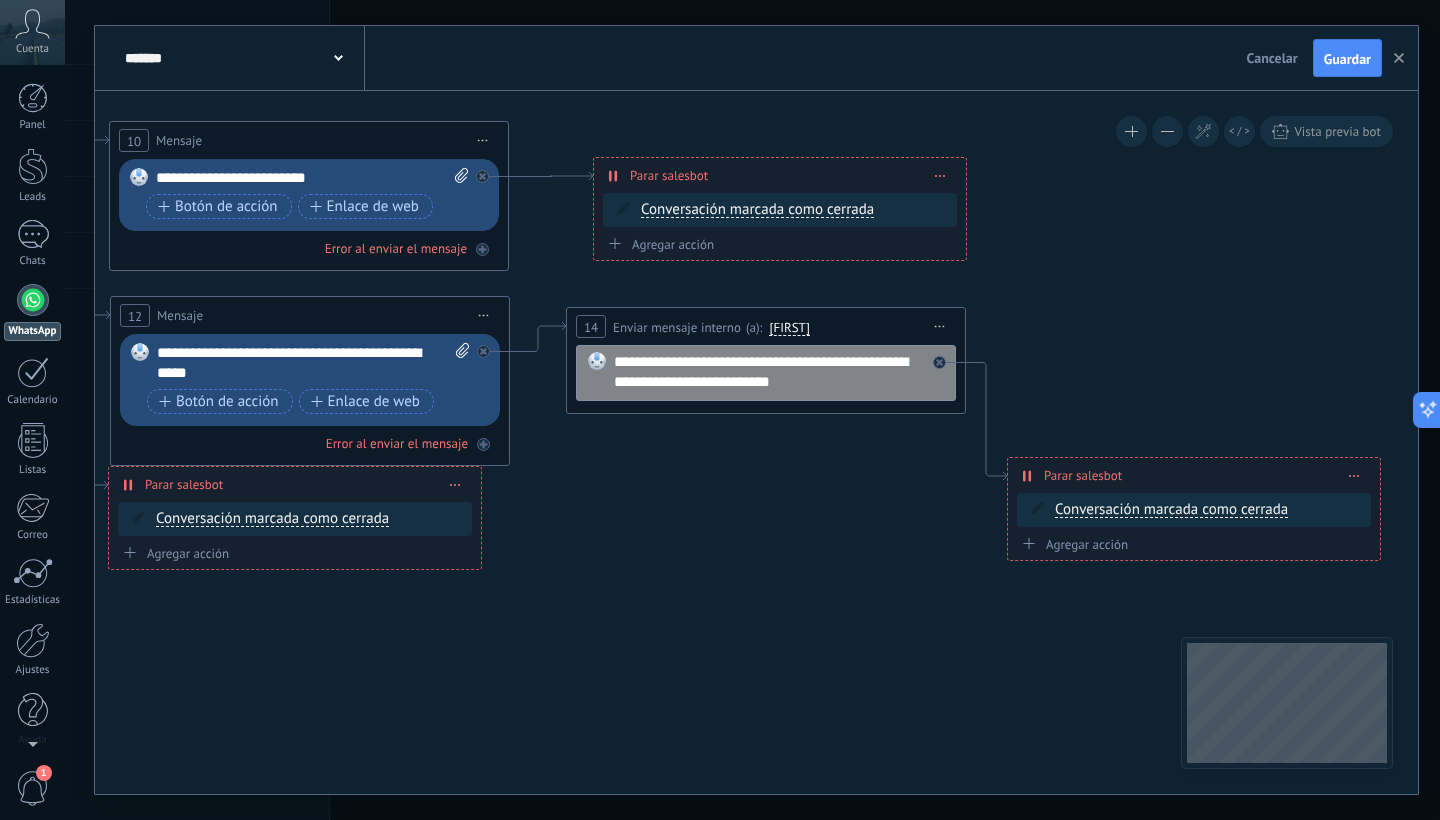 click 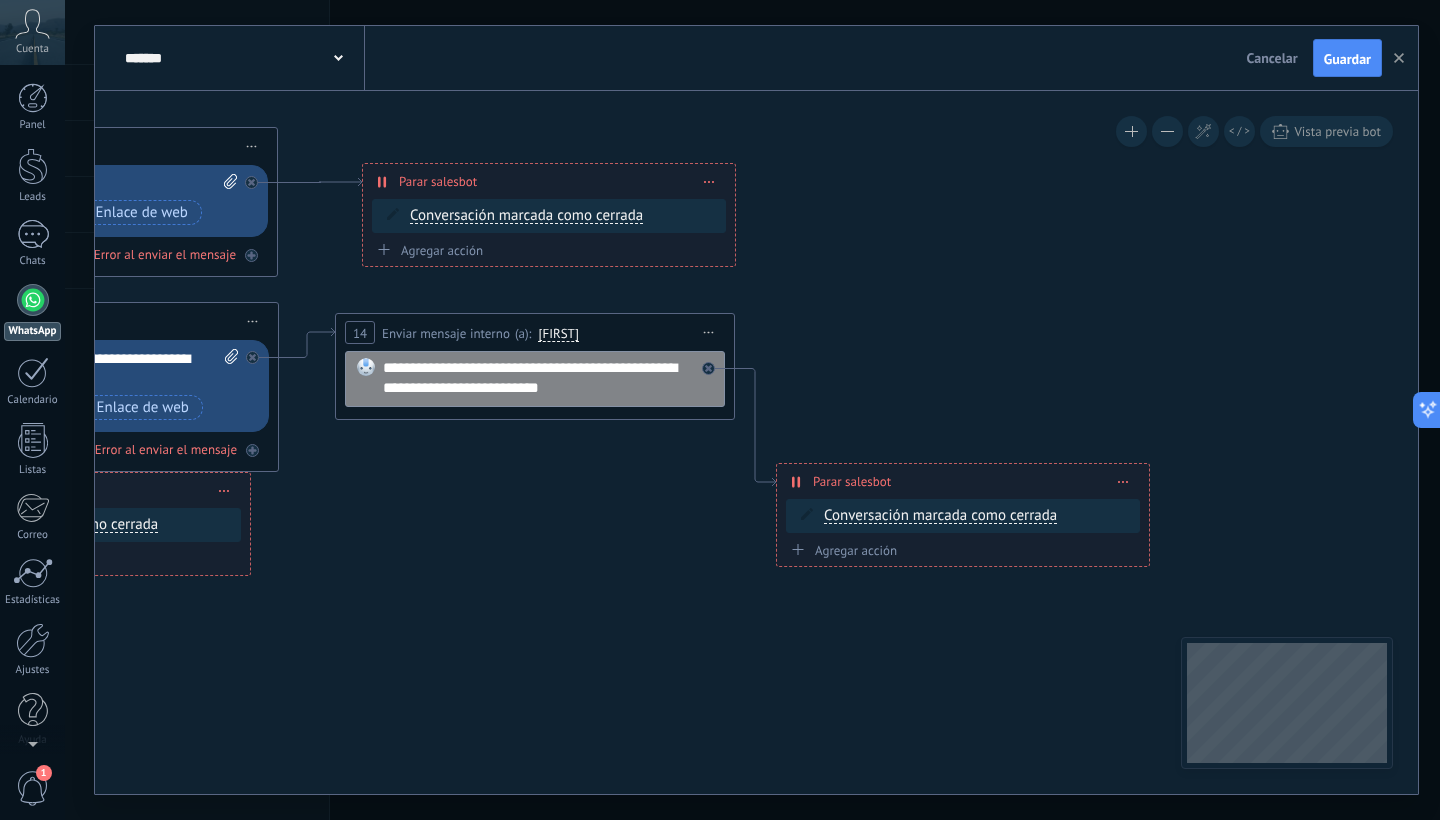 drag, startPoint x: 752, startPoint y: 590, endPoint x: 552, endPoint y: 608, distance: 200.80836 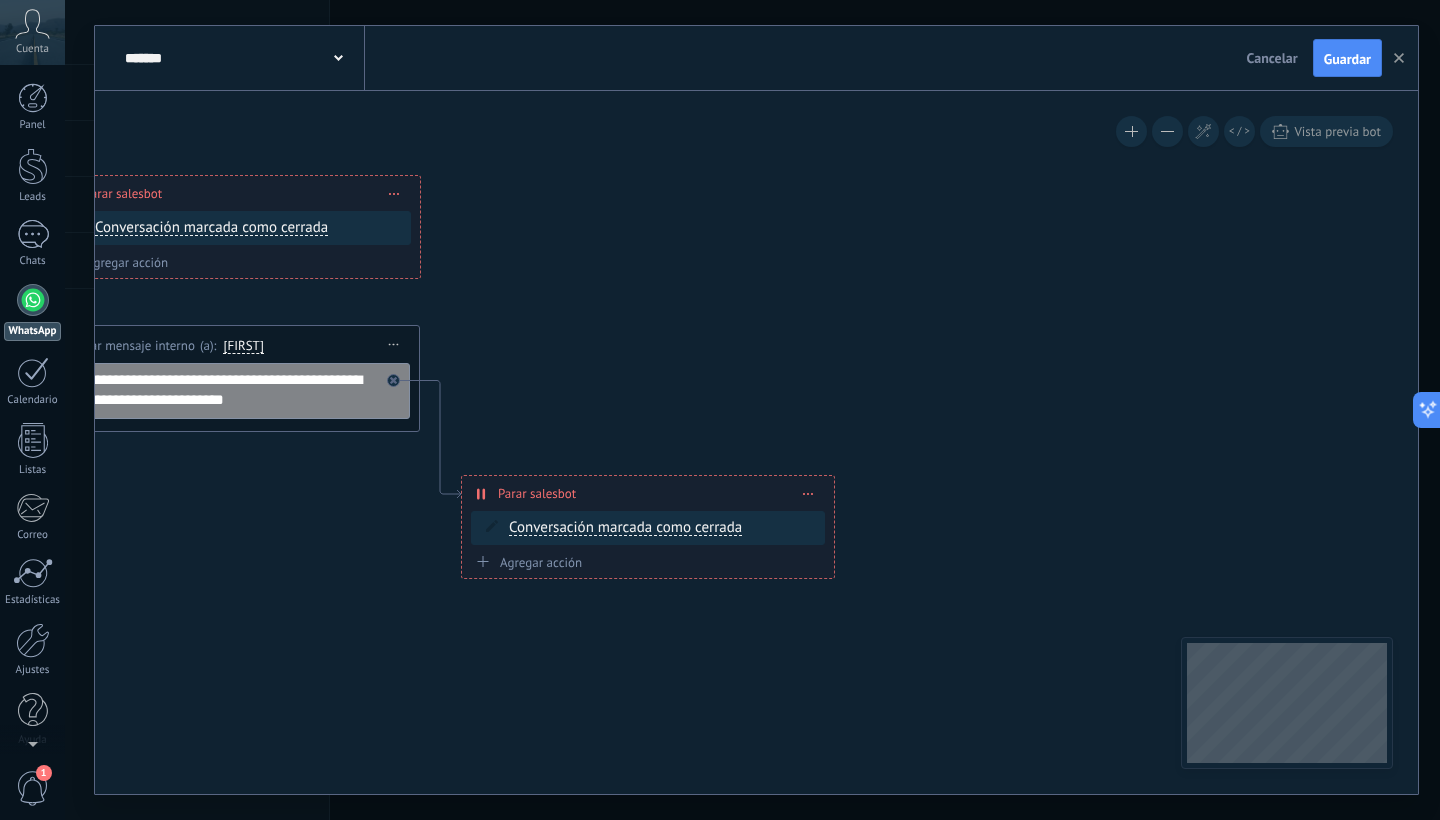 drag, startPoint x: 760, startPoint y: 641, endPoint x: 441, endPoint y: 651, distance: 319.1567 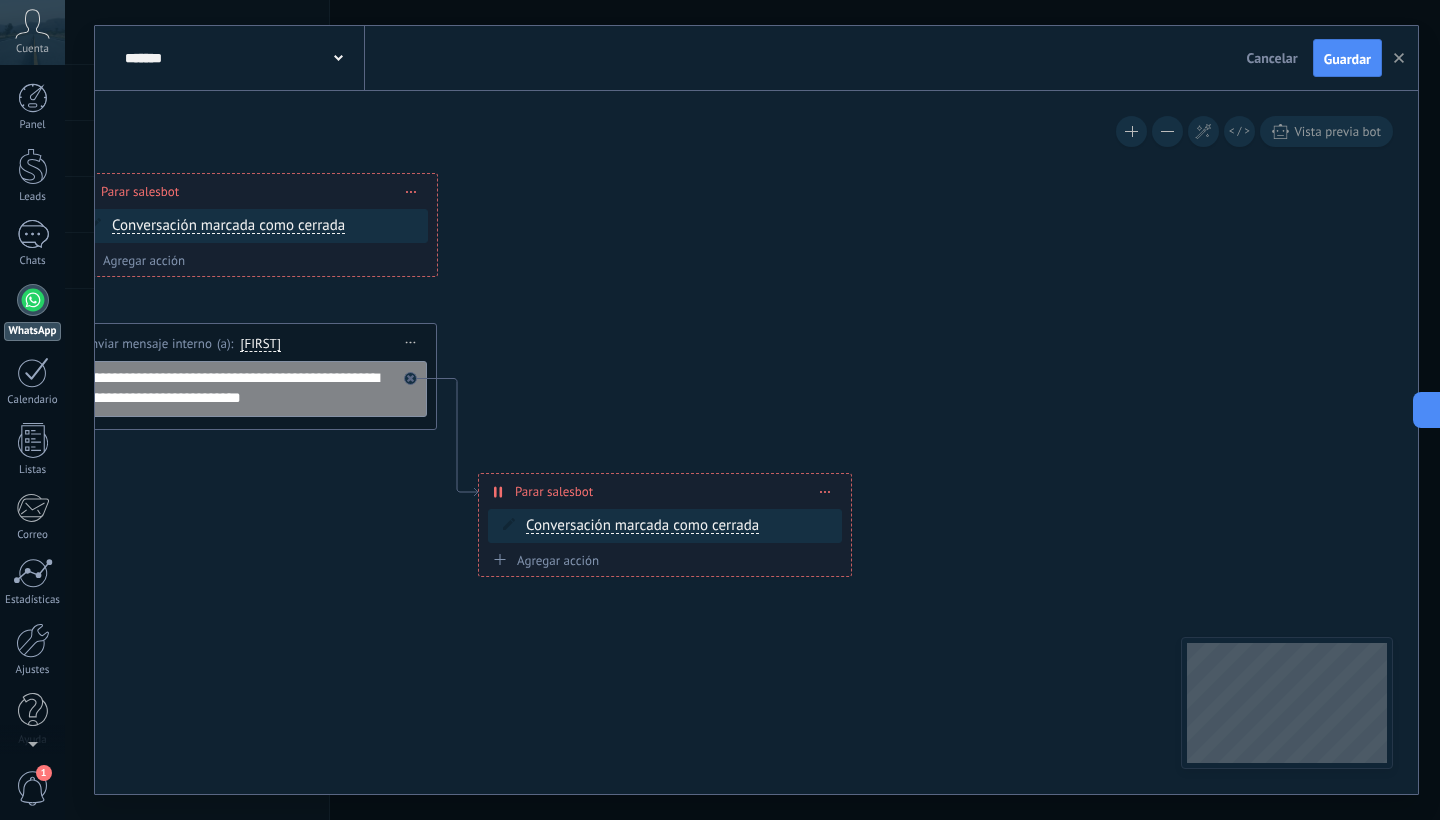 drag, startPoint x: 419, startPoint y: 582, endPoint x: 856, endPoint y: 582, distance: 437 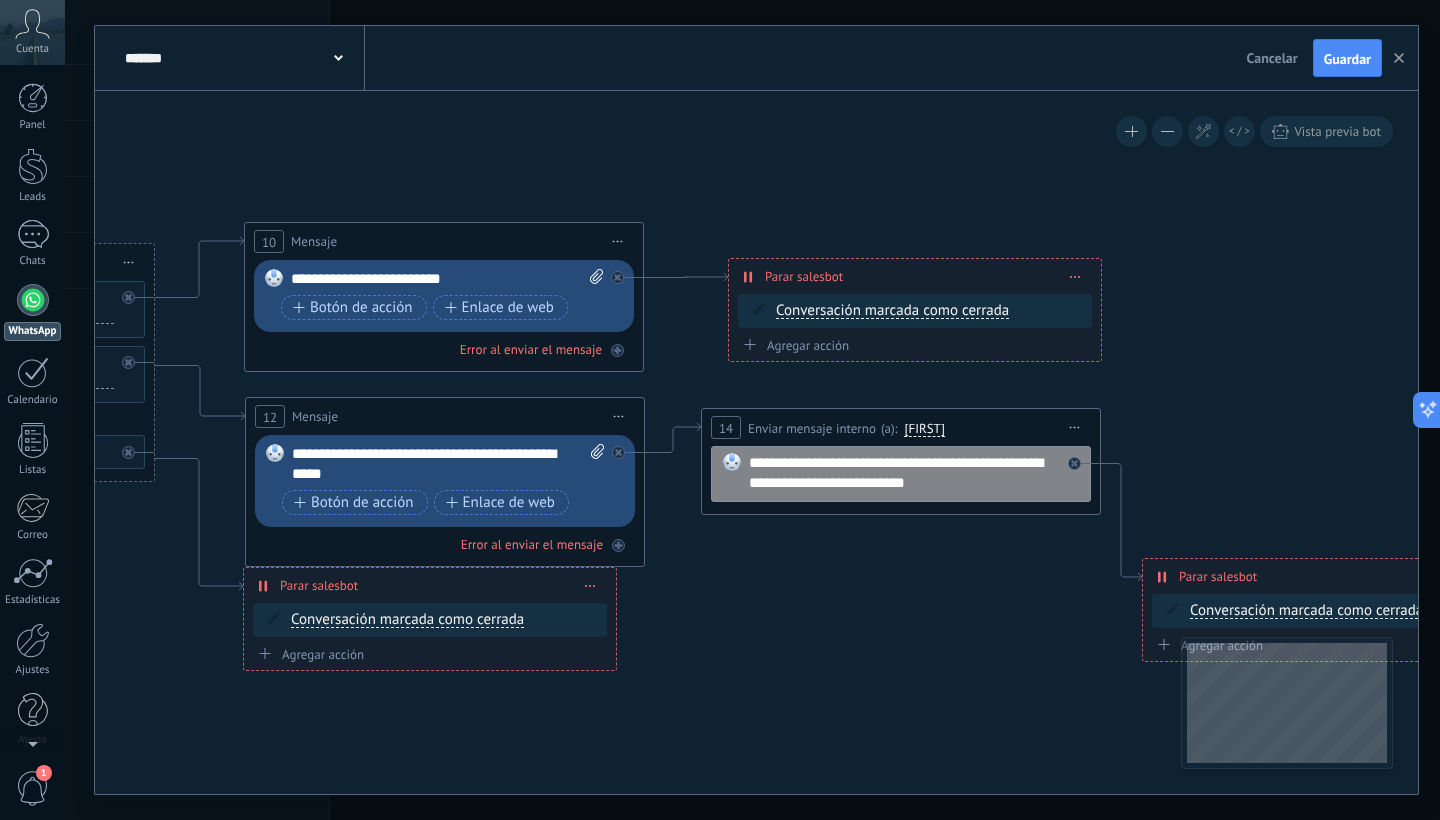 drag, startPoint x: 654, startPoint y: 510, endPoint x: 926, endPoint y: 599, distance: 286.1905 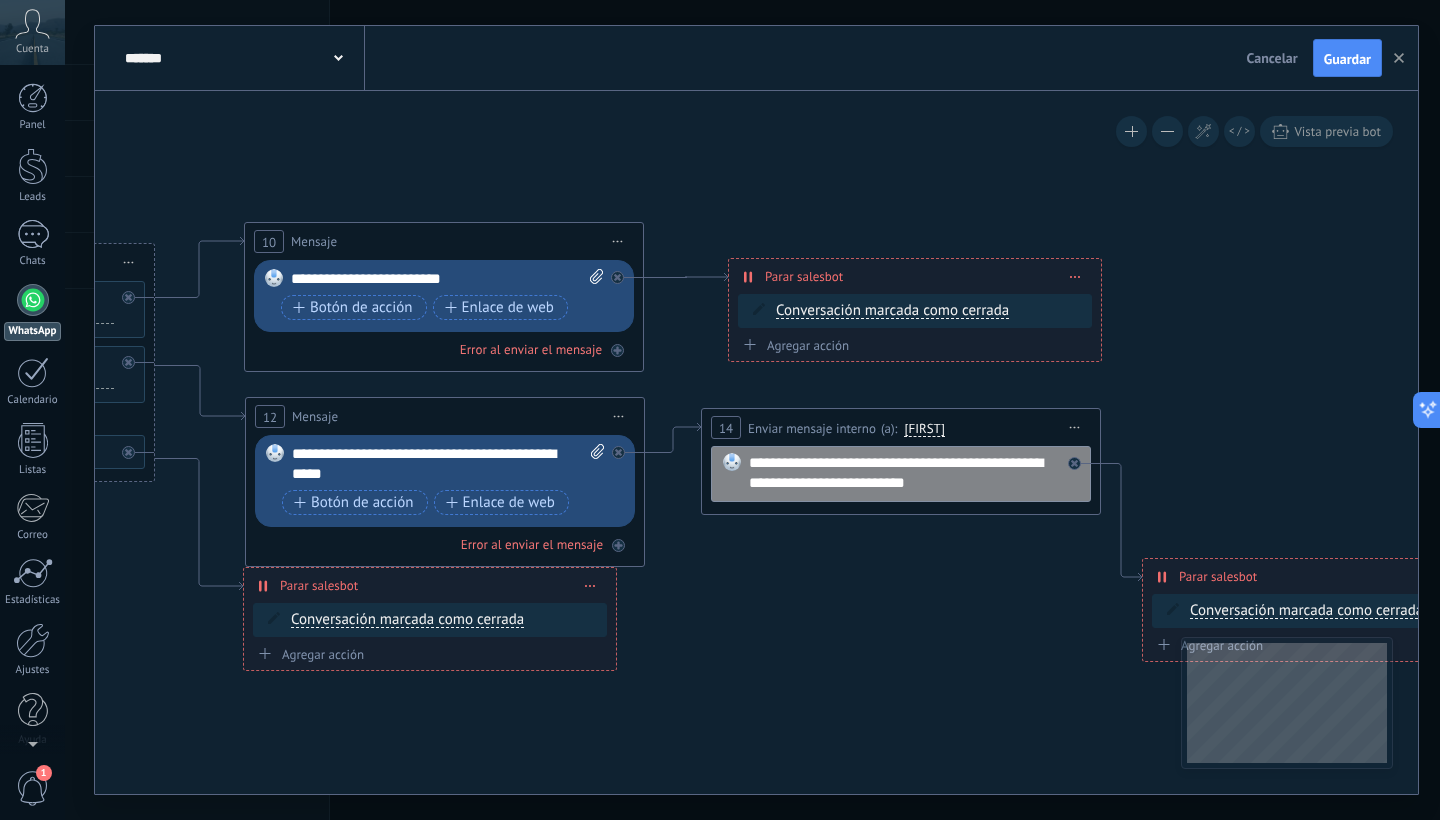 click 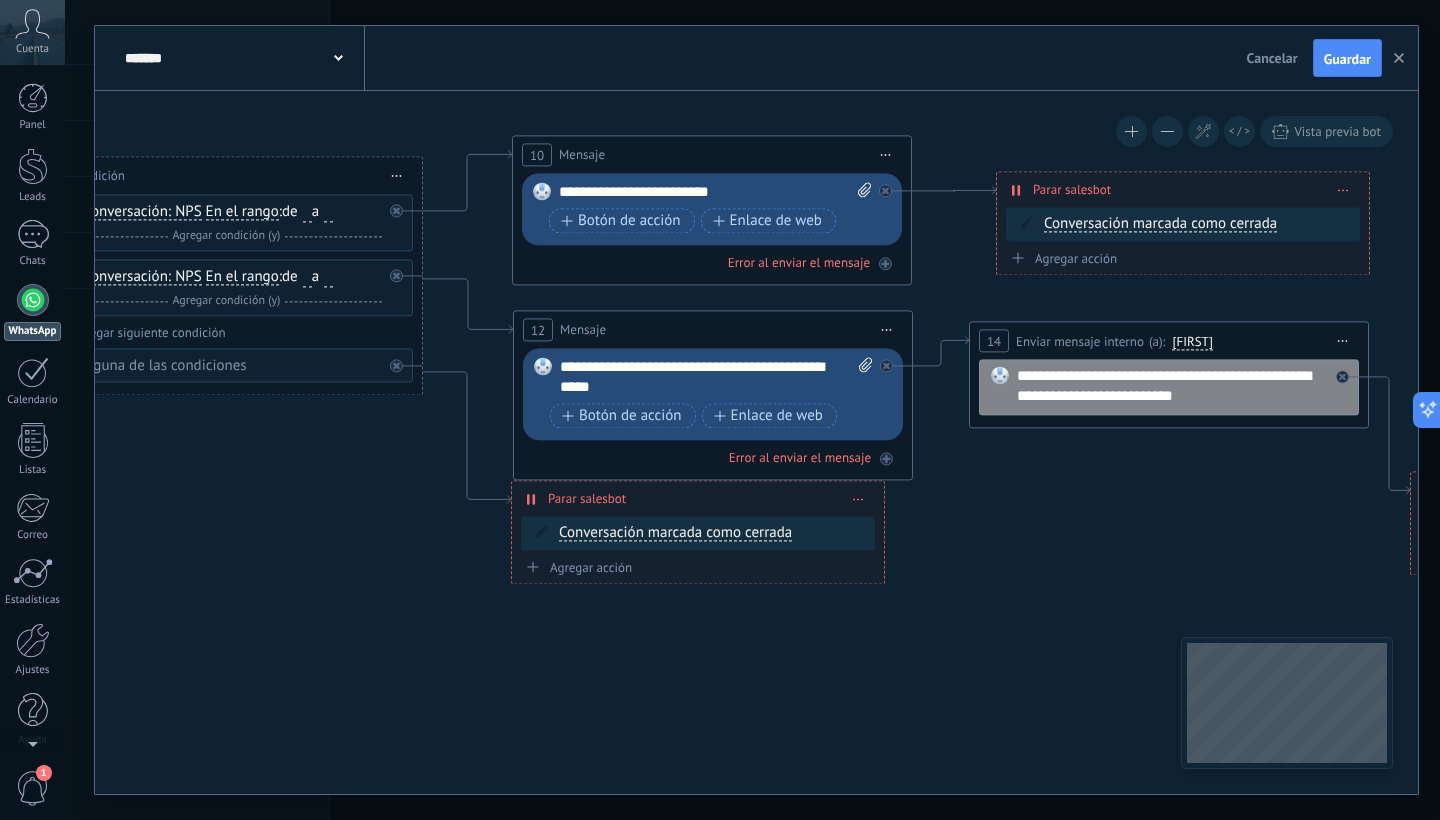 drag, startPoint x: 856, startPoint y: 584, endPoint x: 1104, endPoint y: 553, distance: 249.93 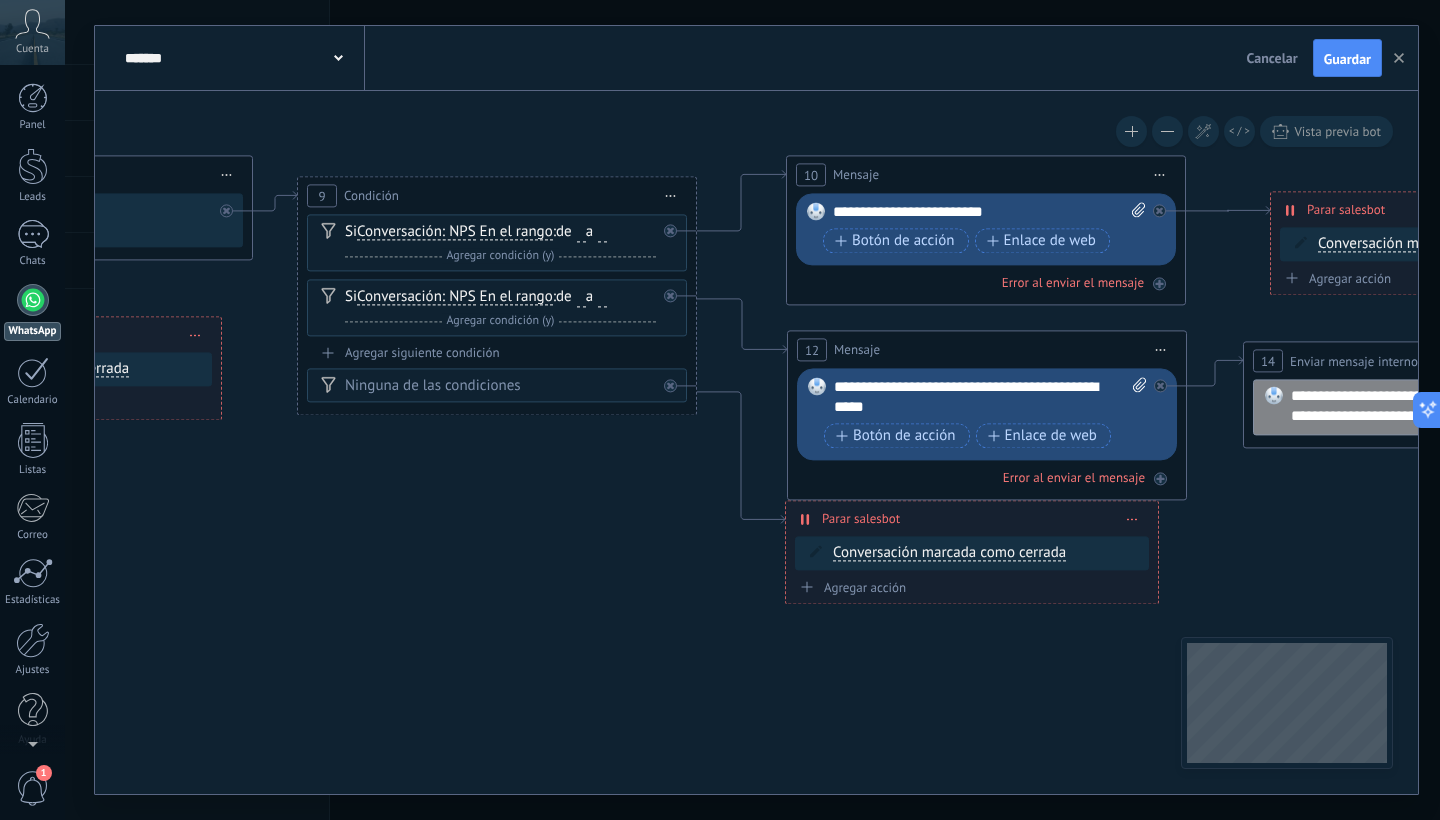 drag, startPoint x: 1018, startPoint y: 529, endPoint x: 1361, endPoint y: 524, distance: 343.03644 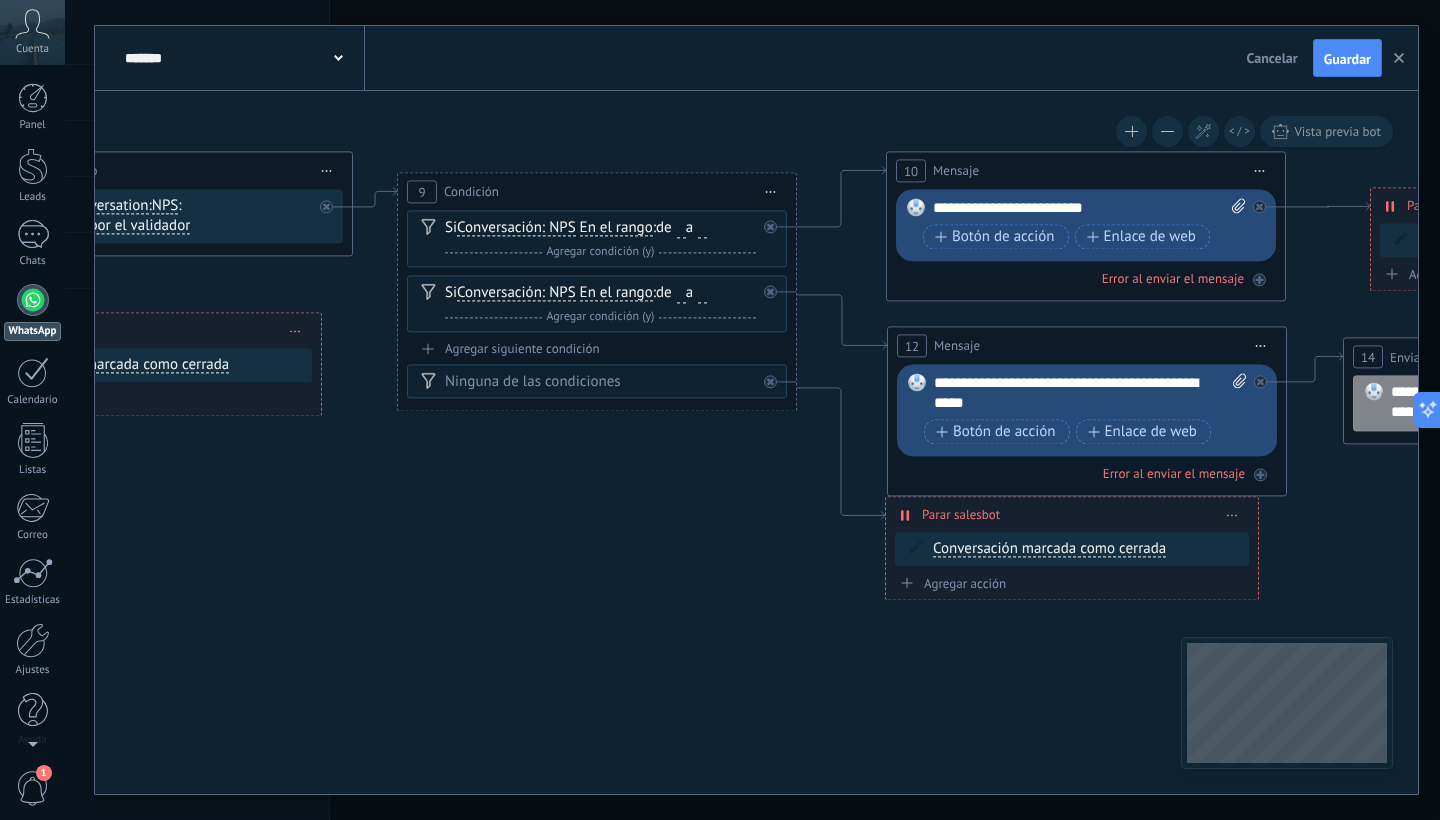drag, startPoint x: 724, startPoint y: 522, endPoint x: 854, endPoint y: 528, distance: 130.13838 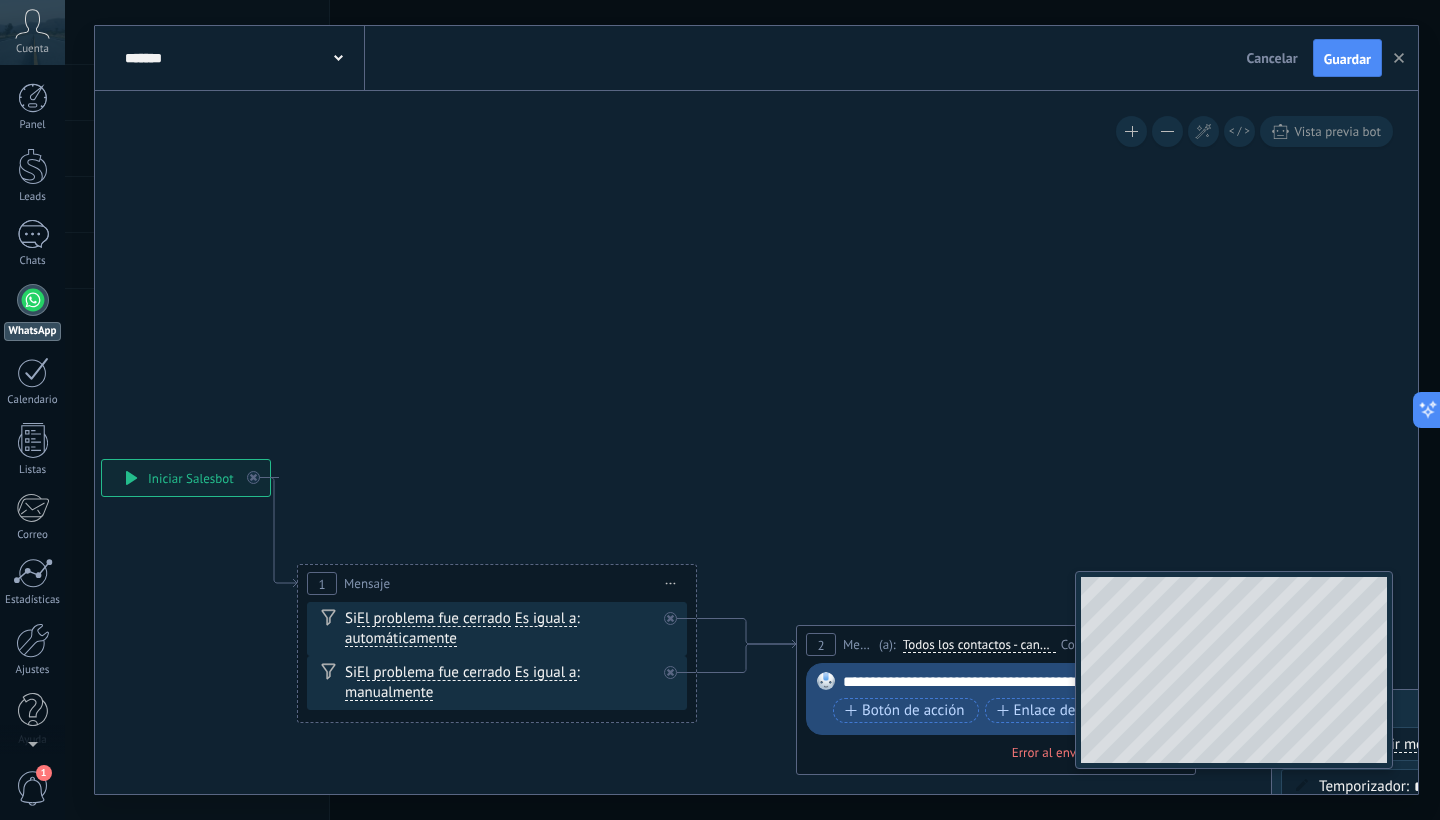 click at bounding box center (1234, 670) 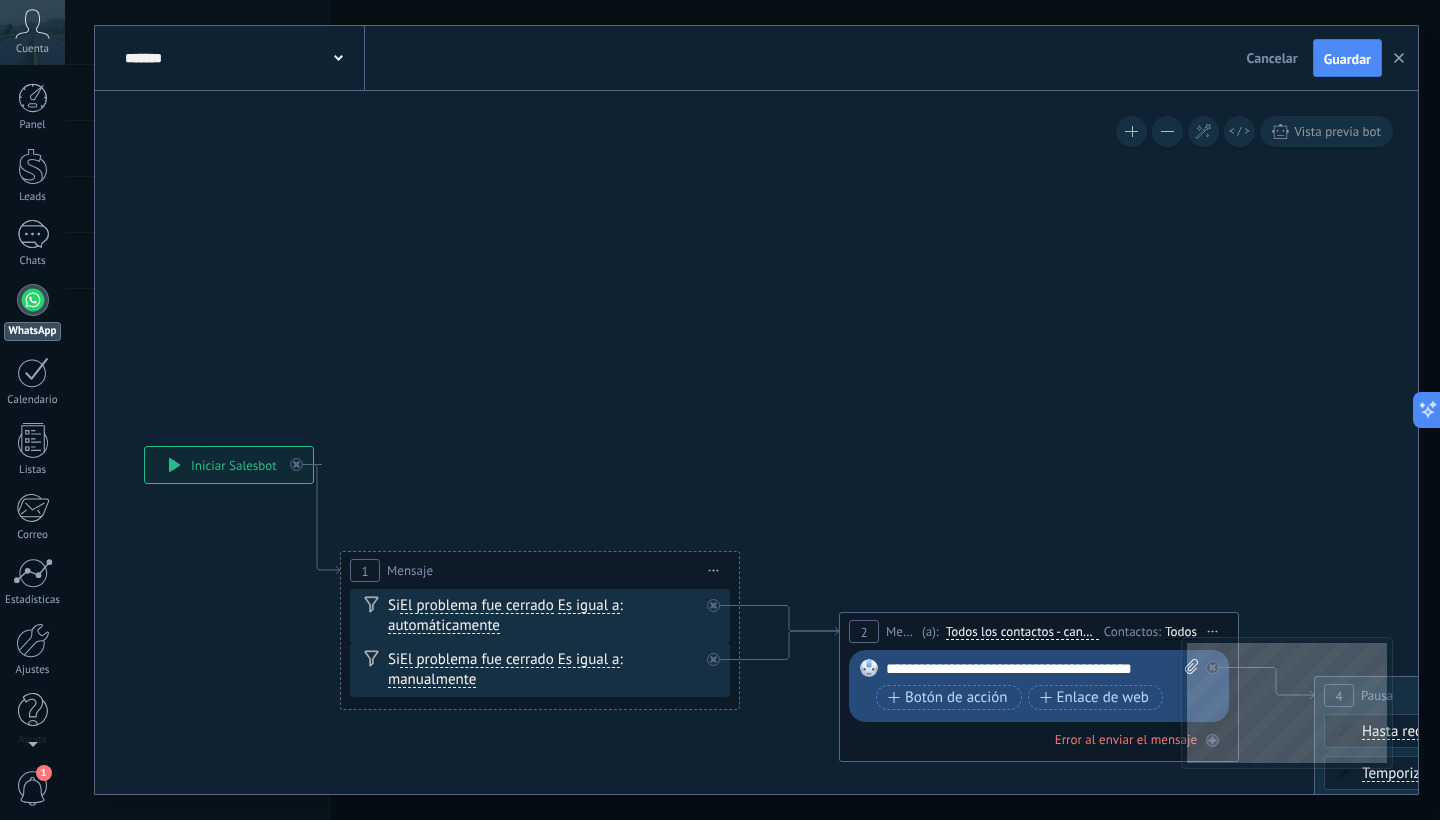 drag, startPoint x: 873, startPoint y: 475, endPoint x: 1303, endPoint y: 387, distance: 438.9123 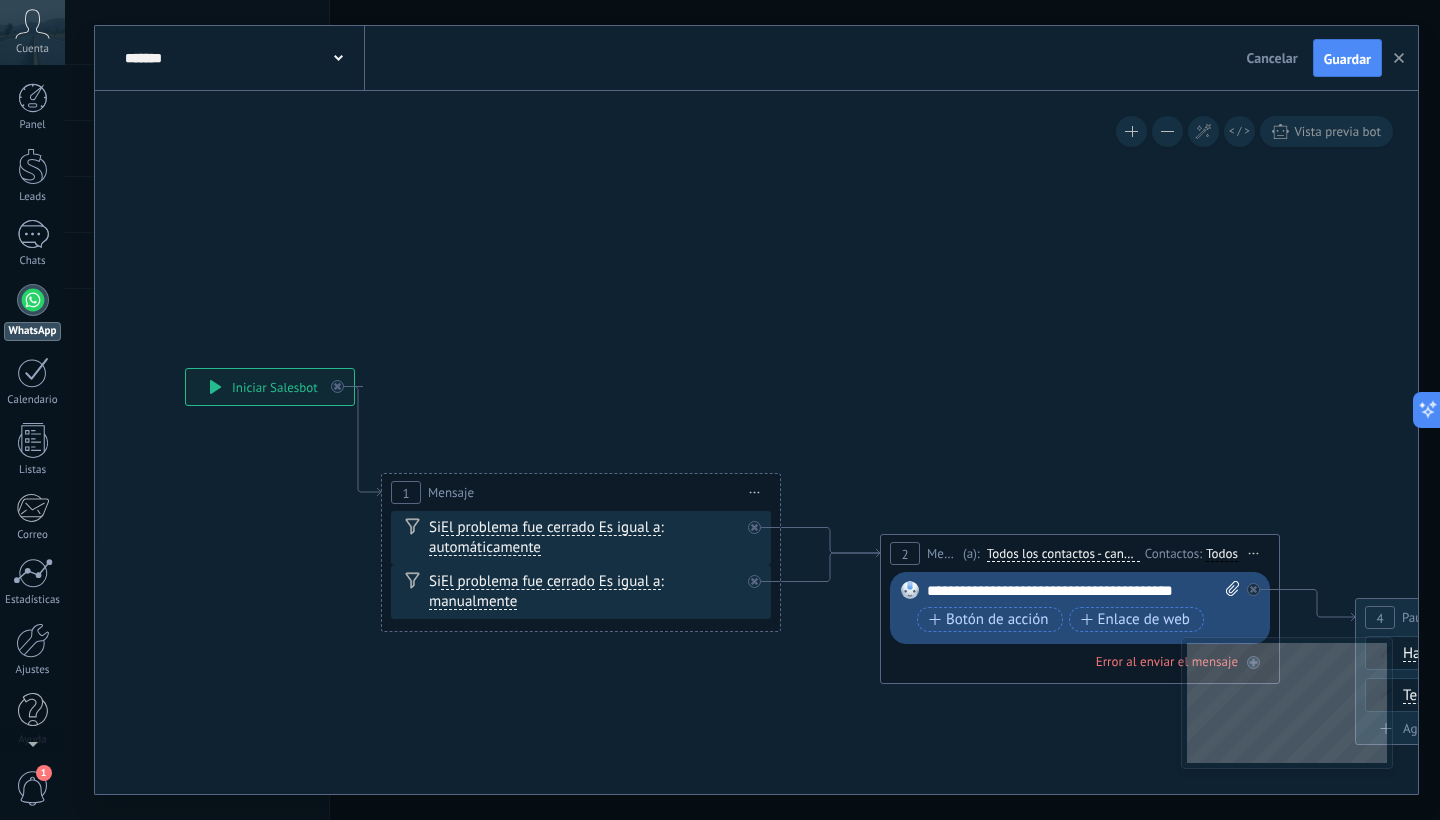 drag, startPoint x: 1319, startPoint y: 314, endPoint x: 894, endPoint y: 236, distance: 432.09836 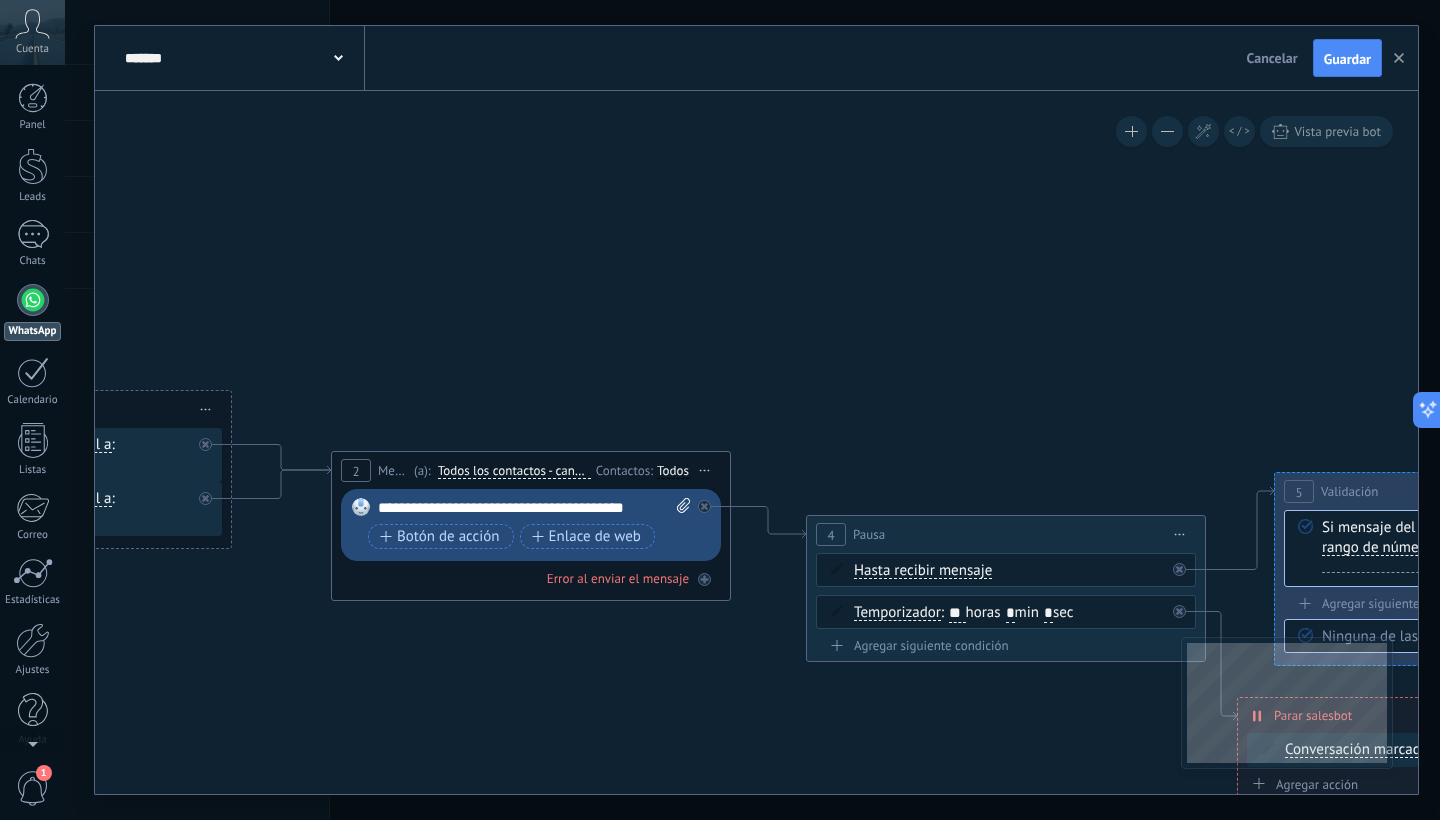 drag, startPoint x: 1124, startPoint y: 343, endPoint x: 687, endPoint y: 273, distance: 442.5709 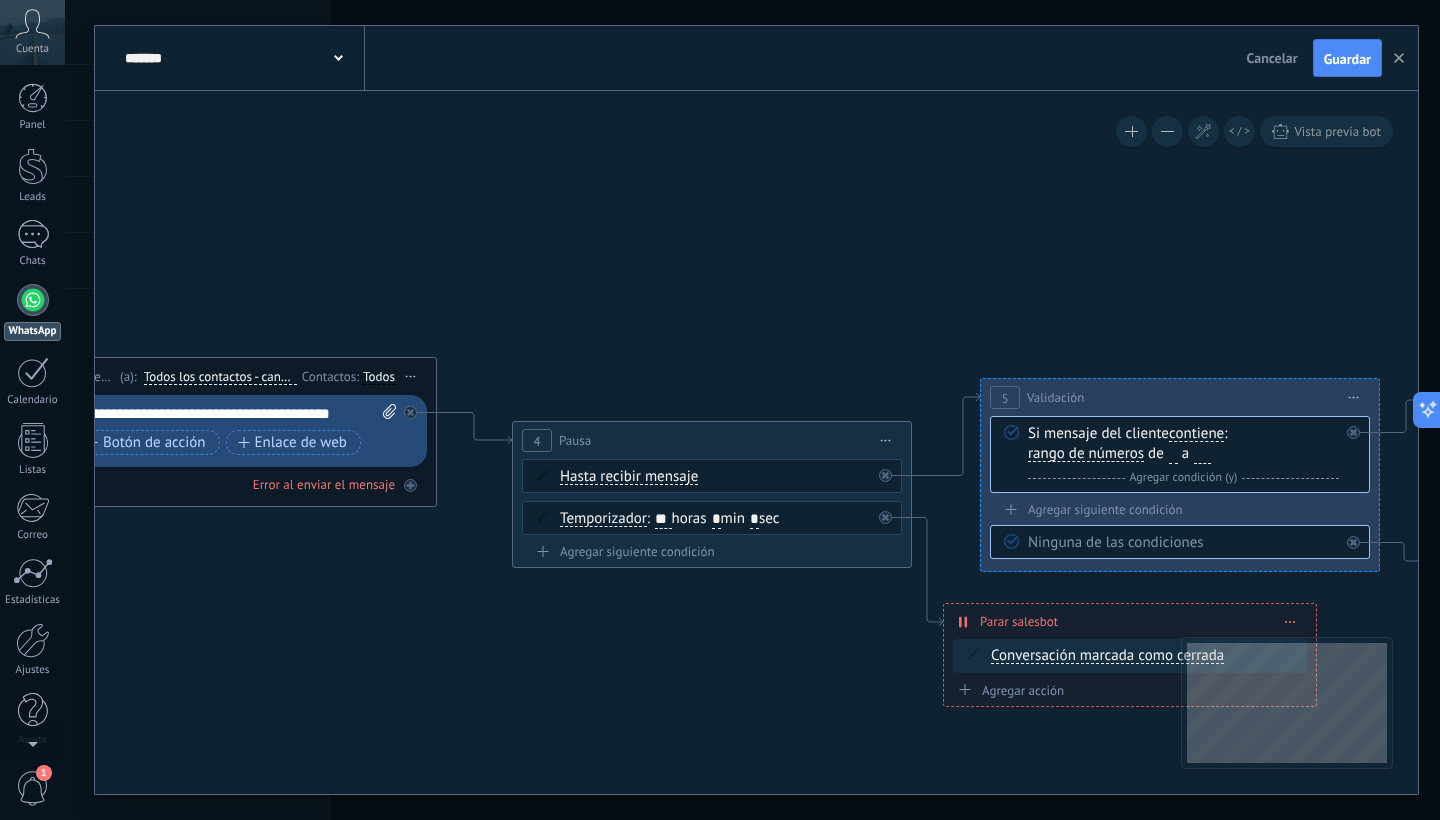 drag, startPoint x: 751, startPoint y: 372, endPoint x: 569, endPoint y: 304, distance: 194.28845 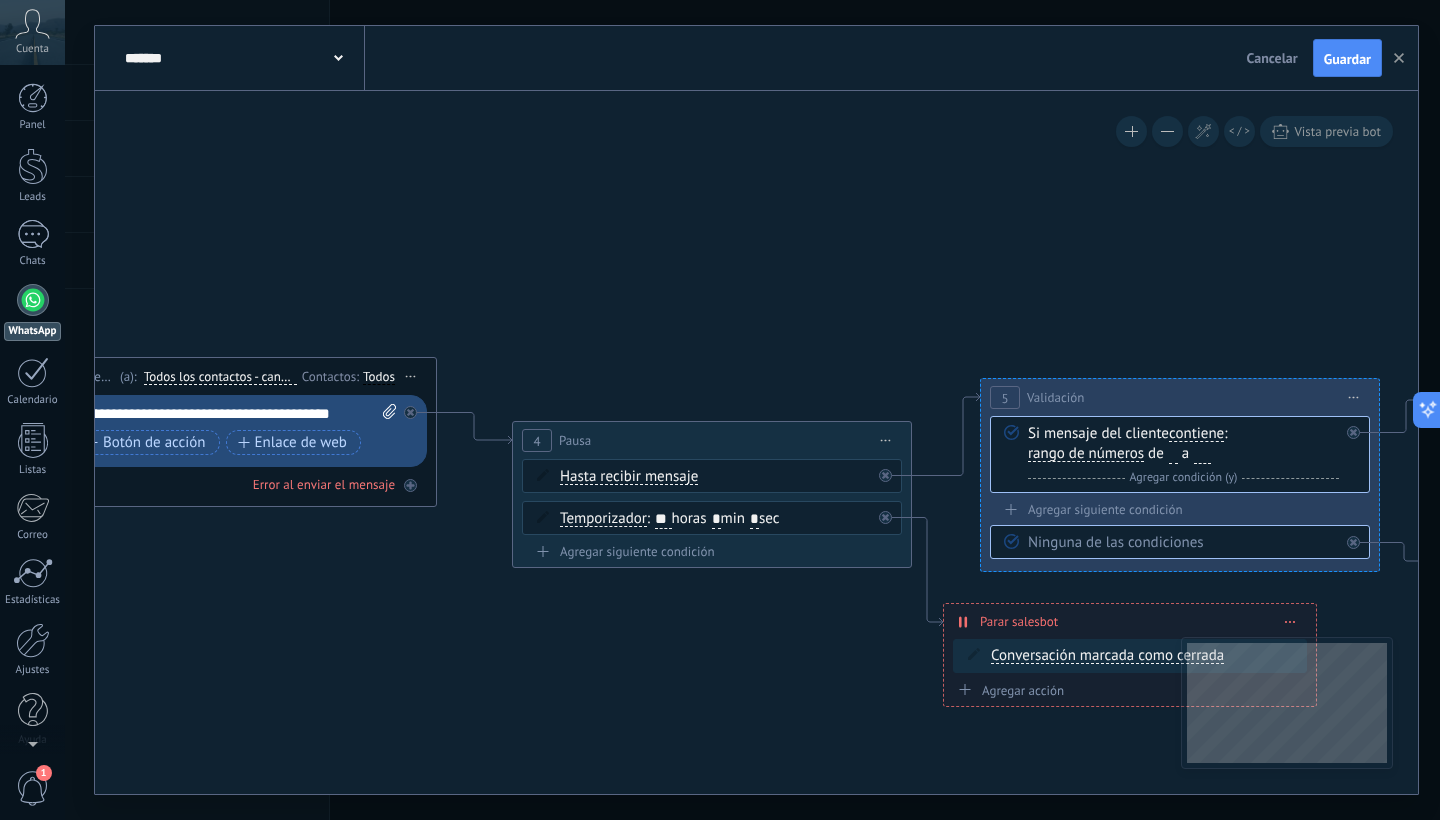 click 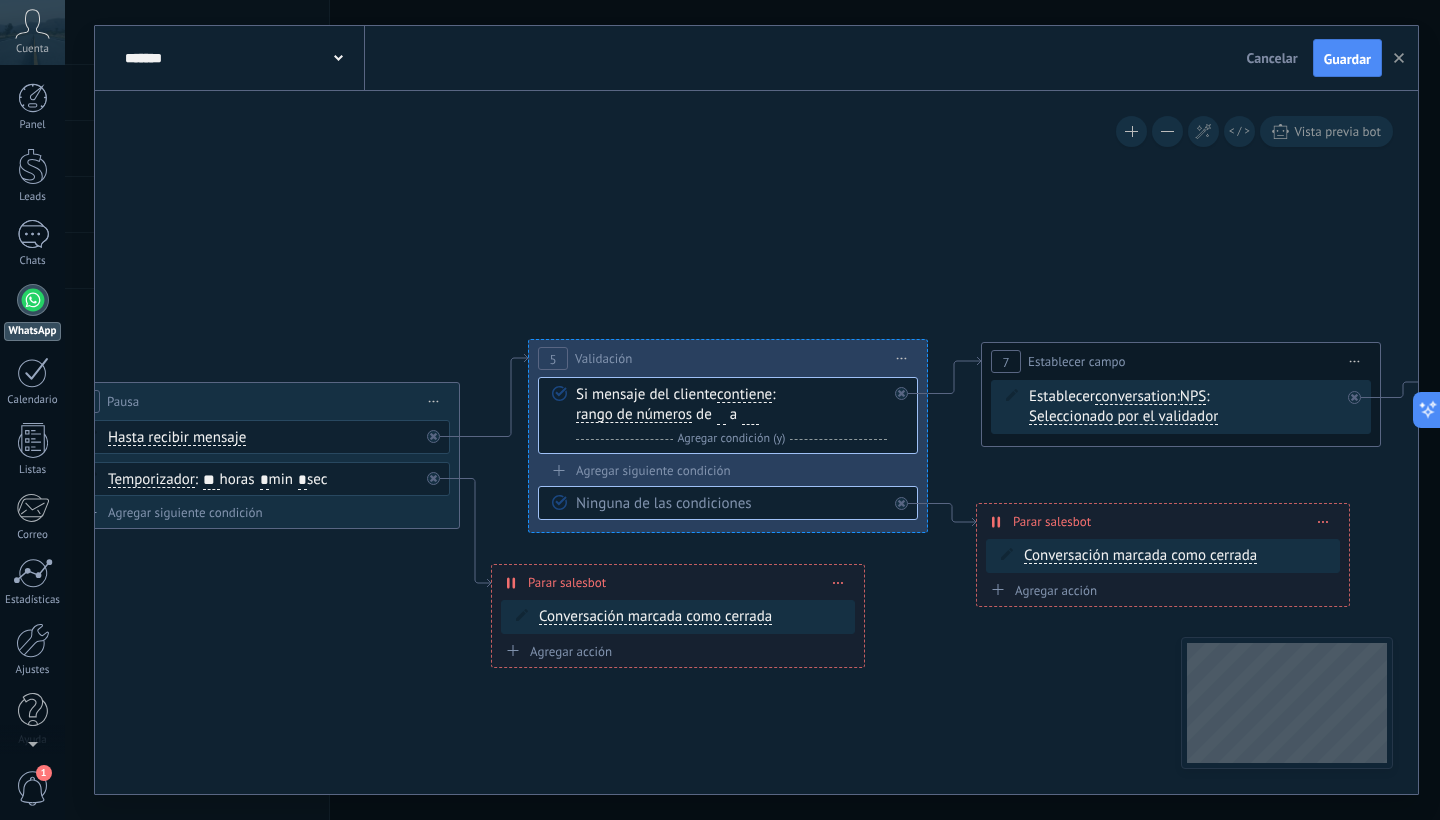 drag, startPoint x: 934, startPoint y: 264, endPoint x: 701, endPoint y: 232, distance: 235.18716 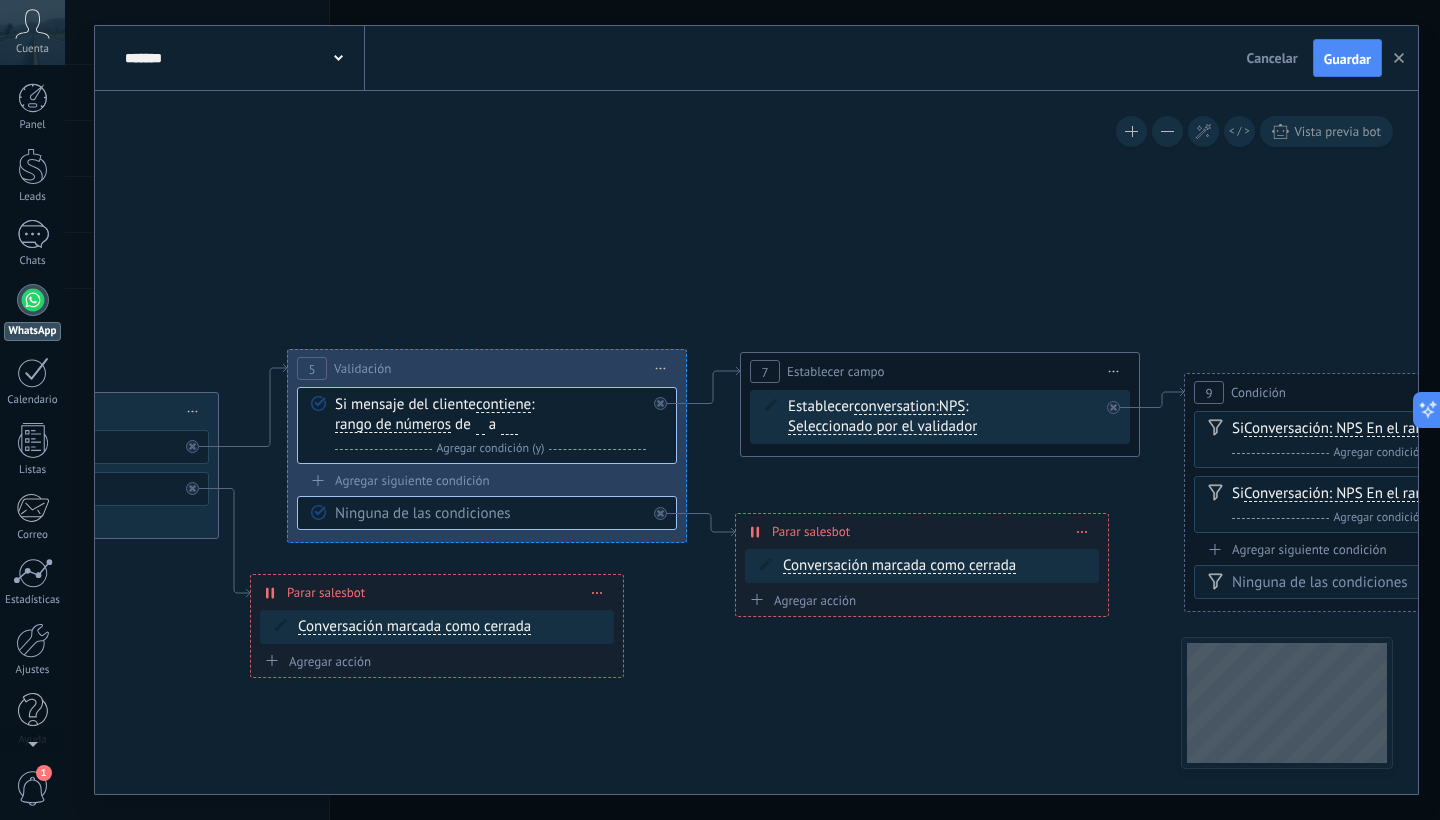 drag, startPoint x: 932, startPoint y: 184, endPoint x: 618, endPoint y: 207, distance: 314.84122 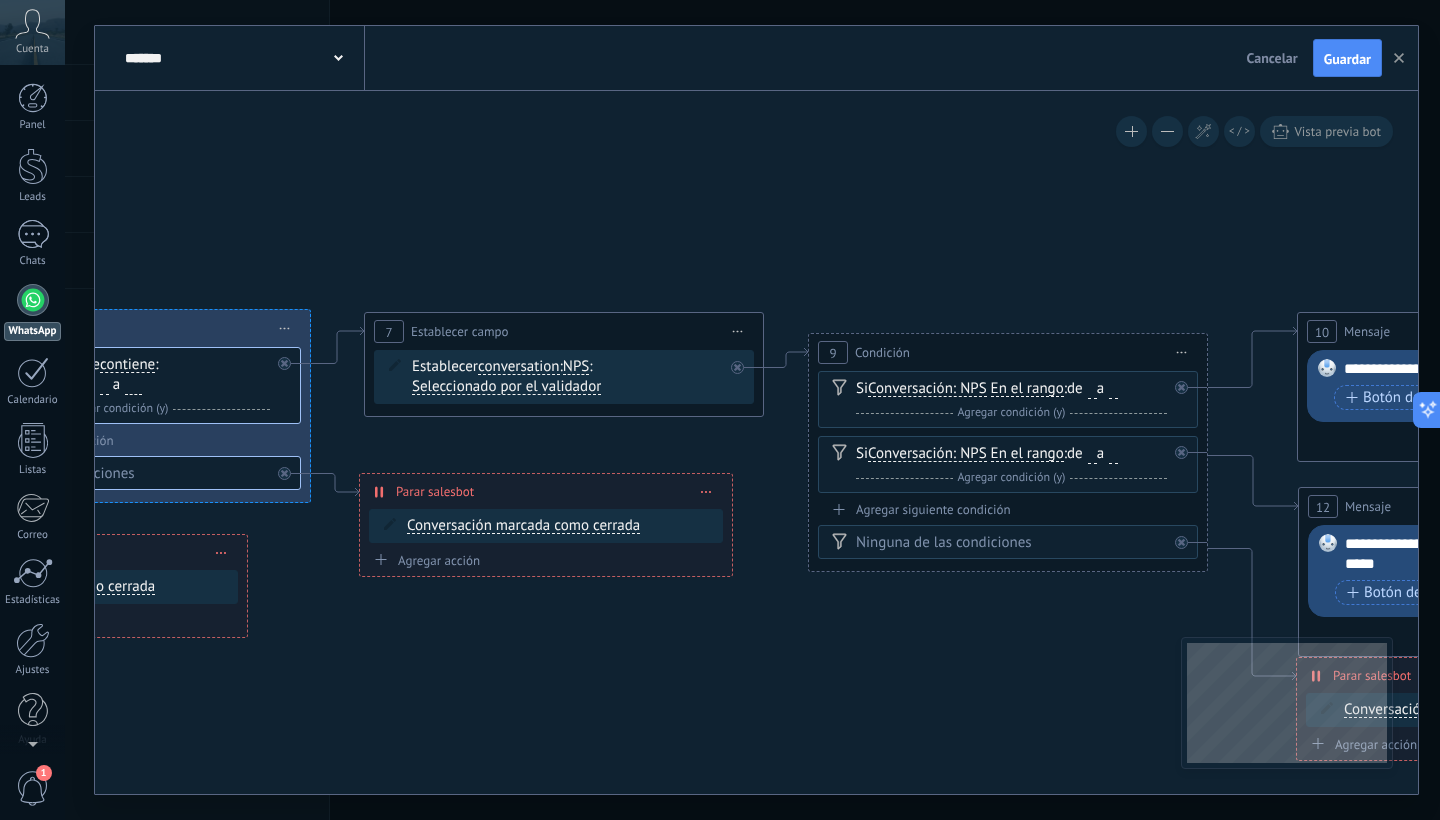 drag, startPoint x: 911, startPoint y: 270, endPoint x: 526, endPoint y: 224, distance: 387.7383 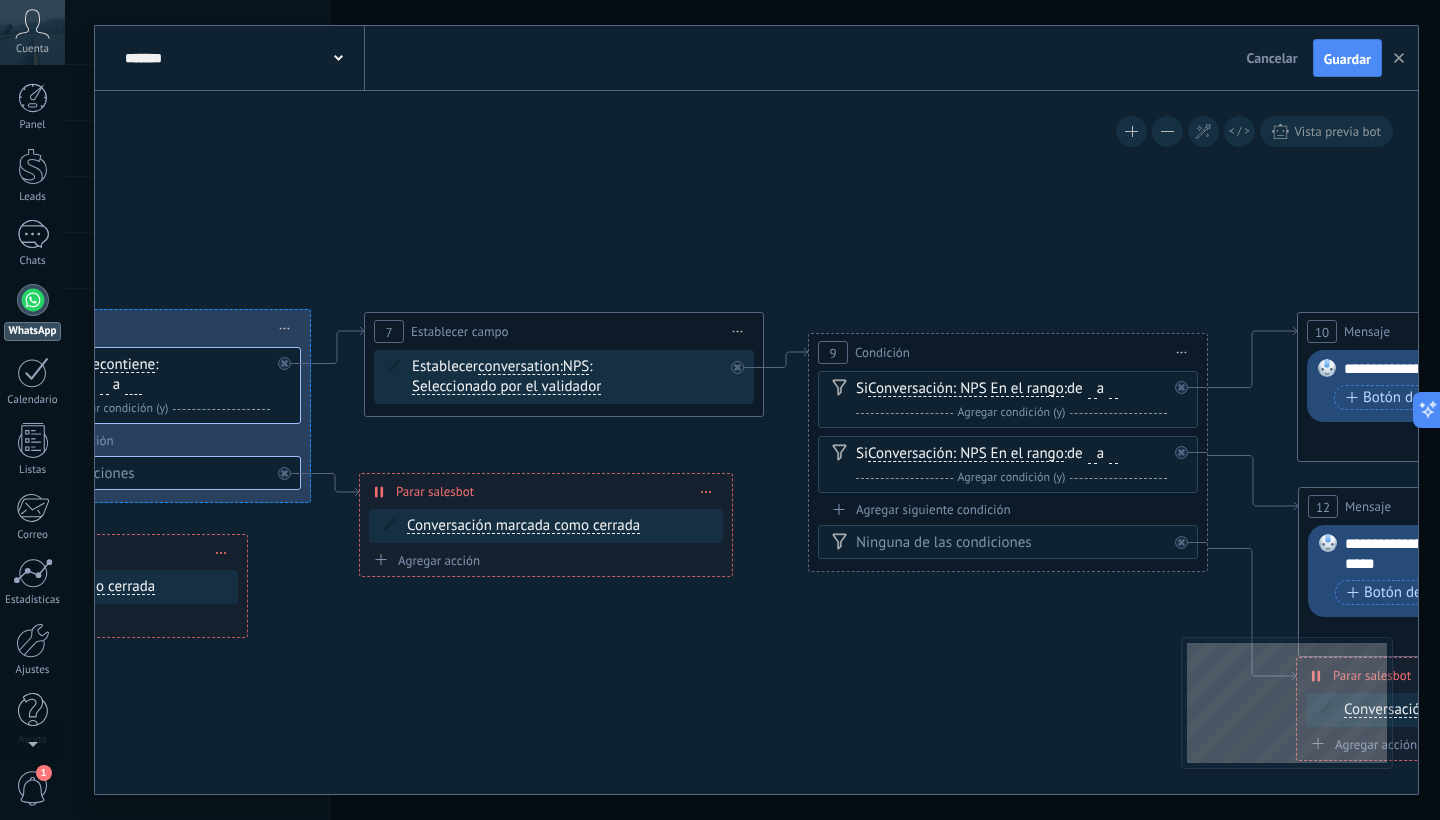 click 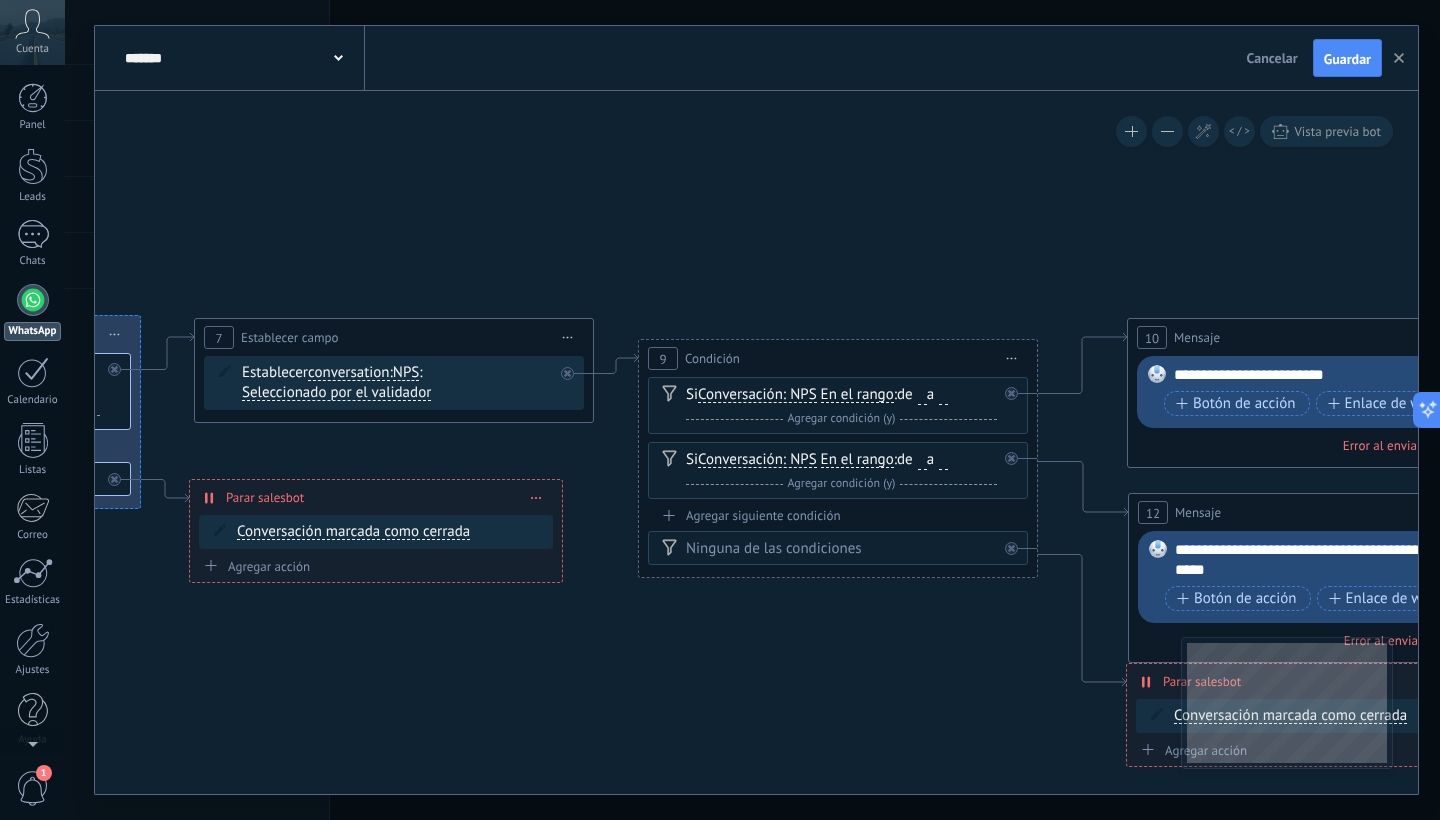 drag, startPoint x: 880, startPoint y: 221, endPoint x: 586, endPoint y: 221, distance: 294 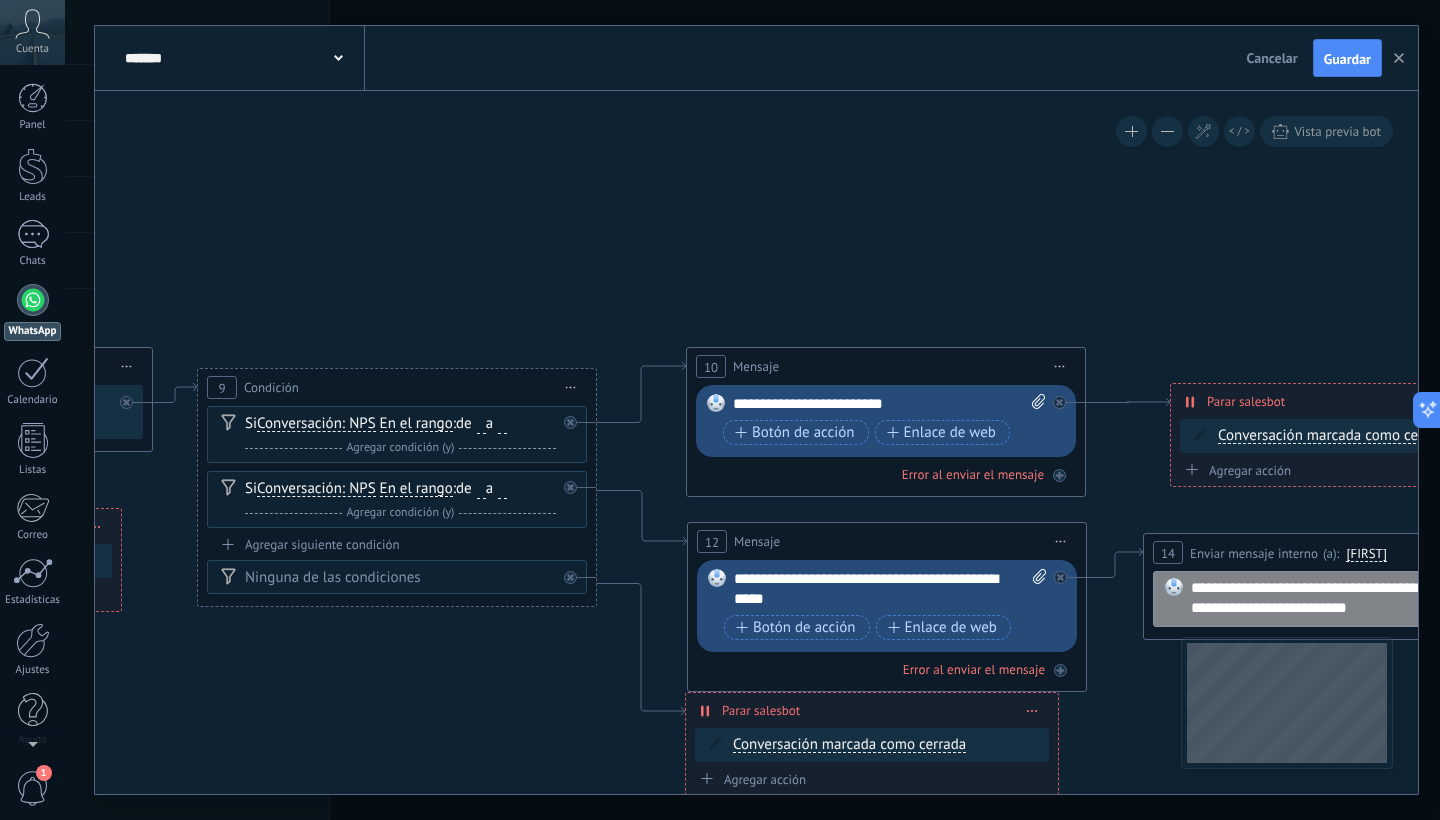 drag, startPoint x: 963, startPoint y: 240, endPoint x: 650, endPoint y: 244, distance: 313.02554 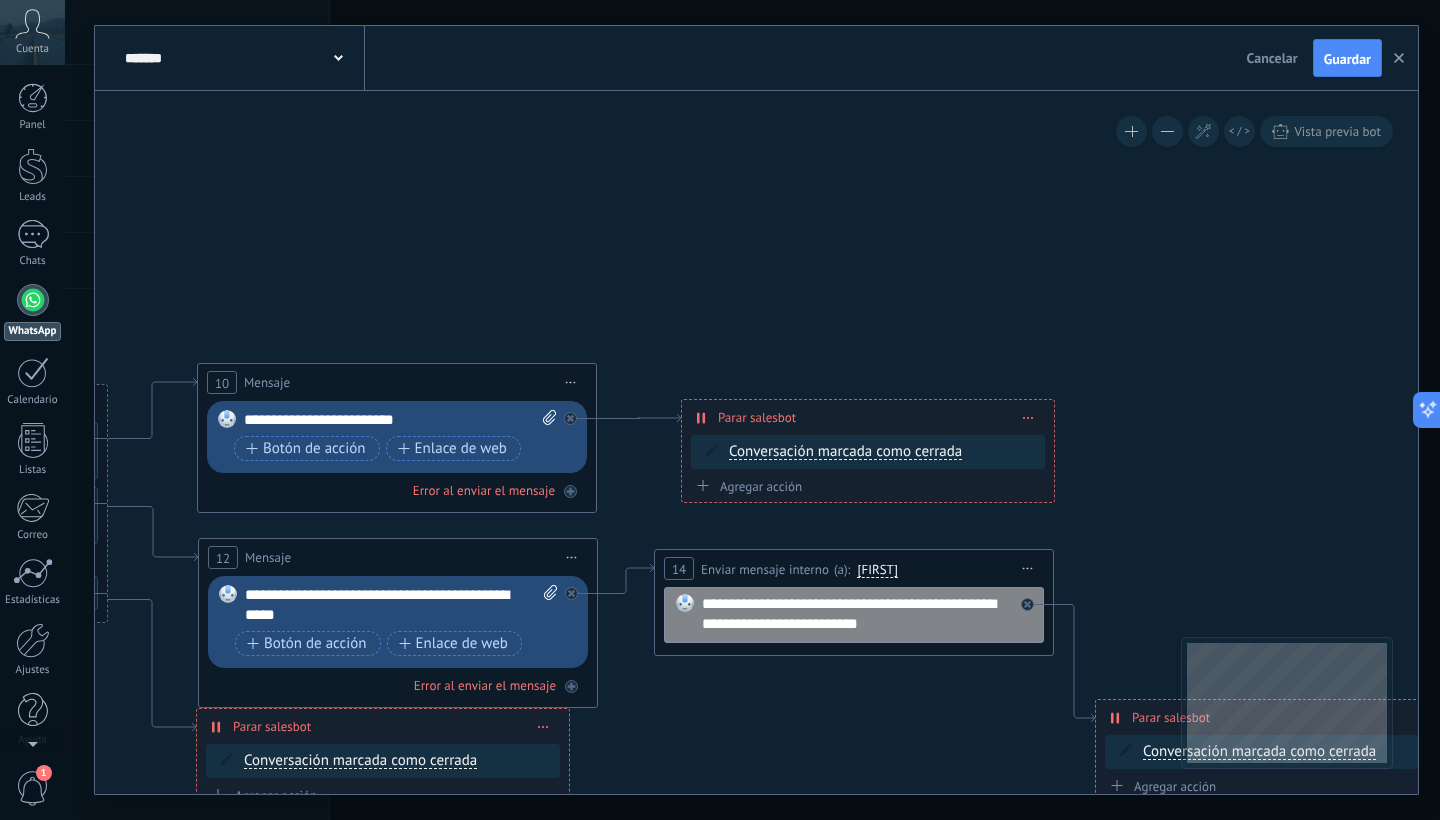 drag, startPoint x: 803, startPoint y: 251, endPoint x: 768, endPoint y: 251, distance: 35 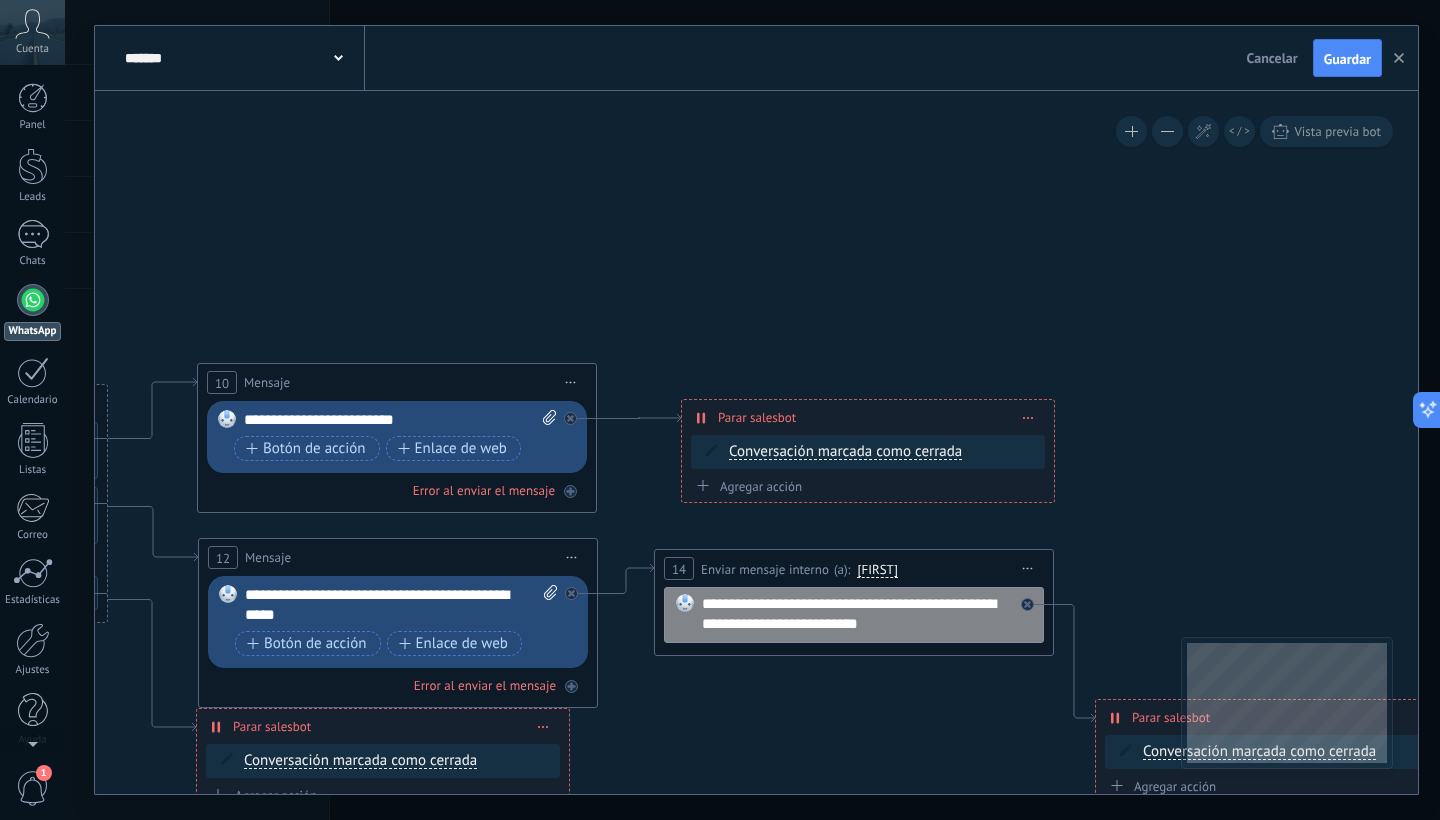 click 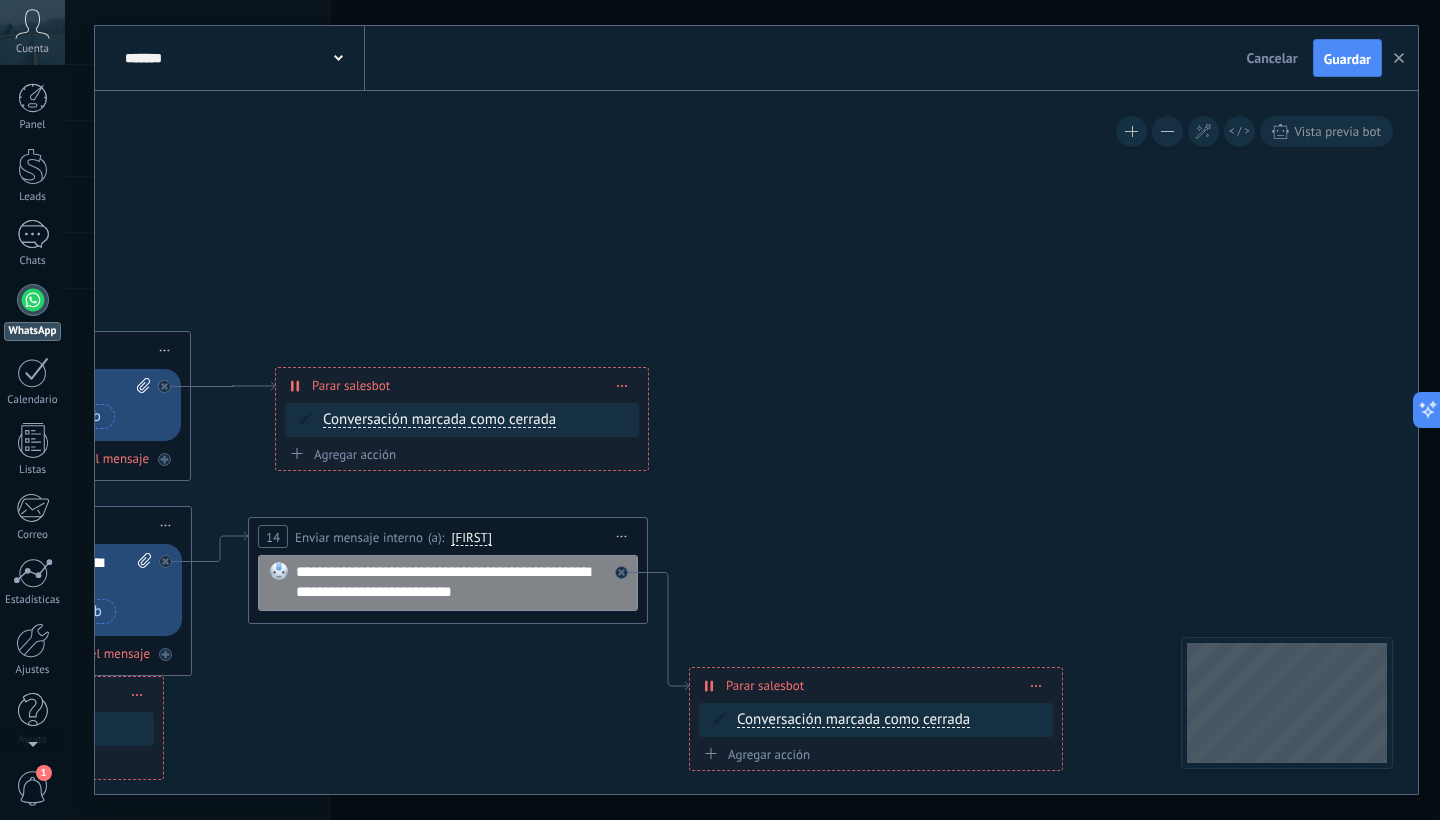 drag, startPoint x: 1044, startPoint y: 239, endPoint x: 638, endPoint y: 207, distance: 407.25912 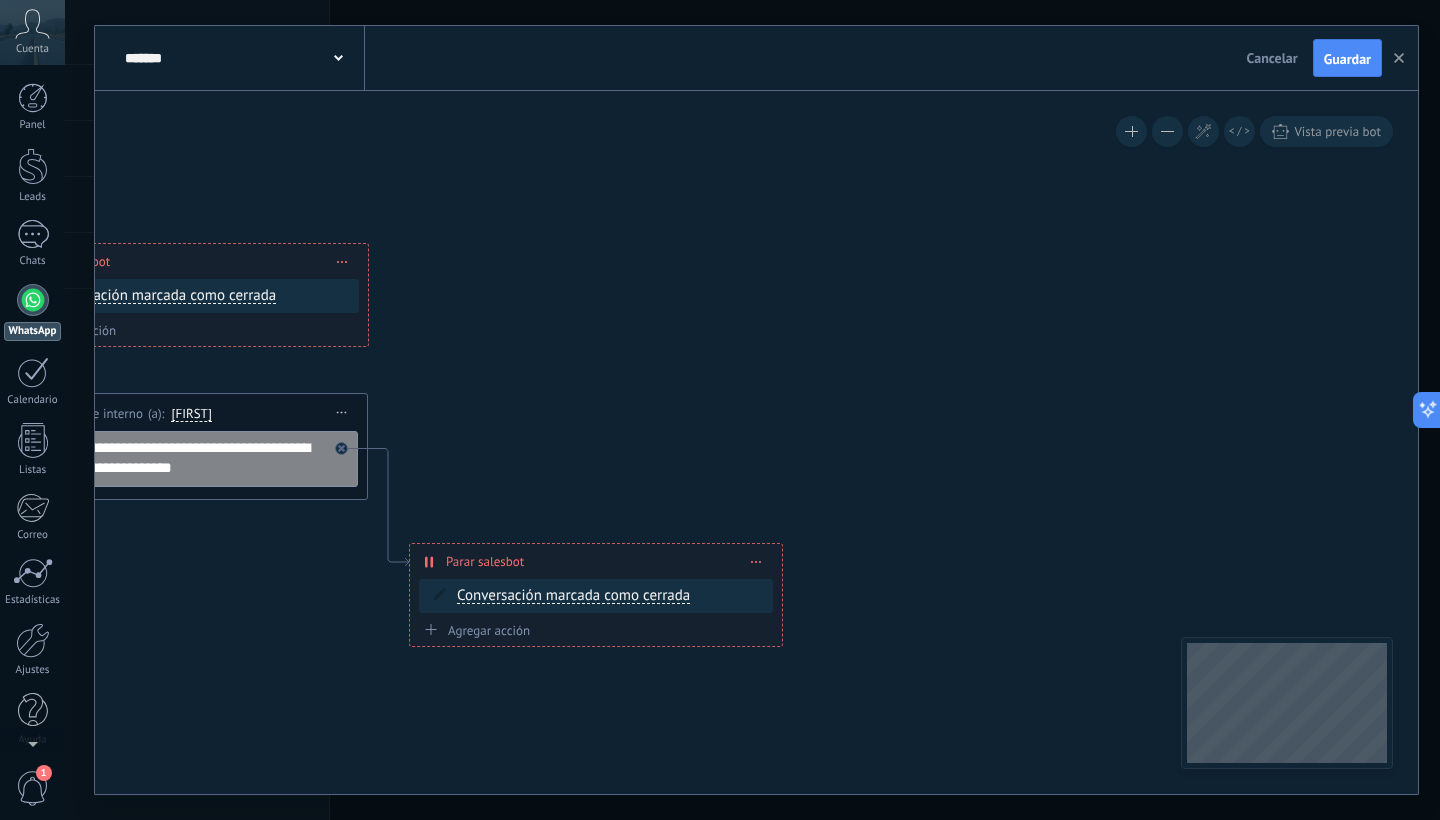 drag, startPoint x: 765, startPoint y: 281, endPoint x: 546, endPoint y: 195, distance: 235.28069 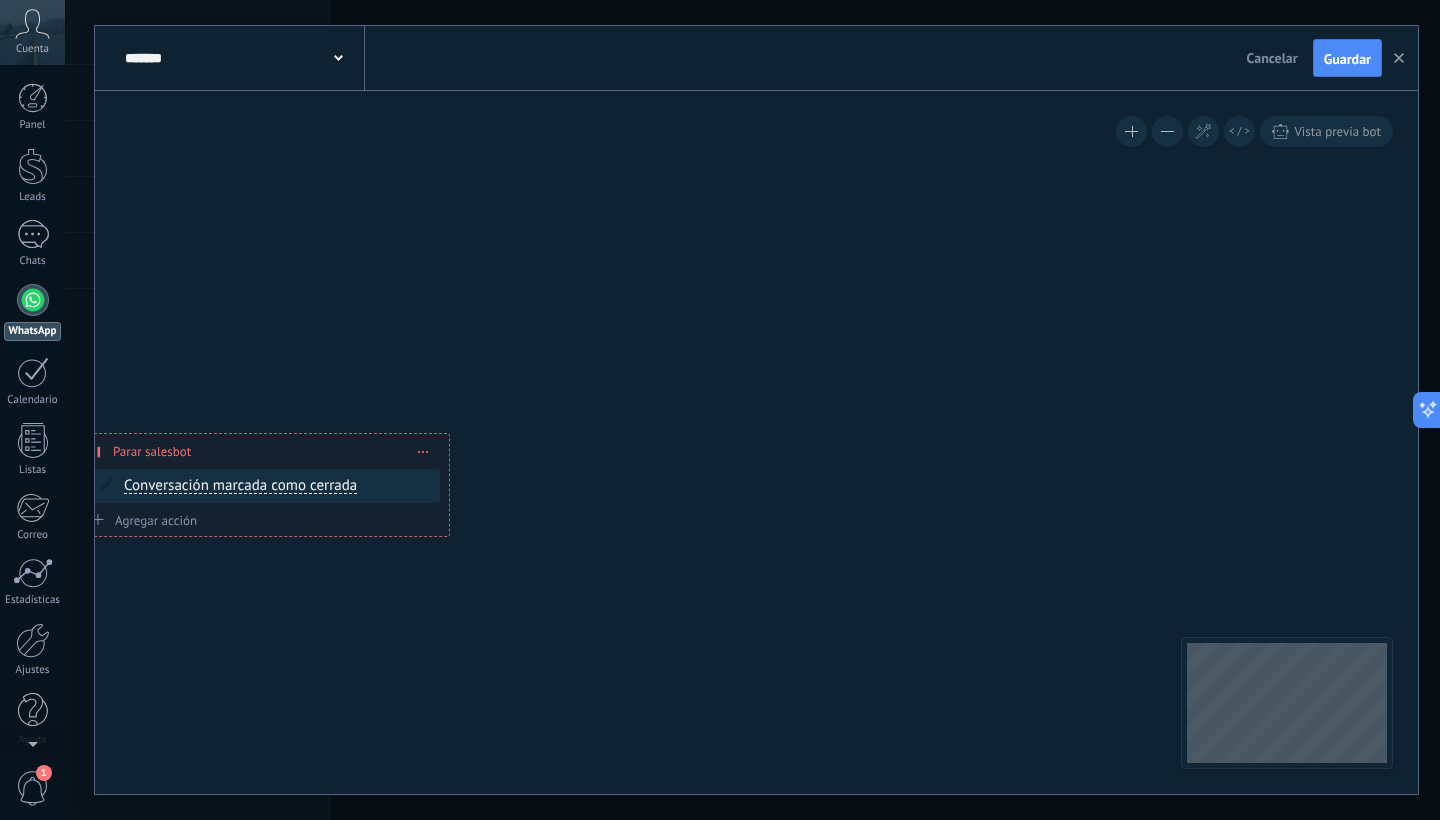 drag, startPoint x: 658, startPoint y: 304, endPoint x: 1236, endPoint y: 251, distance: 580.42487 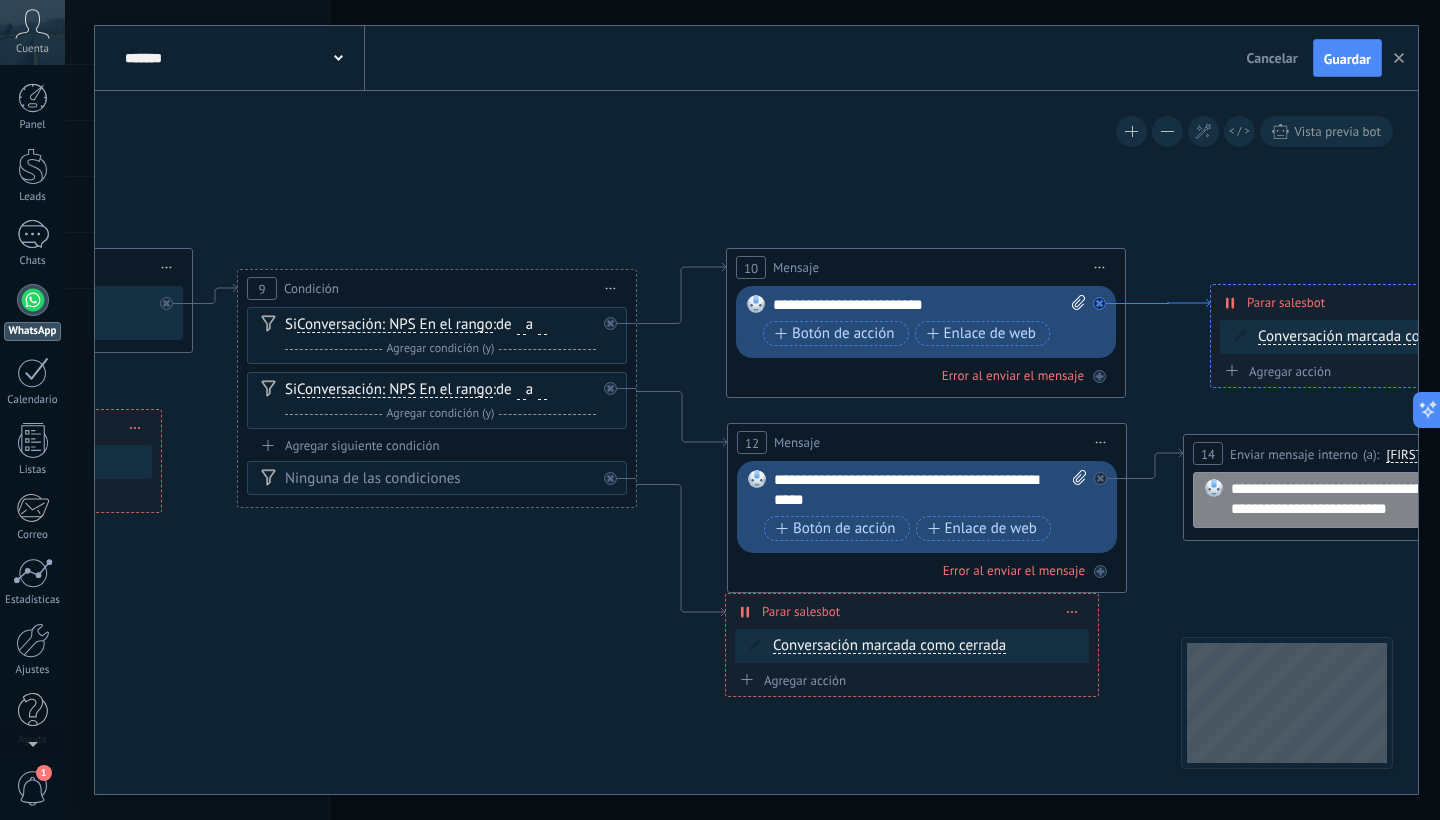 drag, startPoint x: 454, startPoint y: 232, endPoint x: 1178, endPoint y: 306, distance: 727.772 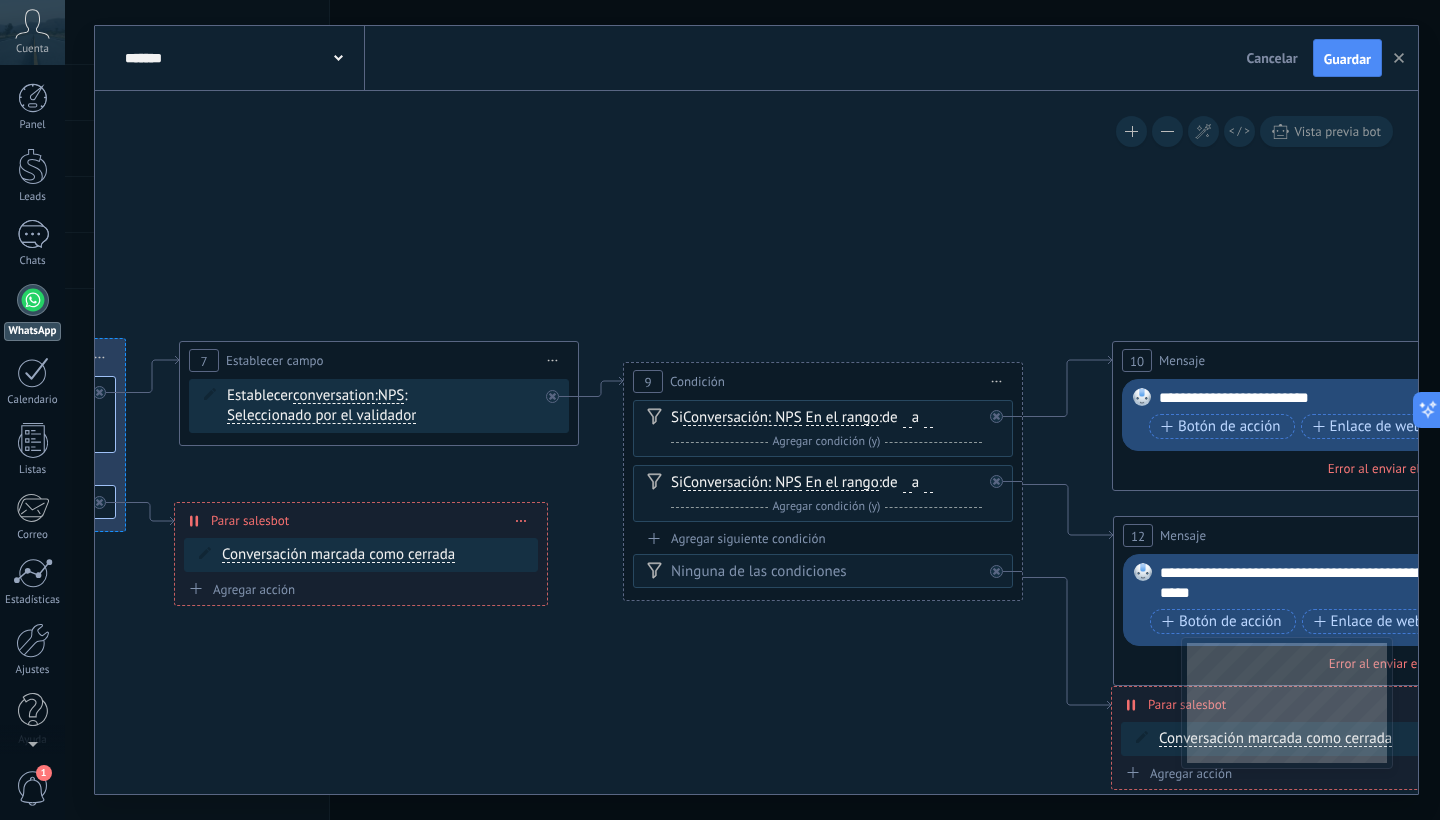 drag, startPoint x: 660, startPoint y: 181, endPoint x: 1037, endPoint y: 275, distance: 388.54214 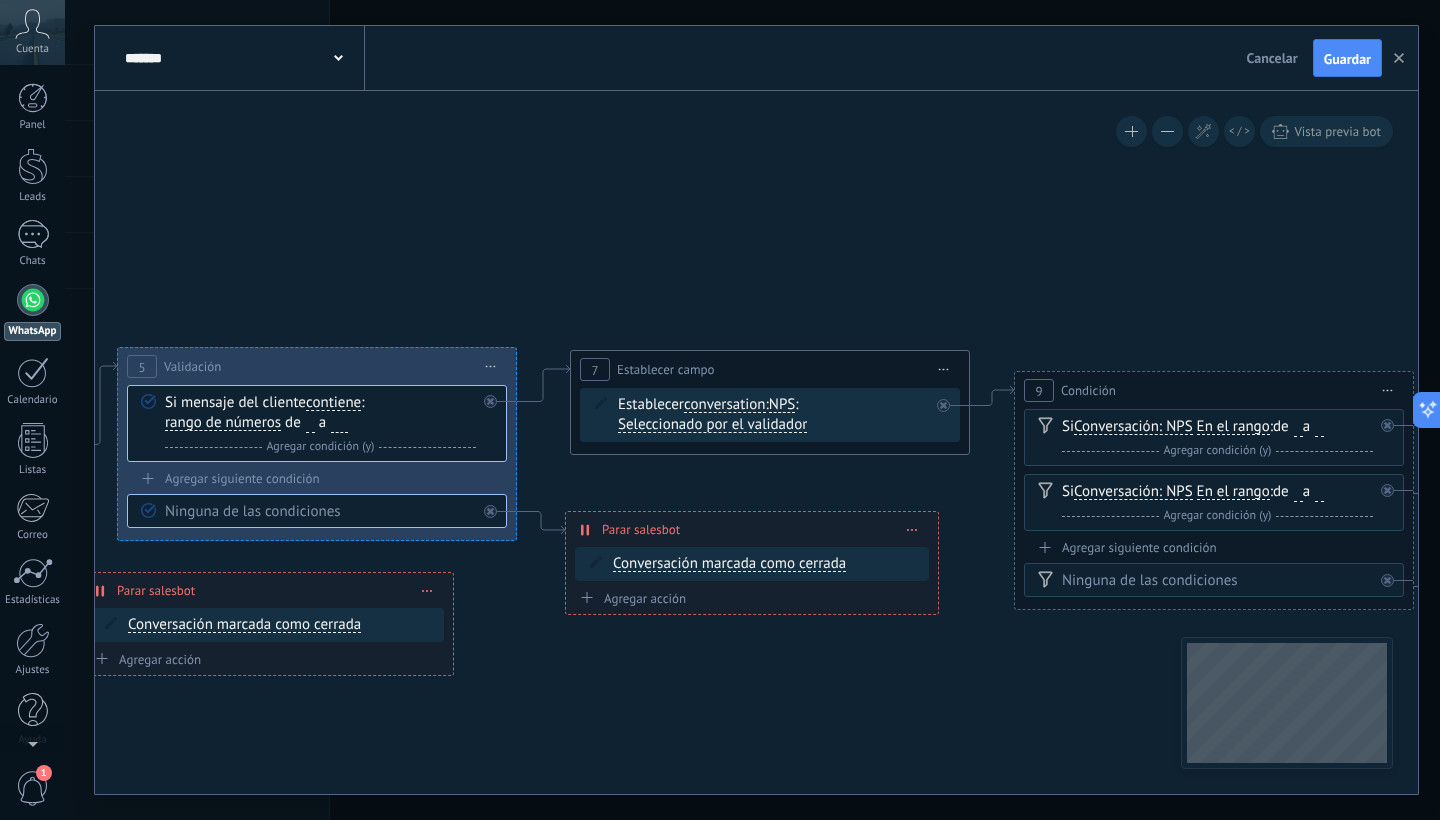 drag, startPoint x: 483, startPoint y: 227, endPoint x: 866, endPoint y: 235, distance: 383.08353 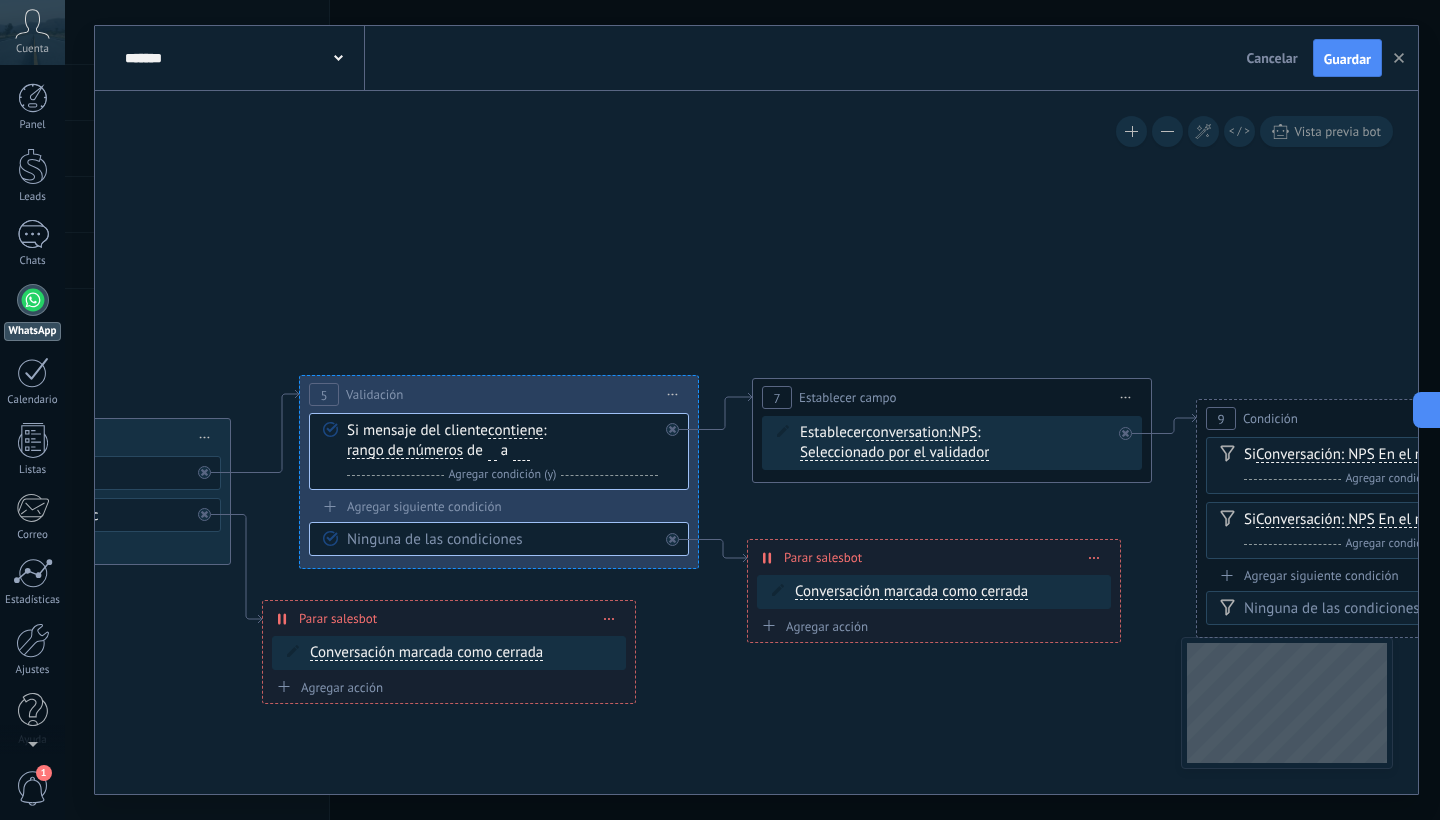 drag, startPoint x: 507, startPoint y: 190, endPoint x: 621, endPoint y: 210, distance: 115.74109 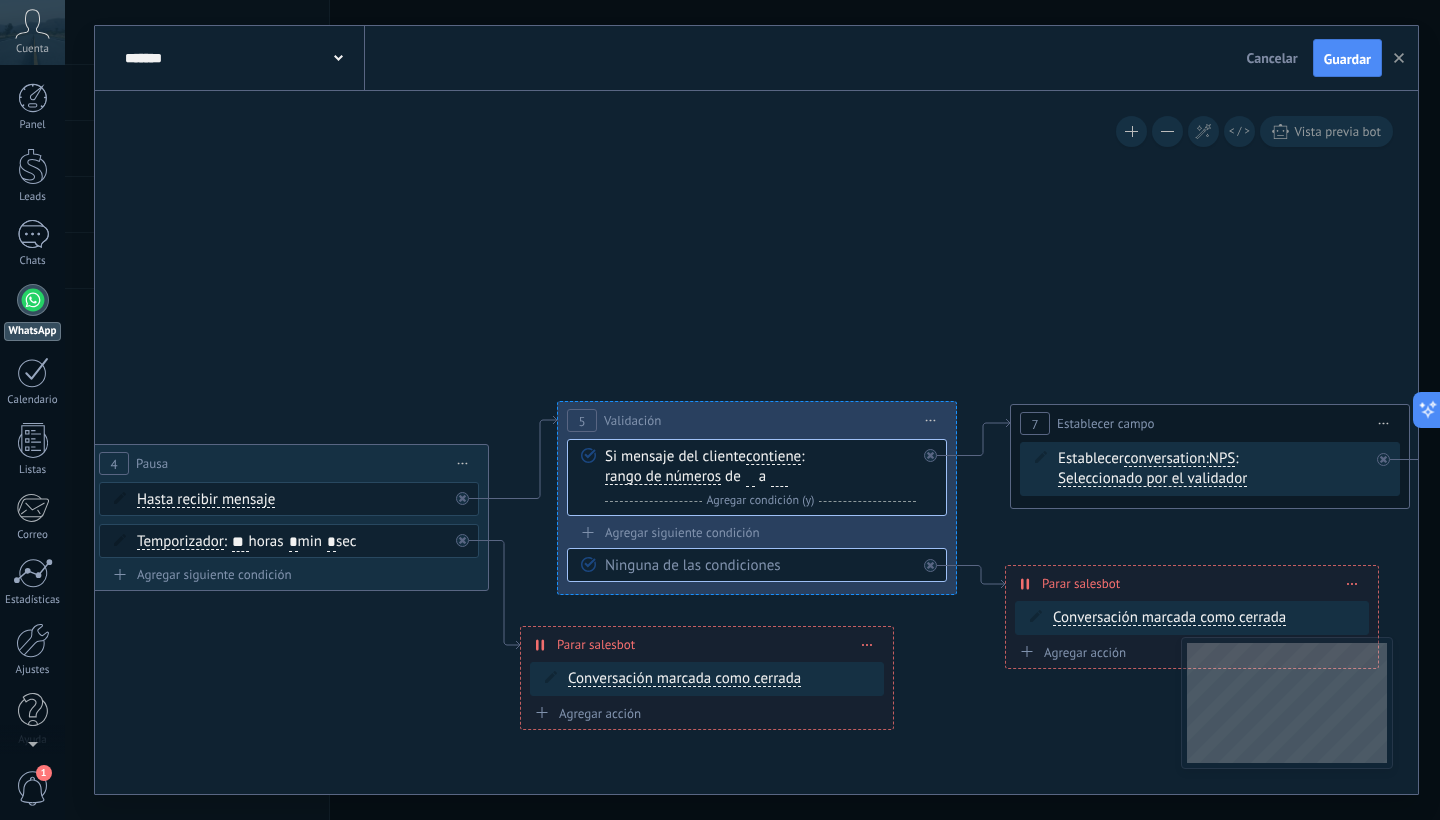 drag, startPoint x: 495, startPoint y: 181, endPoint x: 750, endPoint y: 204, distance: 256.03516 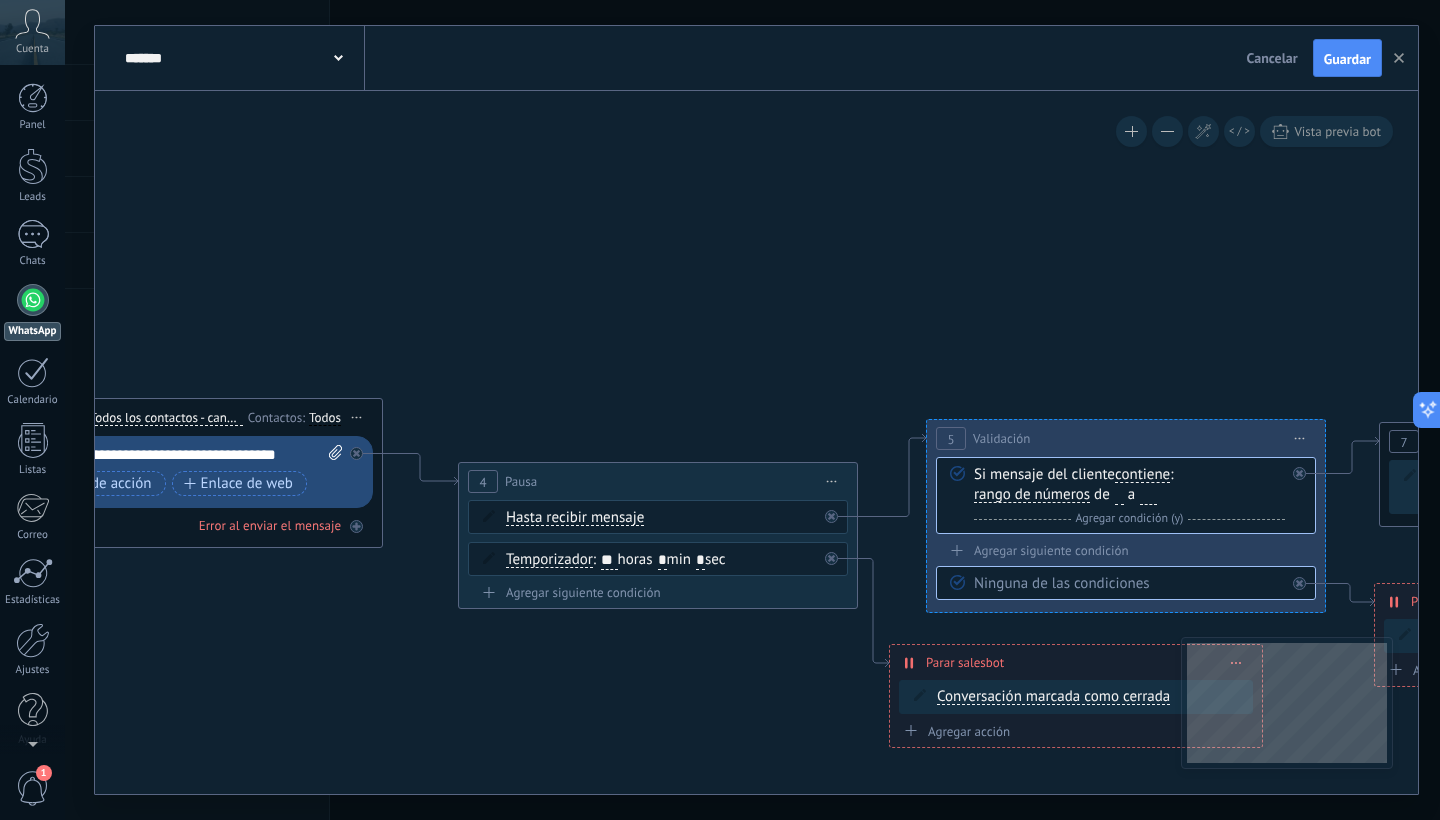 drag, startPoint x: 754, startPoint y: 222, endPoint x: 794, endPoint y: 222, distance: 40 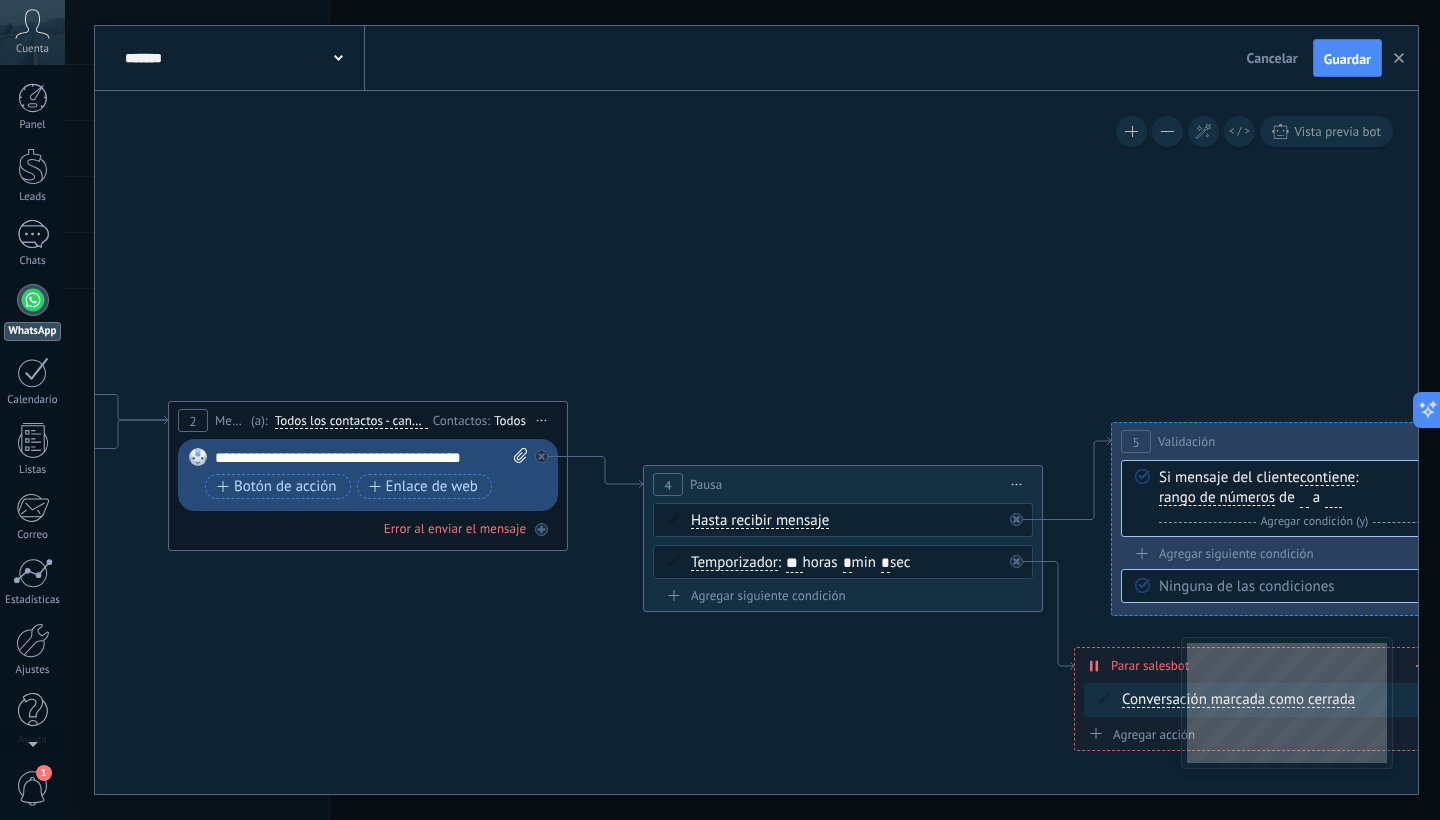 drag, startPoint x: 474, startPoint y: 192, endPoint x: 581, endPoint y: 198, distance: 107.16809 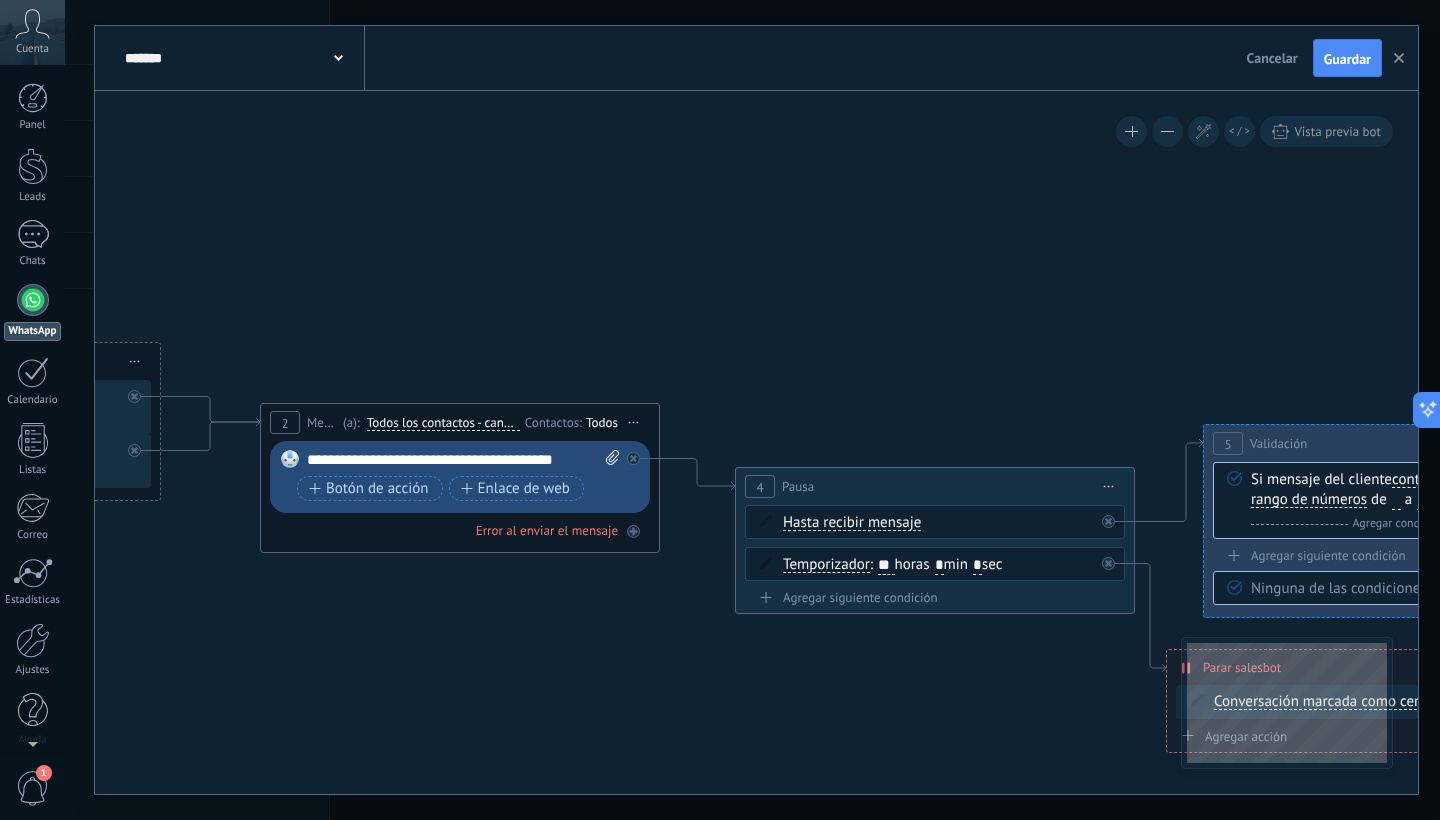 drag, startPoint x: 506, startPoint y: 200, endPoint x: 685, endPoint y: 207, distance: 179.13683 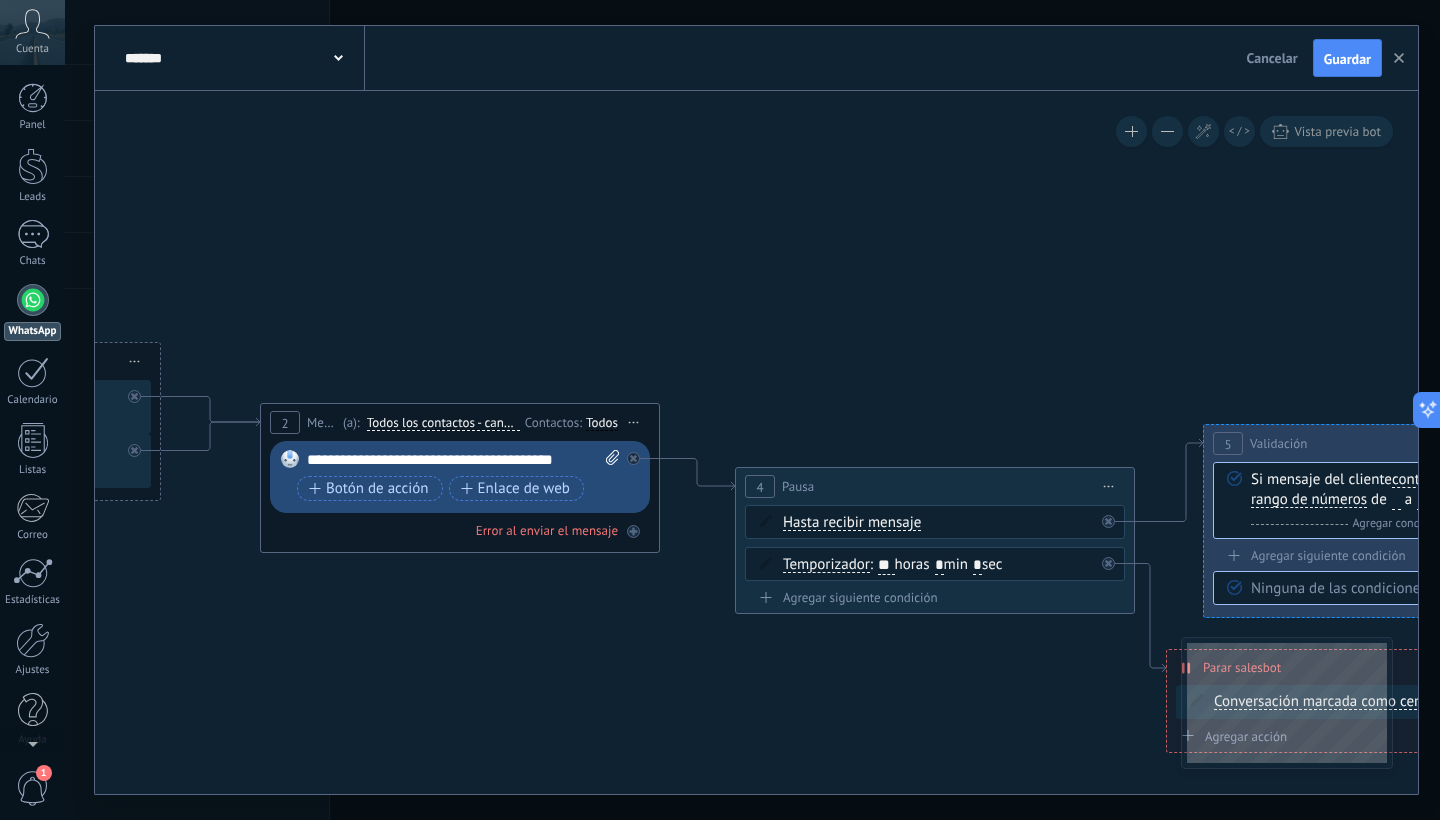 click 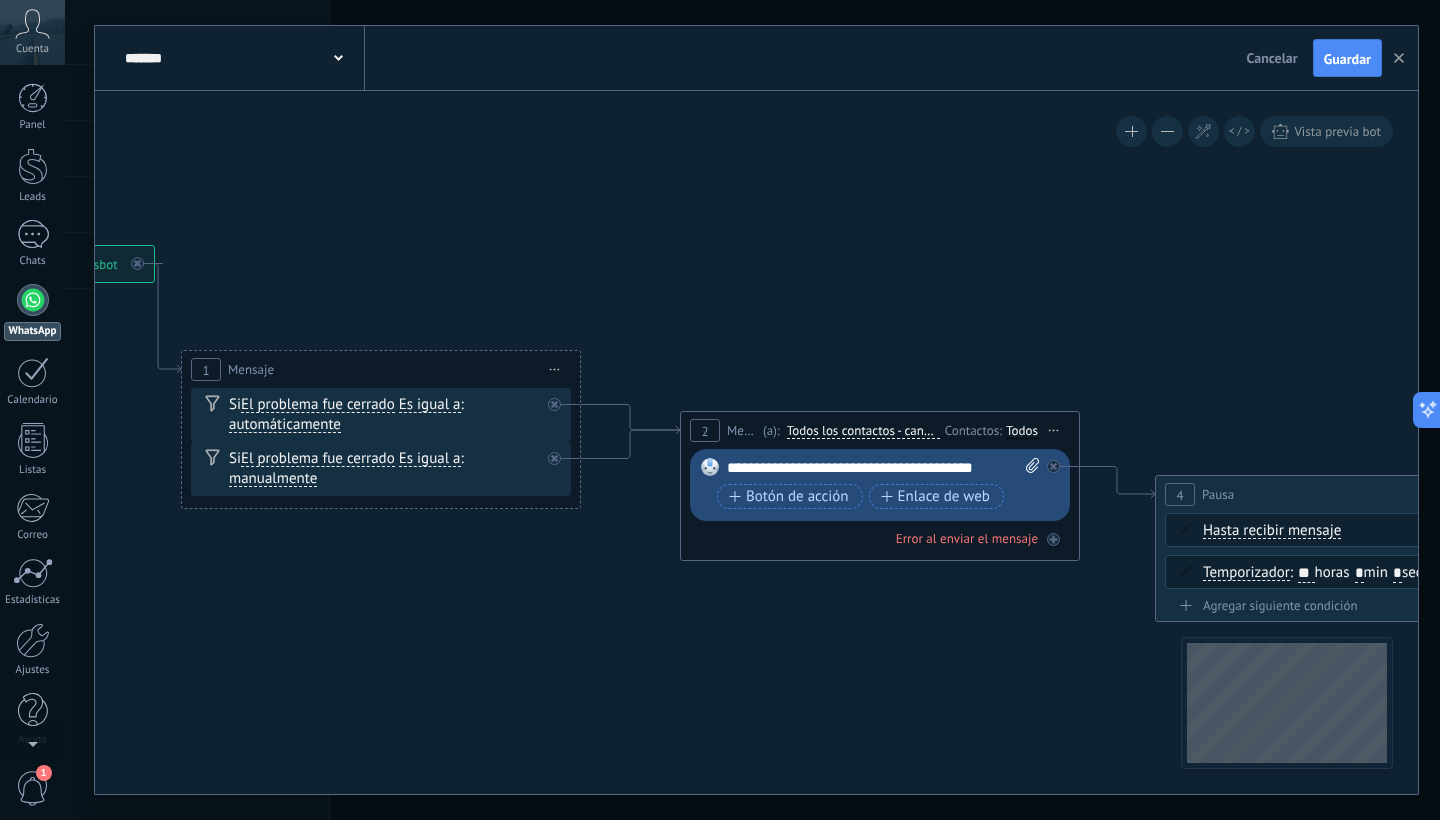 drag, startPoint x: 457, startPoint y: 205, endPoint x: 672, endPoint y: 204, distance: 215.00232 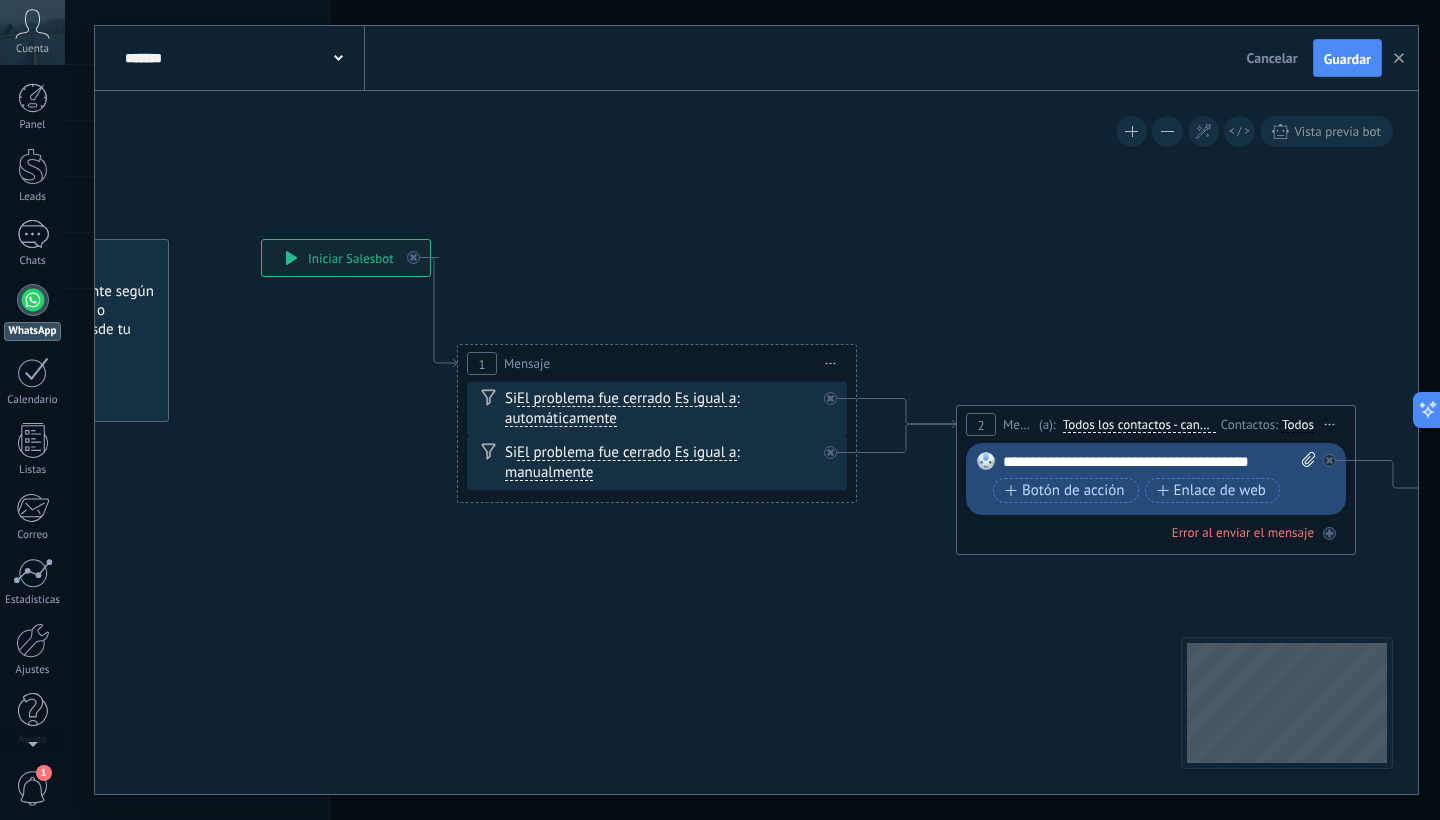 drag, startPoint x: 696, startPoint y: 207, endPoint x: 752, endPoint y: 207, distance: 56 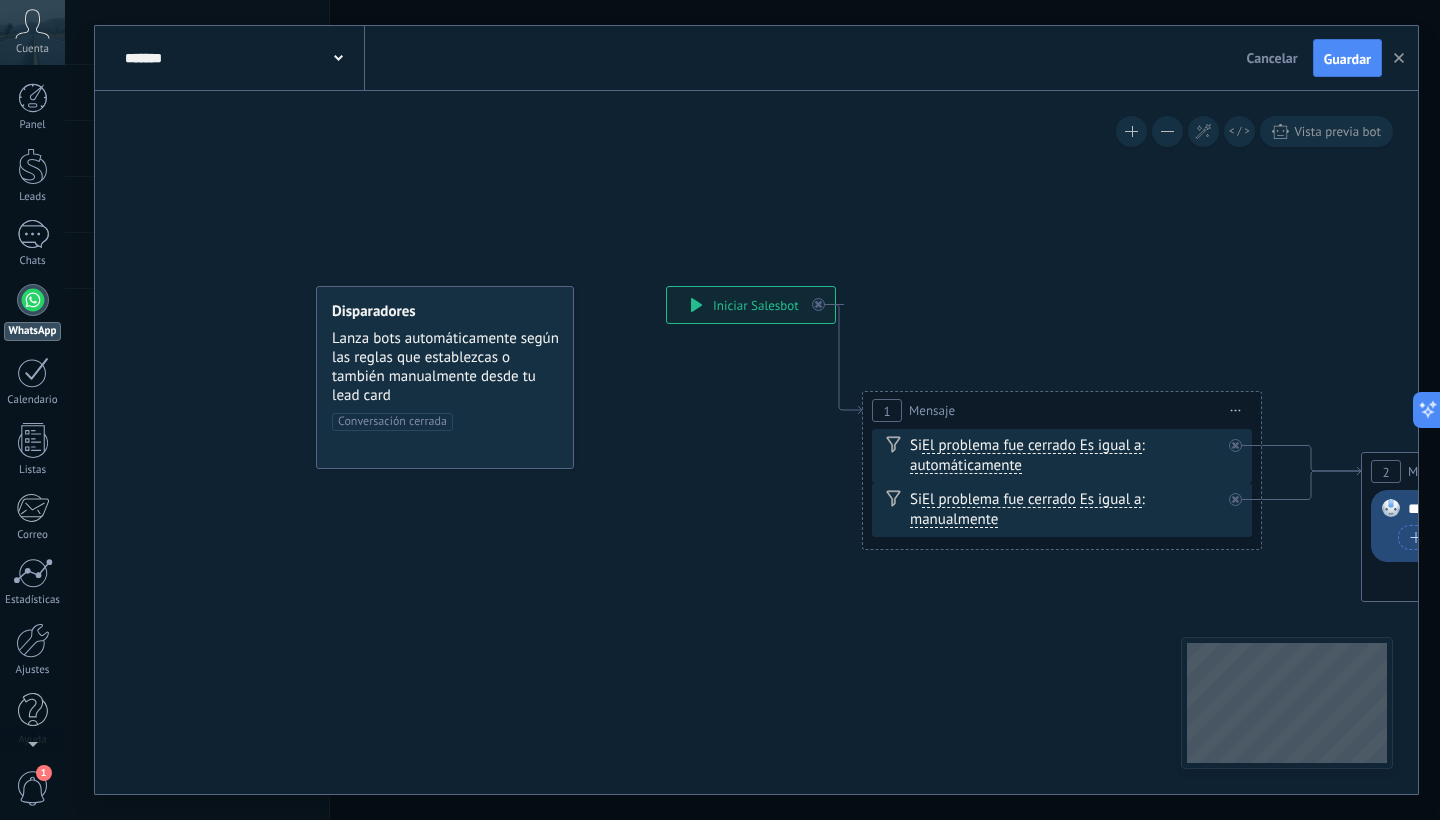 drag, startPoint x: 608, startPoint y: 207, endPoint x: 904, endPoint y: 264, distance: 301.43823 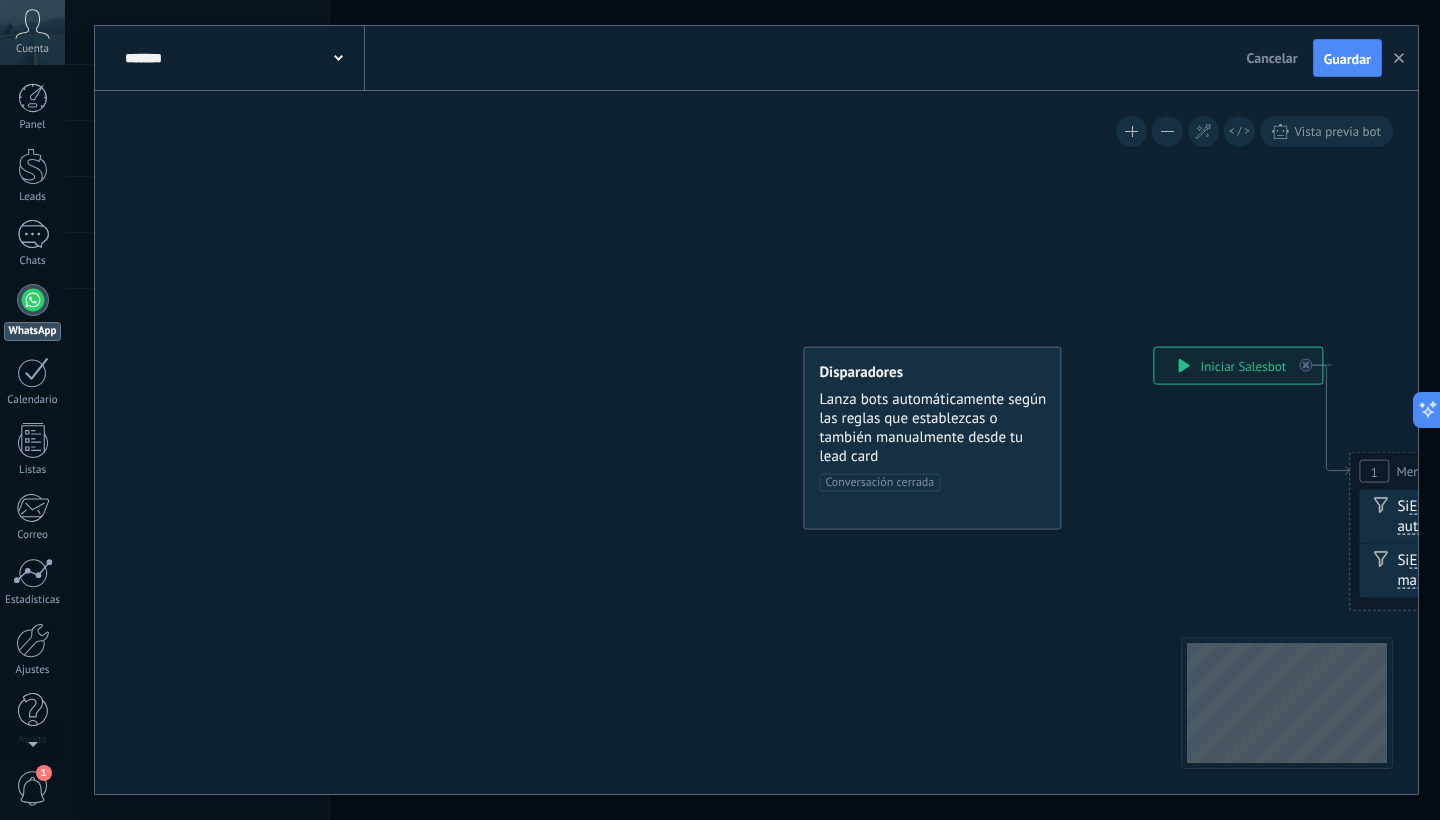 click at bounding box center [33, 300] 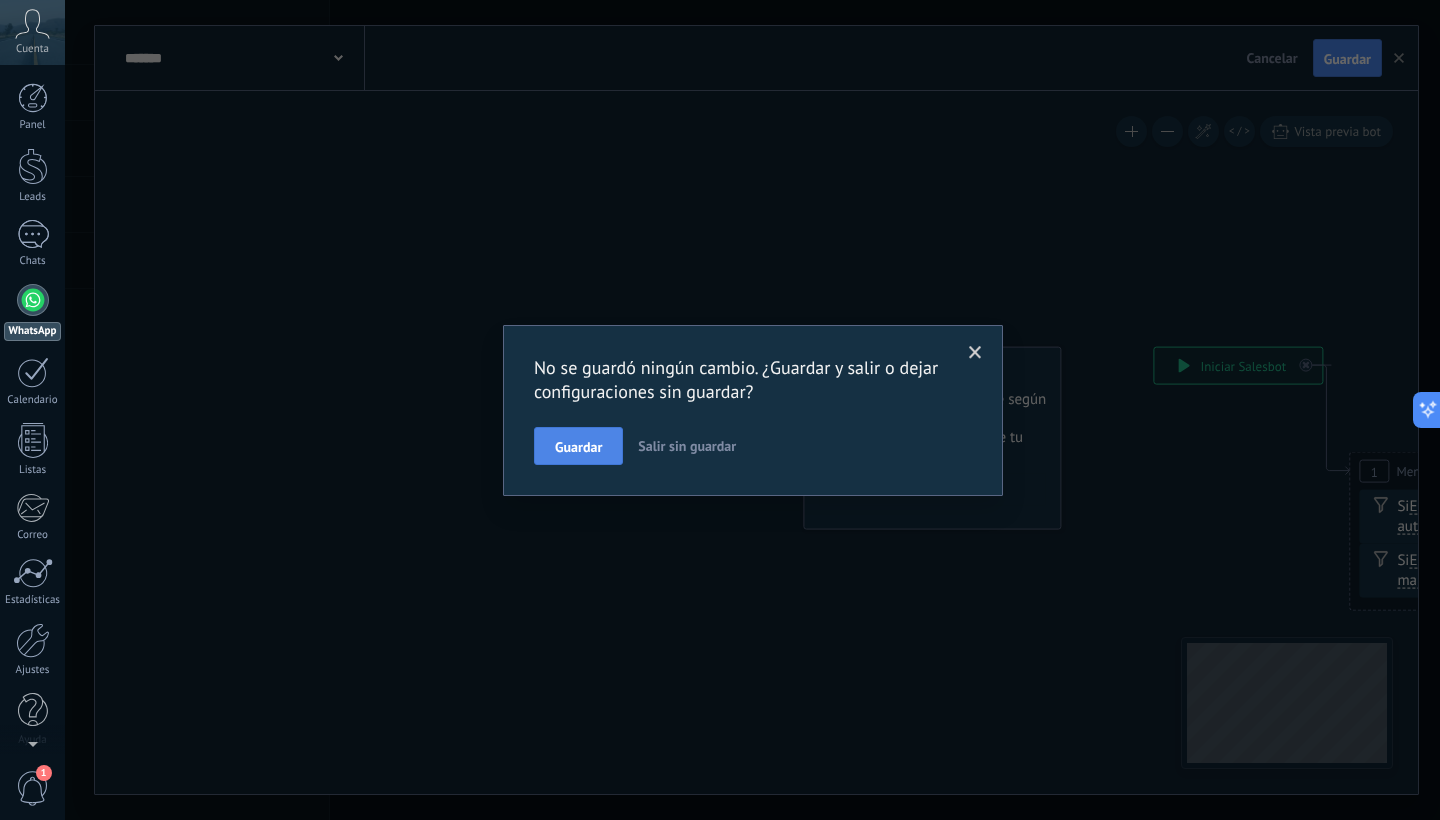 click on "Guardar" at bounding box center (578, 447) 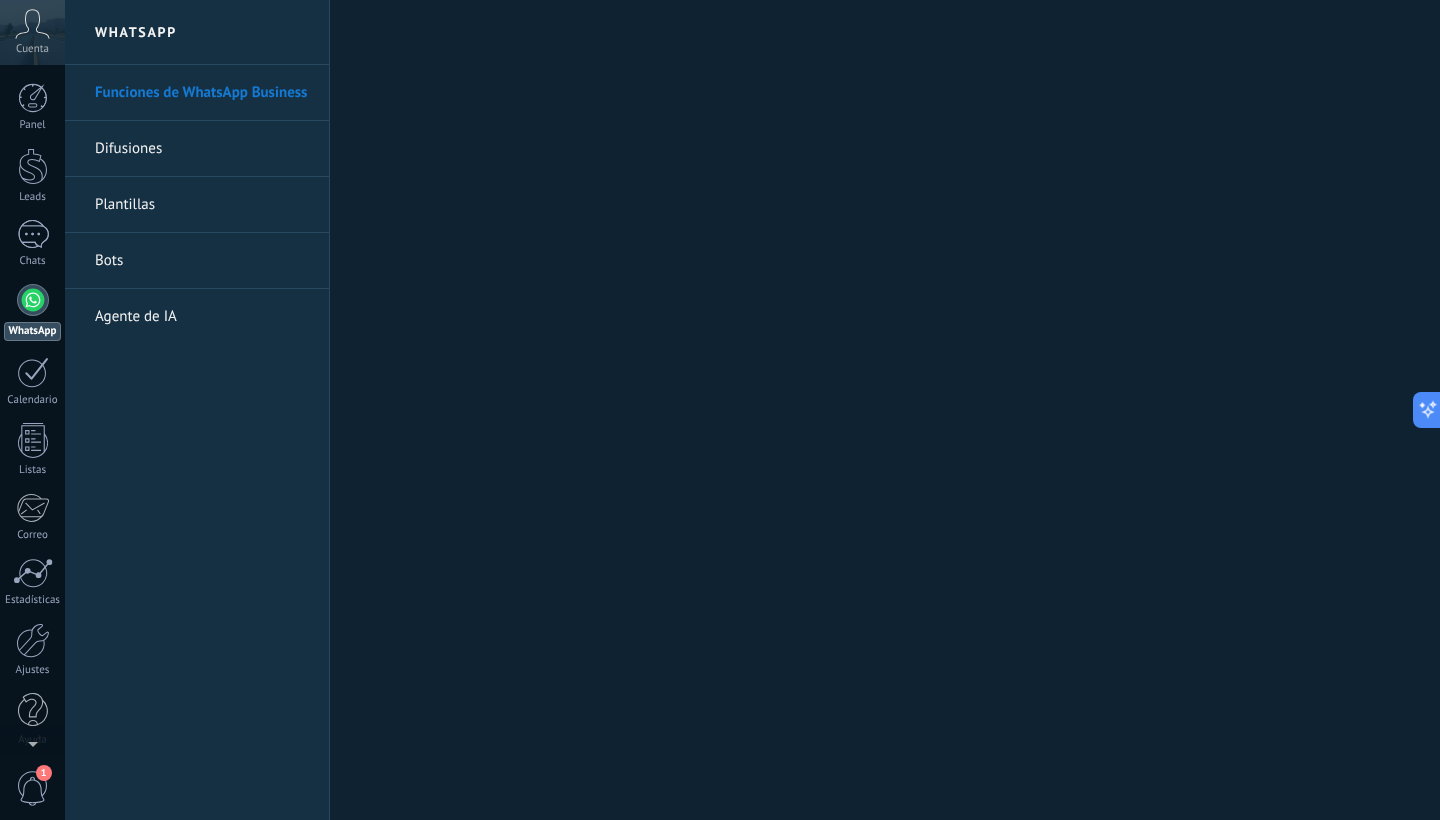 click on "Bots" at bounding box center [202, 261] 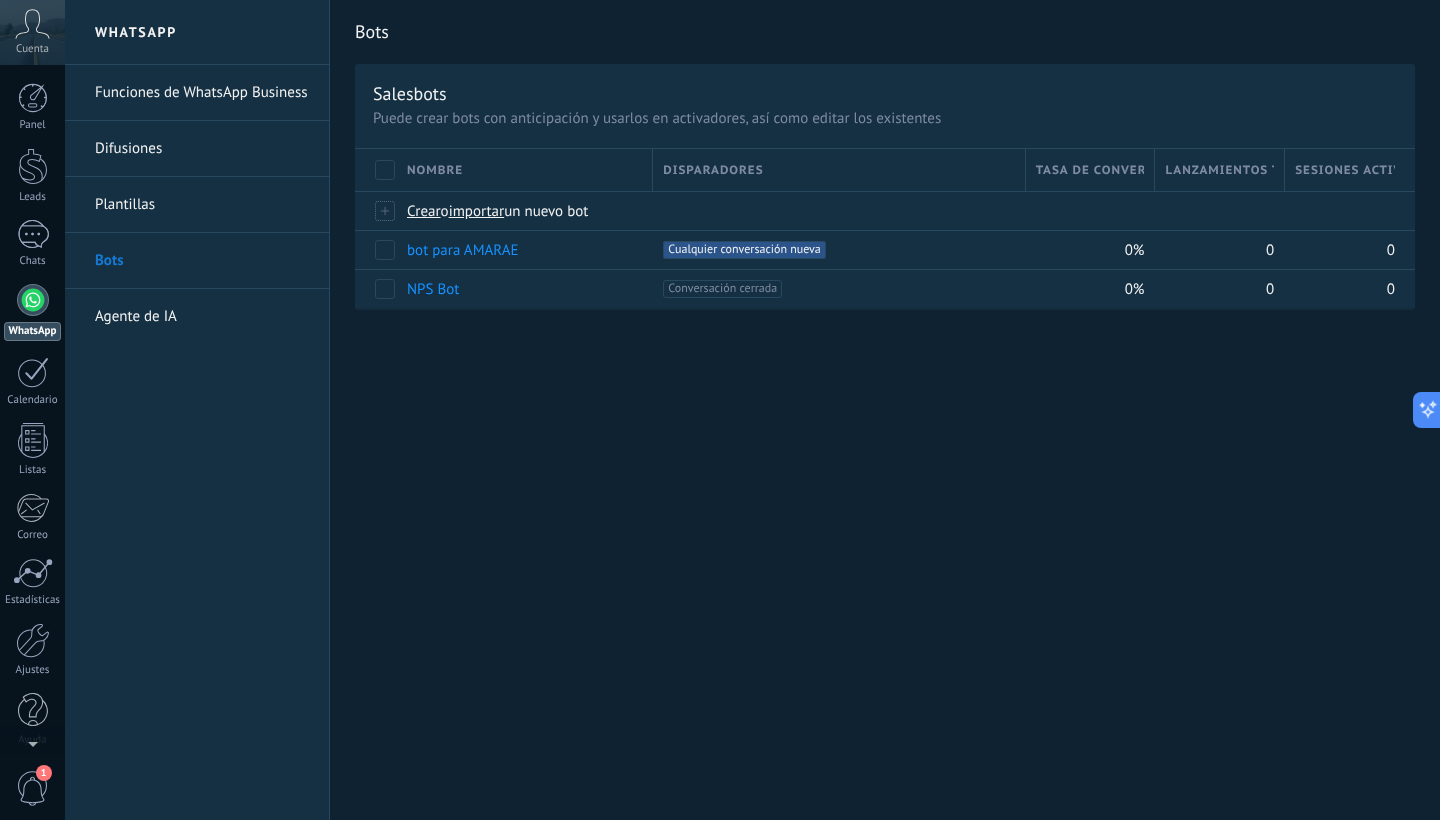click 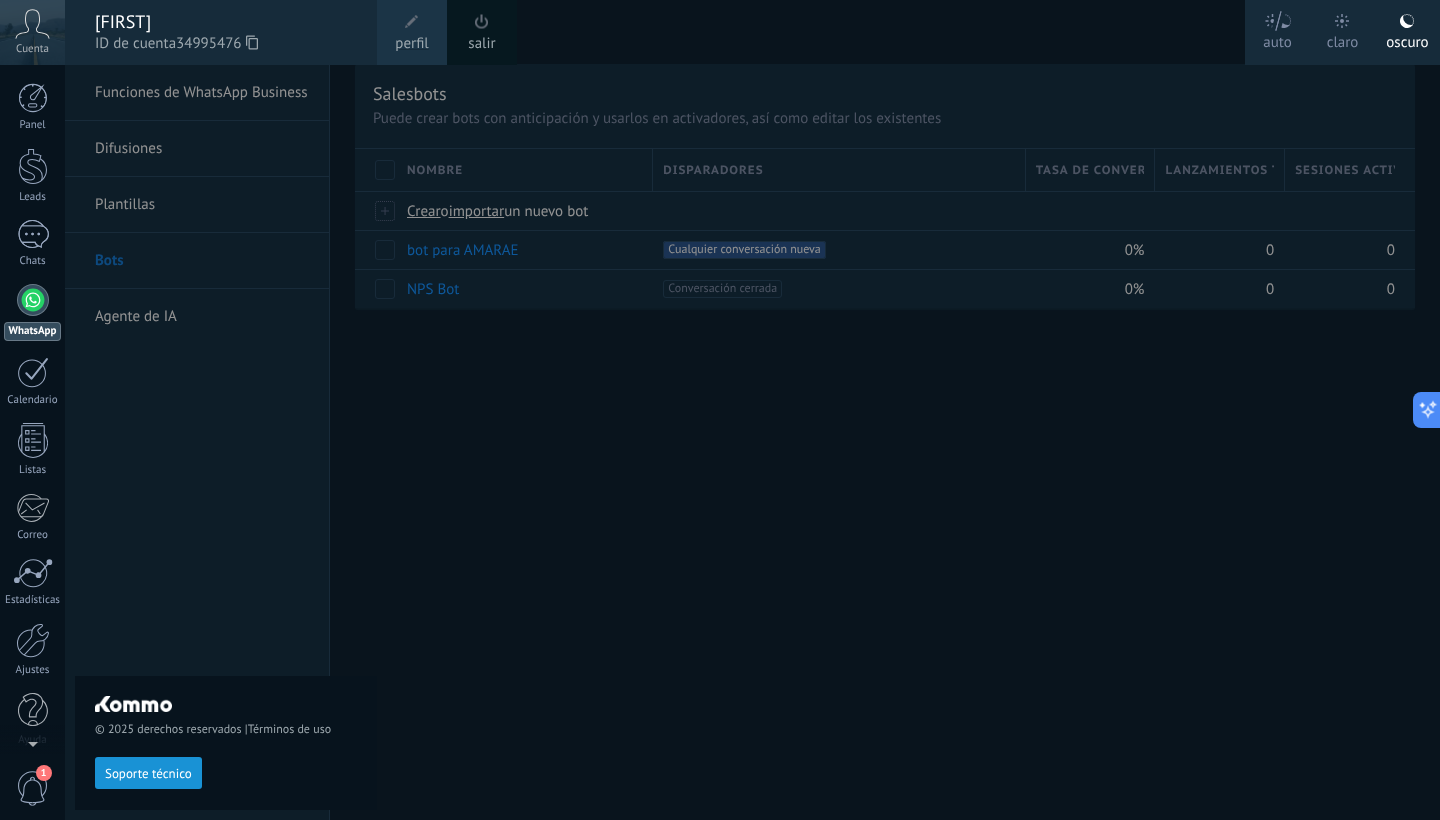 click on "©  2025  derechos reservados |  Términos de uso
Soporte técnico" at bounding box center (226, 442) 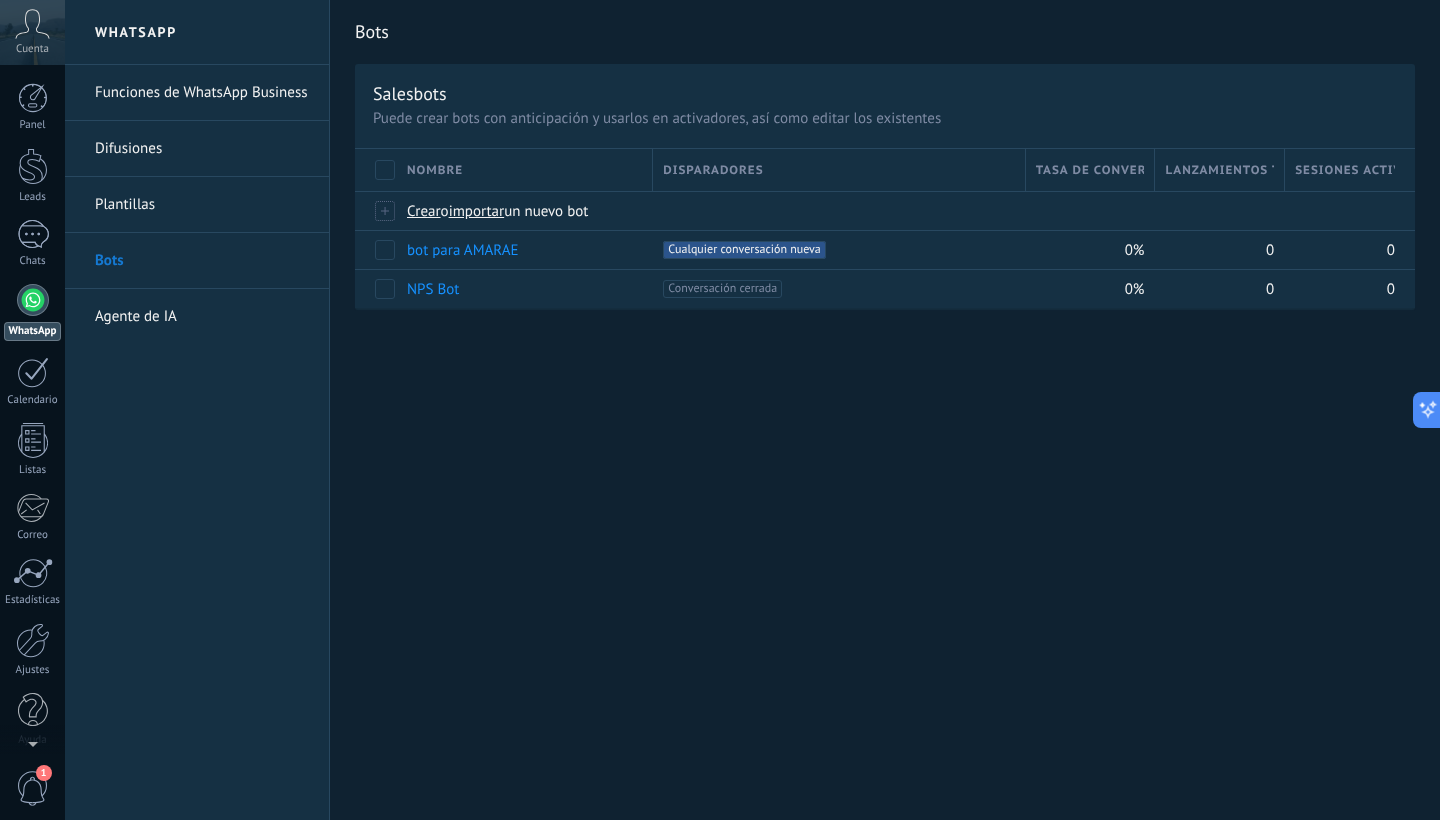 click on "Funciones de WhatsApp Business" at bounding box center [202, 93] 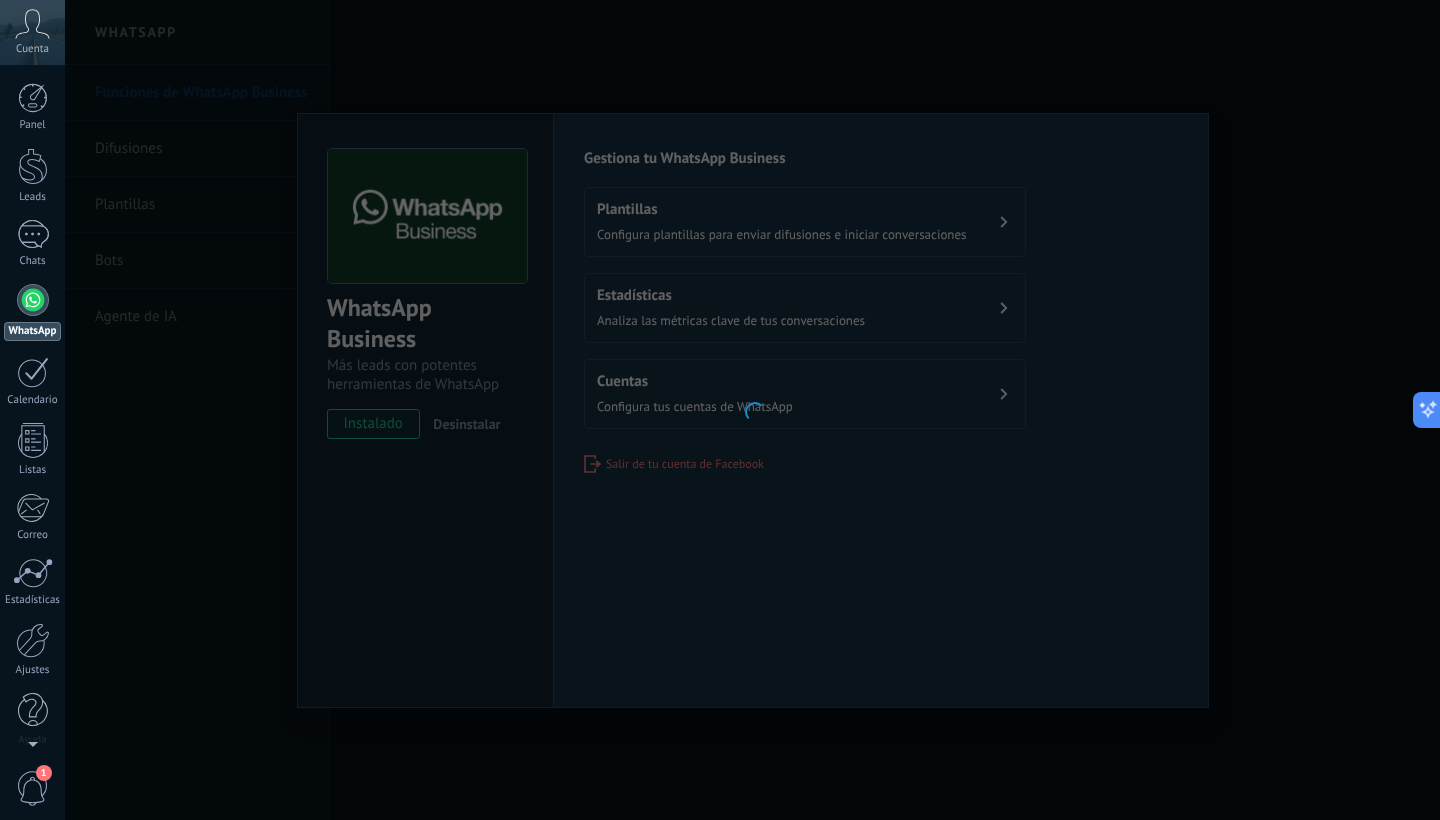 click at bounding box center (752, 410) 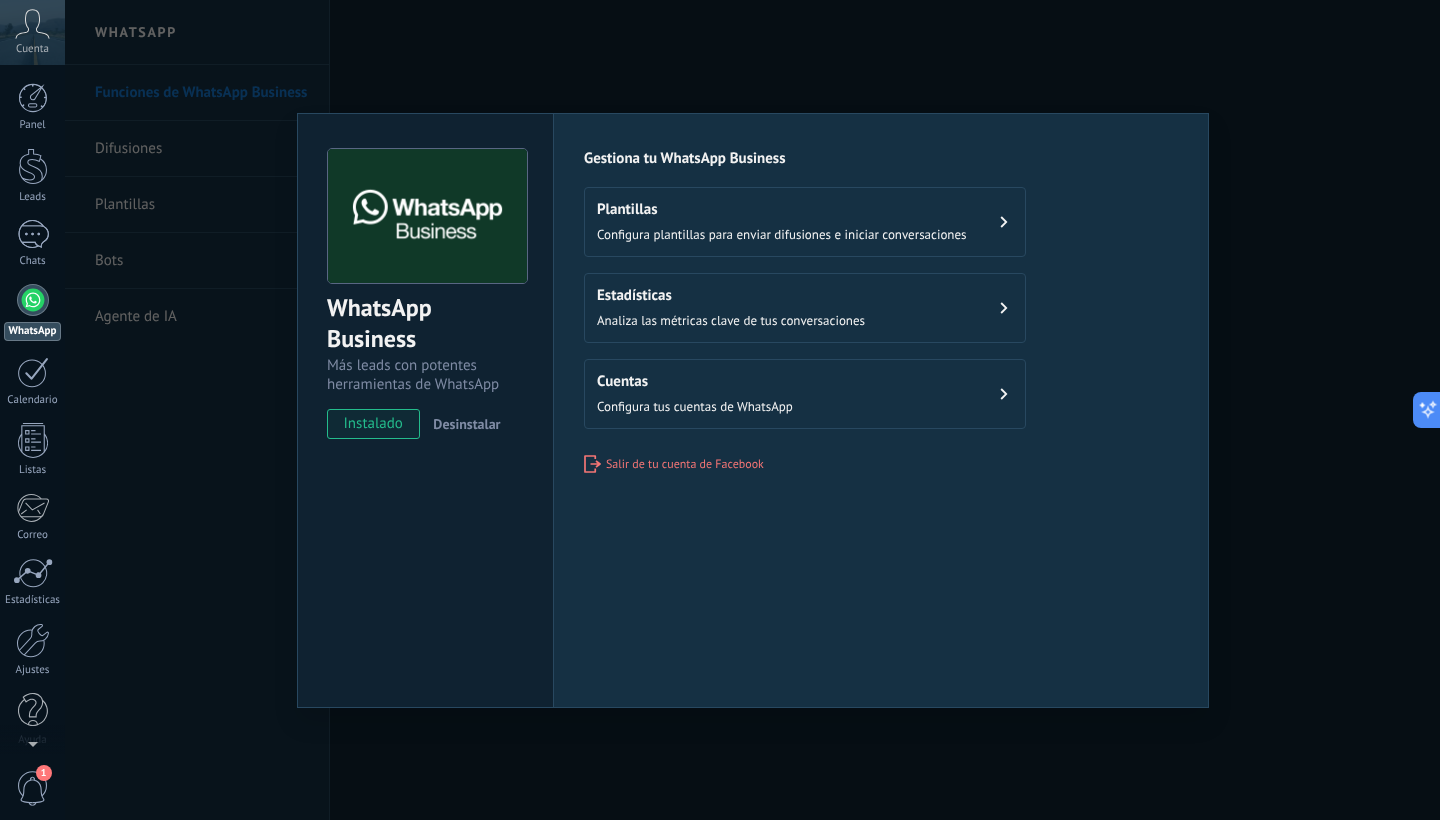 click on "Configura tus cuentas de WhatsApp" at bounding box center (695, 406) 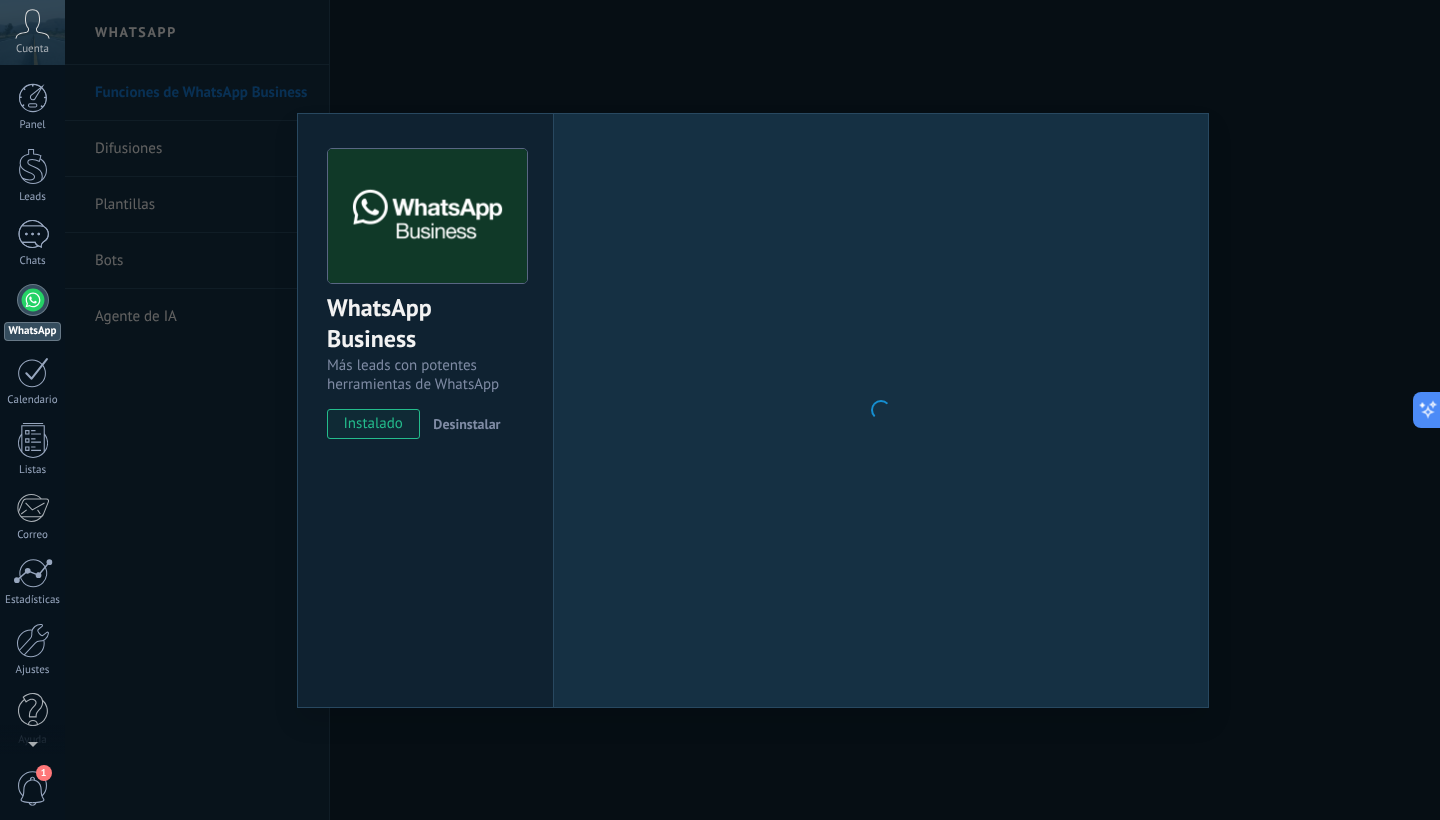 click on "WhatsApp Business Más leads con potentes herramientas de WhatsApp instalado Desinstalar Configuraciones Autorizaciones Esta pestaña registra a los usuarios que han concedido acceso a las integración a esta cuenta. Si deseas remover la posibilidad que un usuario pueda enviar solicitudes a la cuenta en nombre de esta integración, puedes revocar el acceso. Si el acceso a todos los usuarios es revocado, la integración dejará de funcionar. Esta aplicacion está instalada, pero nadie le ha dado acceso aun. WhatsApp Cloud API más _:  Guardar" at bounding box center (752, 410) 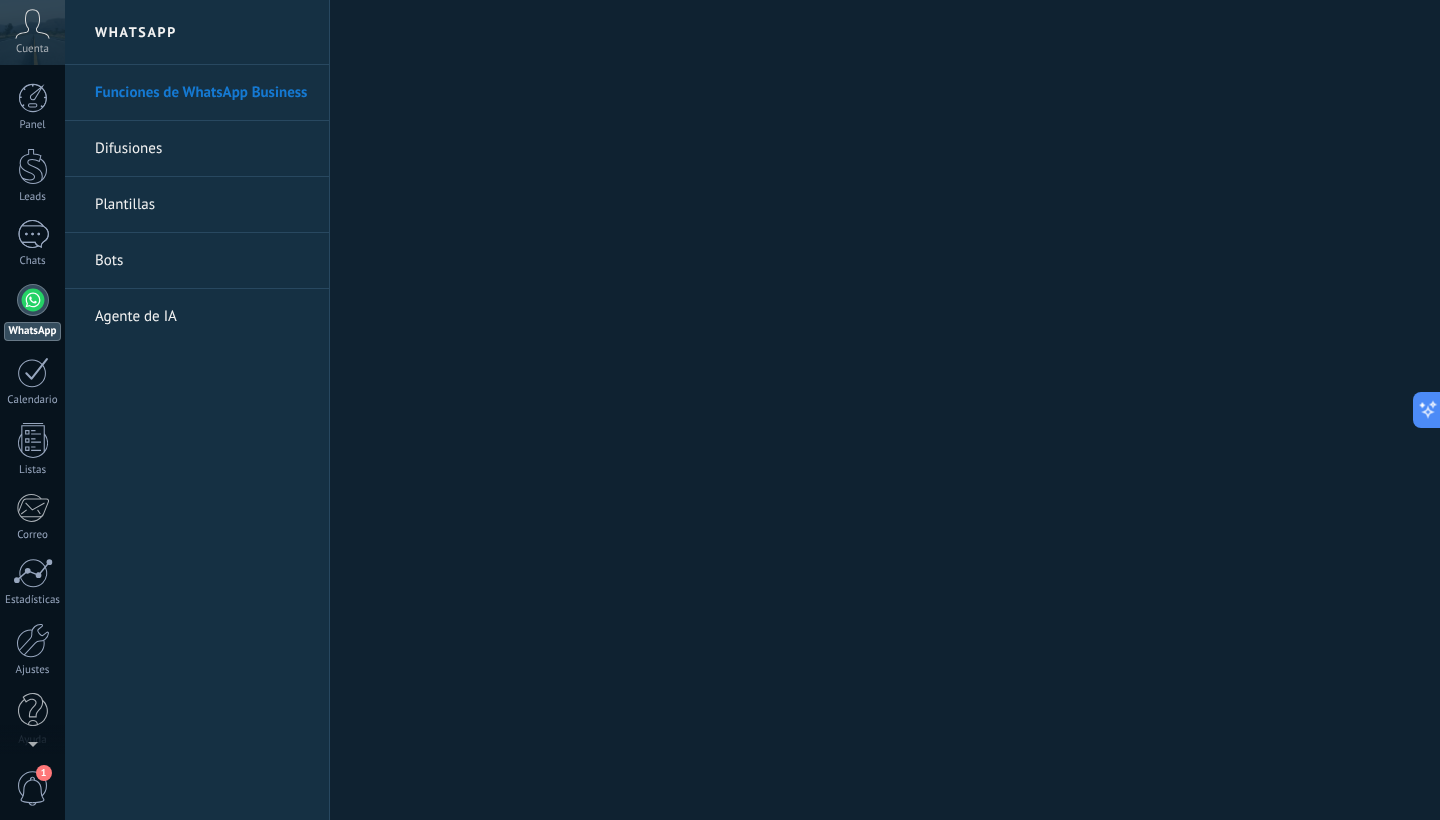 scroll, scrollTop: 0, scrollLeft: 0, axis: both 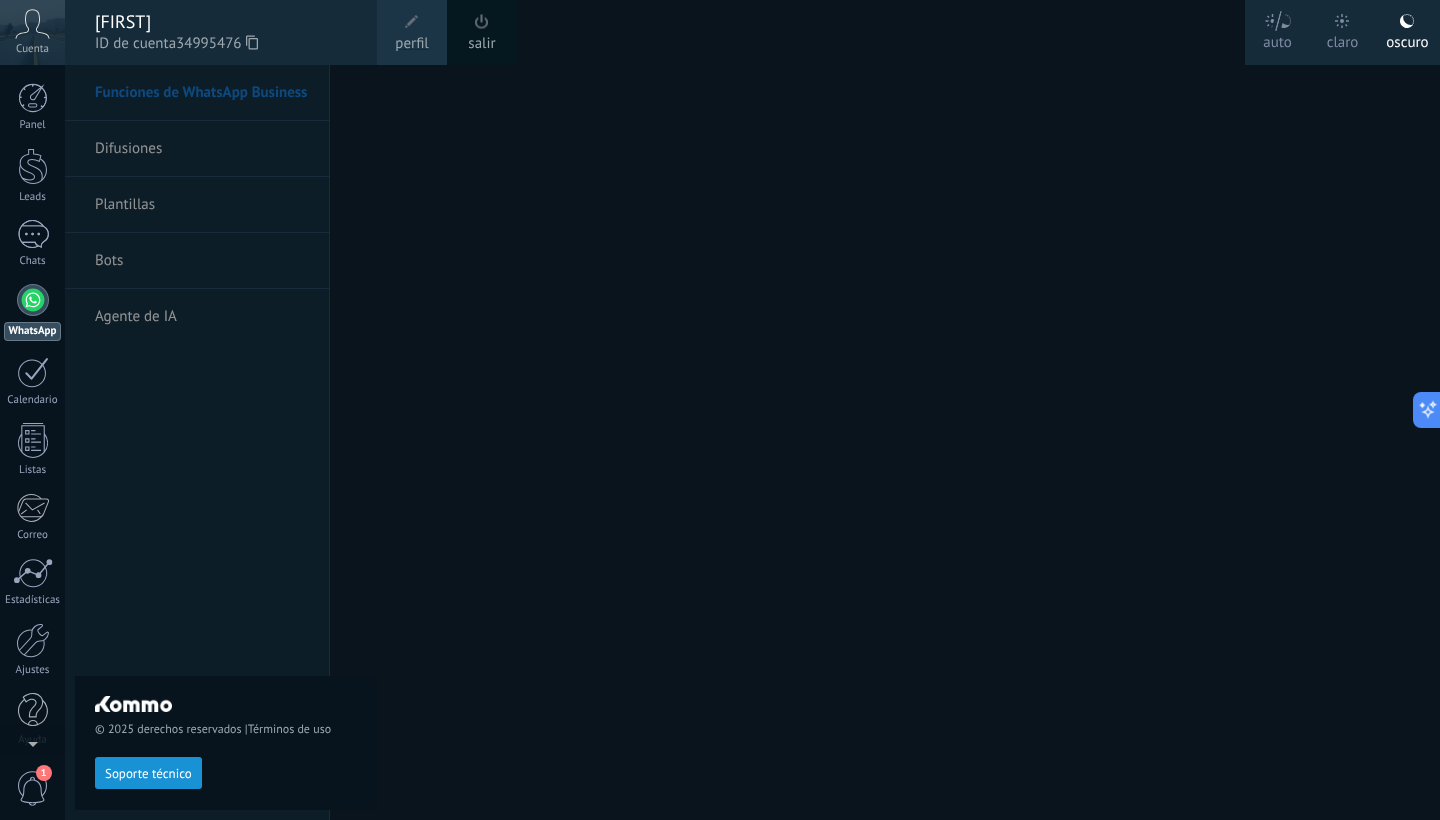 click on "perfil" at bounding box center (412, 32) 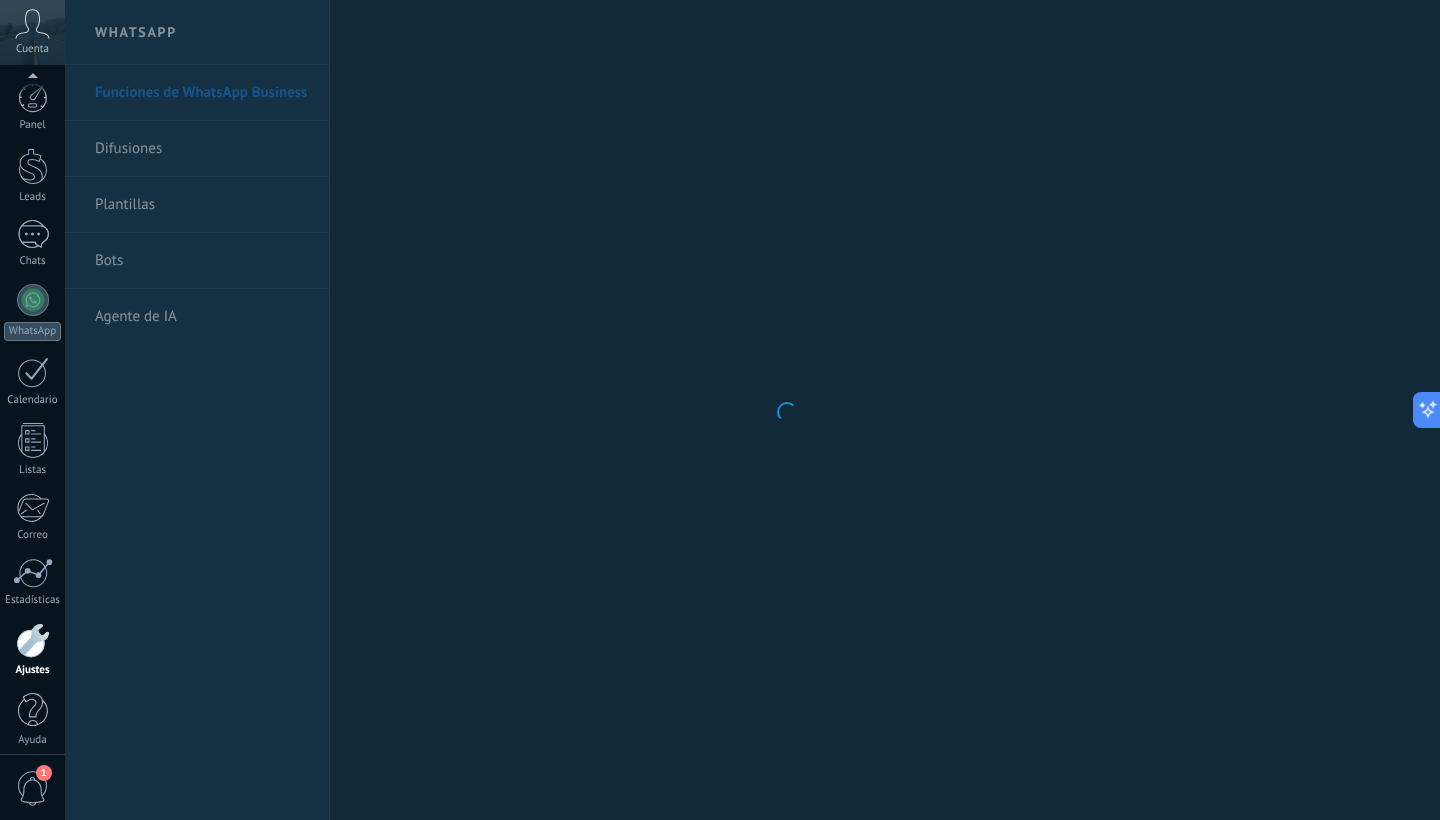 scroll, scrollTop: 12, scrollLeft: 0, axis: vertical 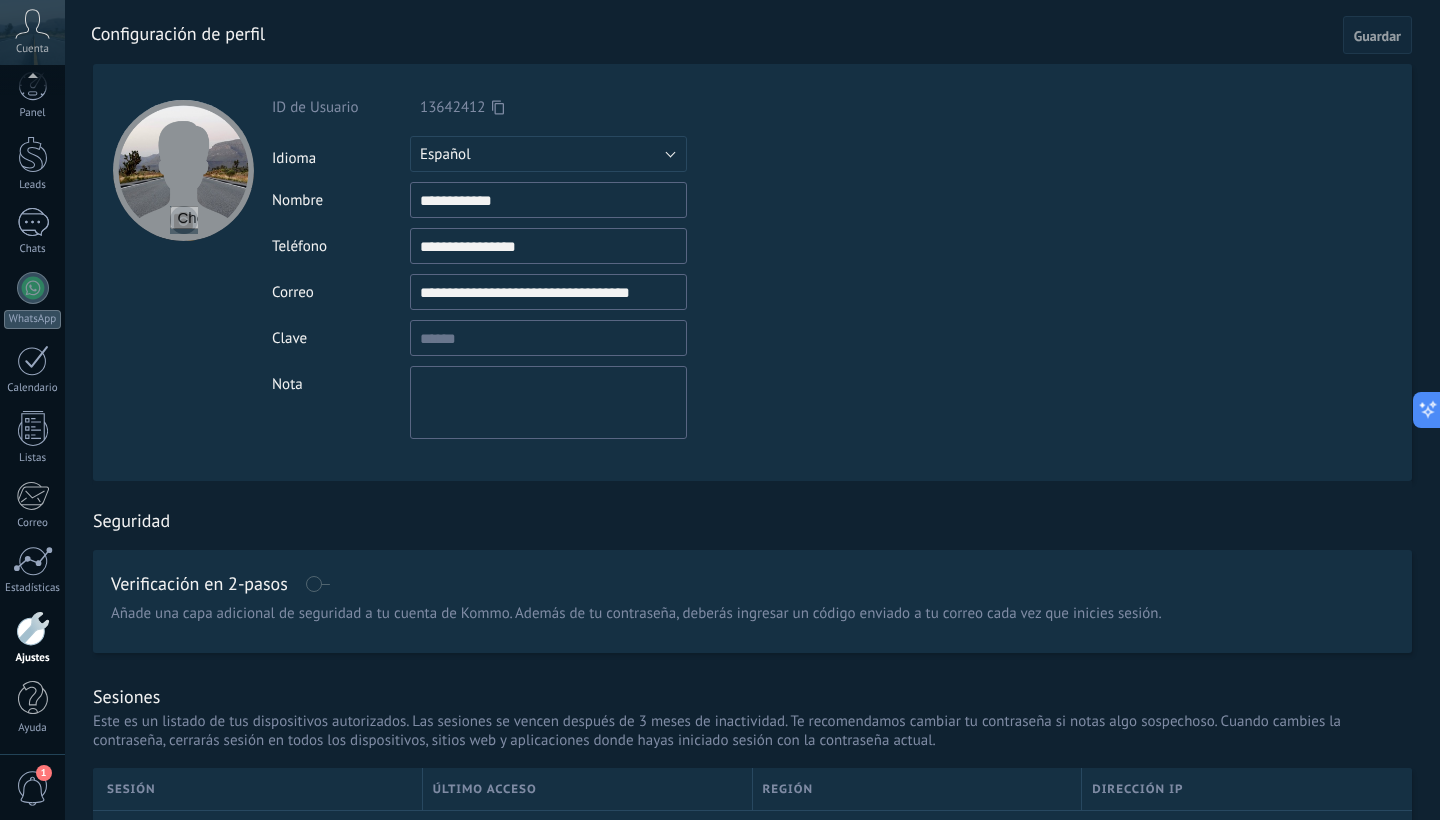 click at bounding box center [184, 220] 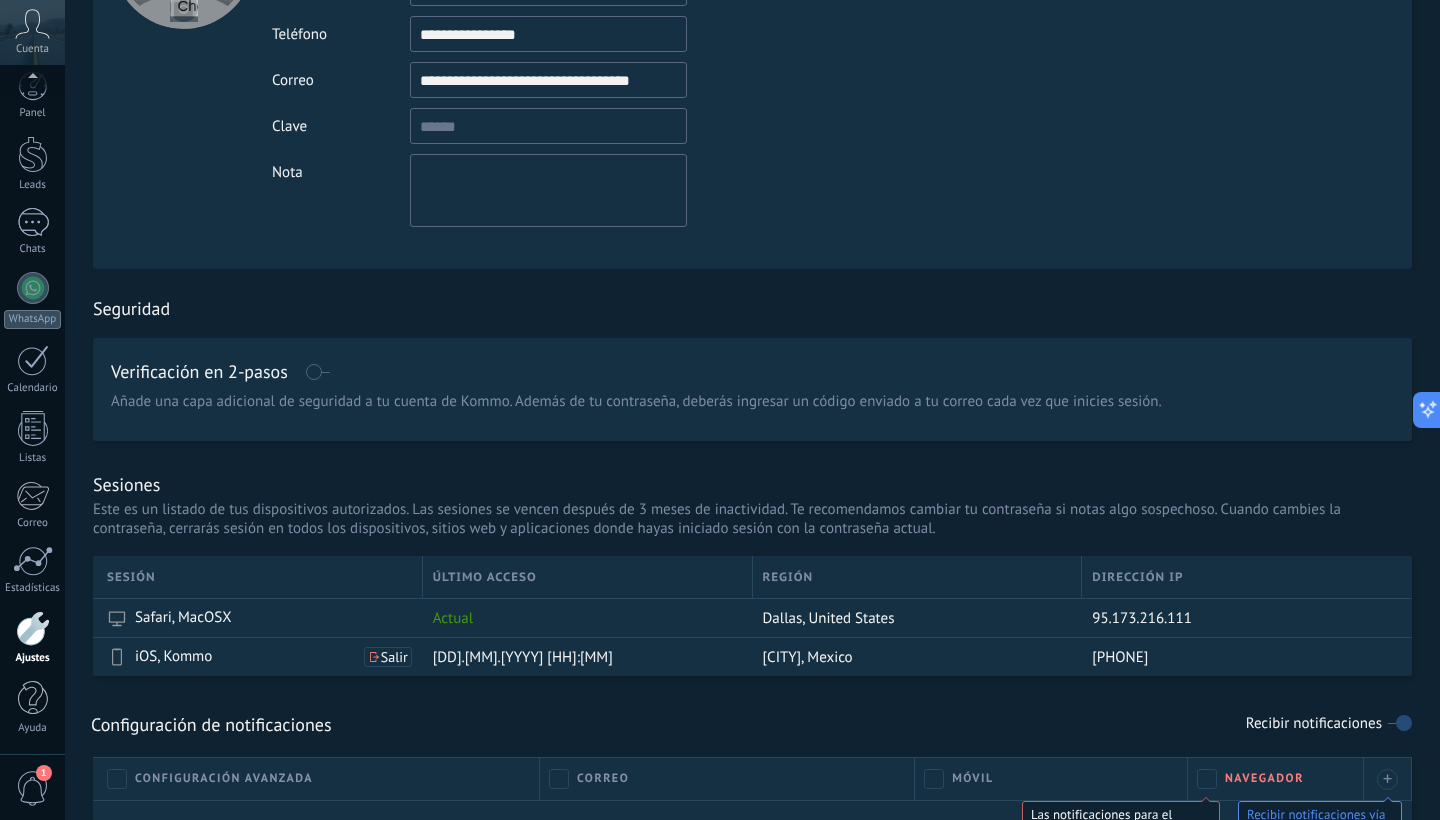 scroll, scrollTop: 216, scrollLeft: 0, axis: vertical 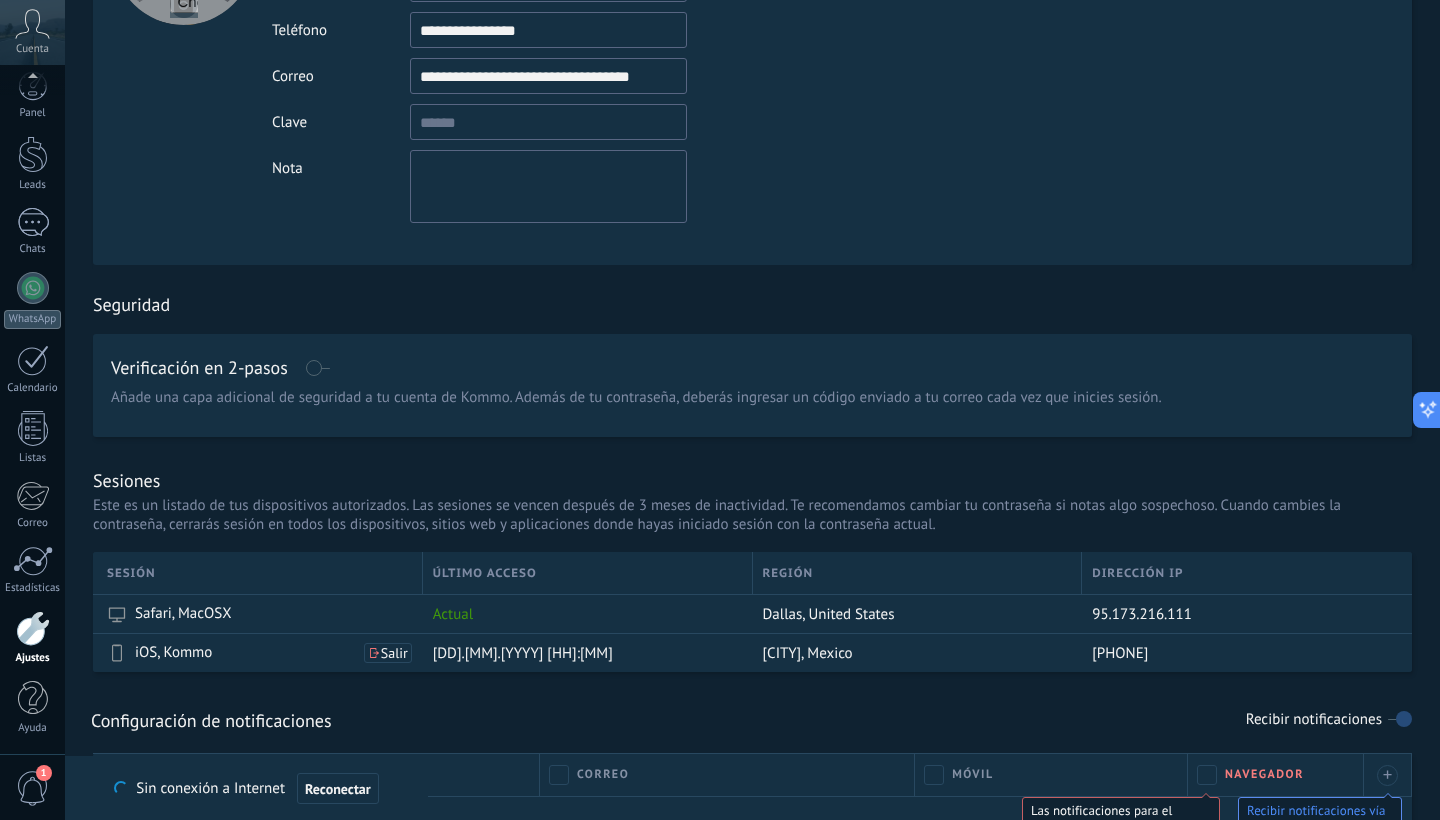 click on "Verificación en 2-pasos" at bounding box center [752, 368] 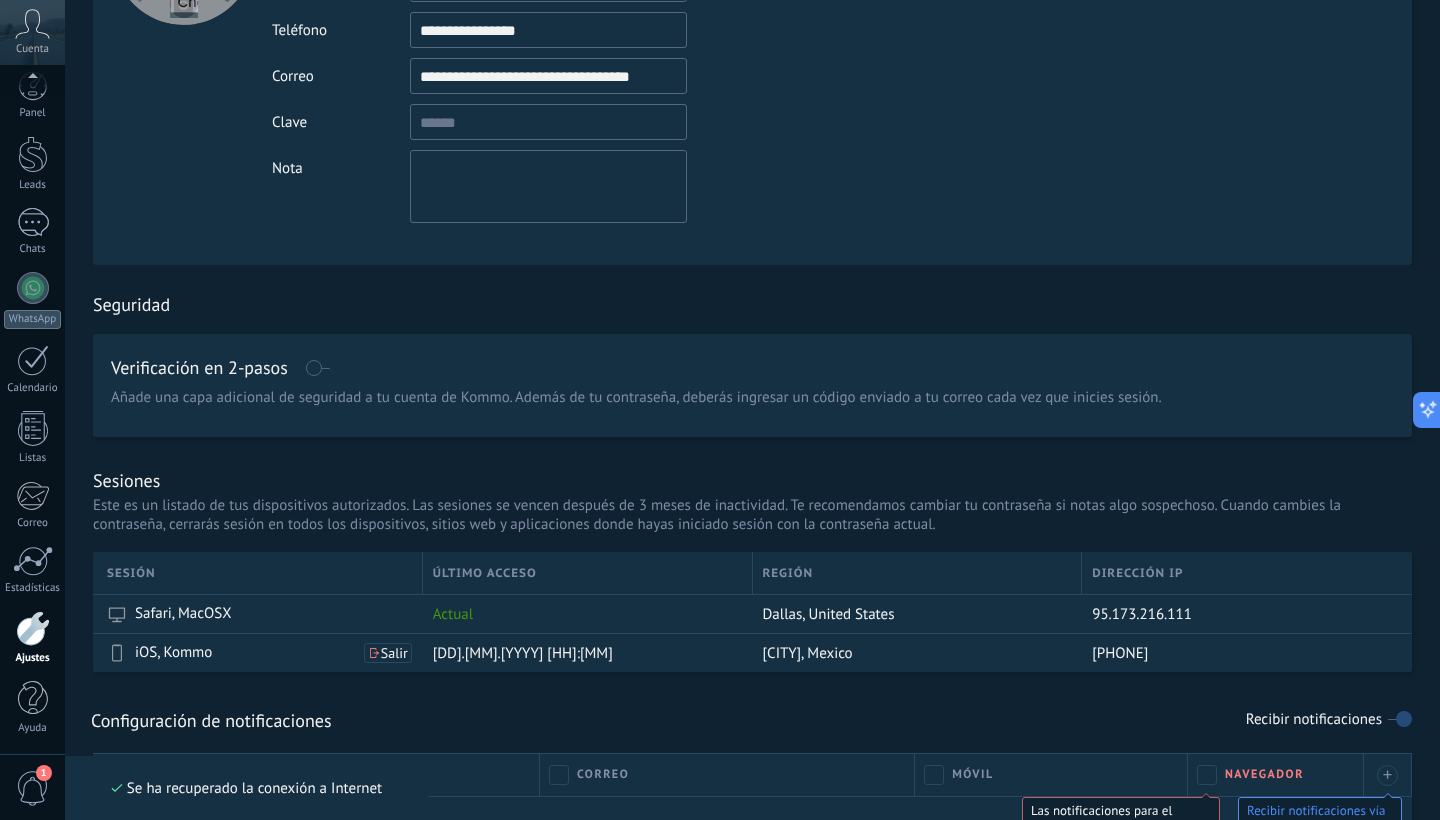 click at bounding box center (317, 368) 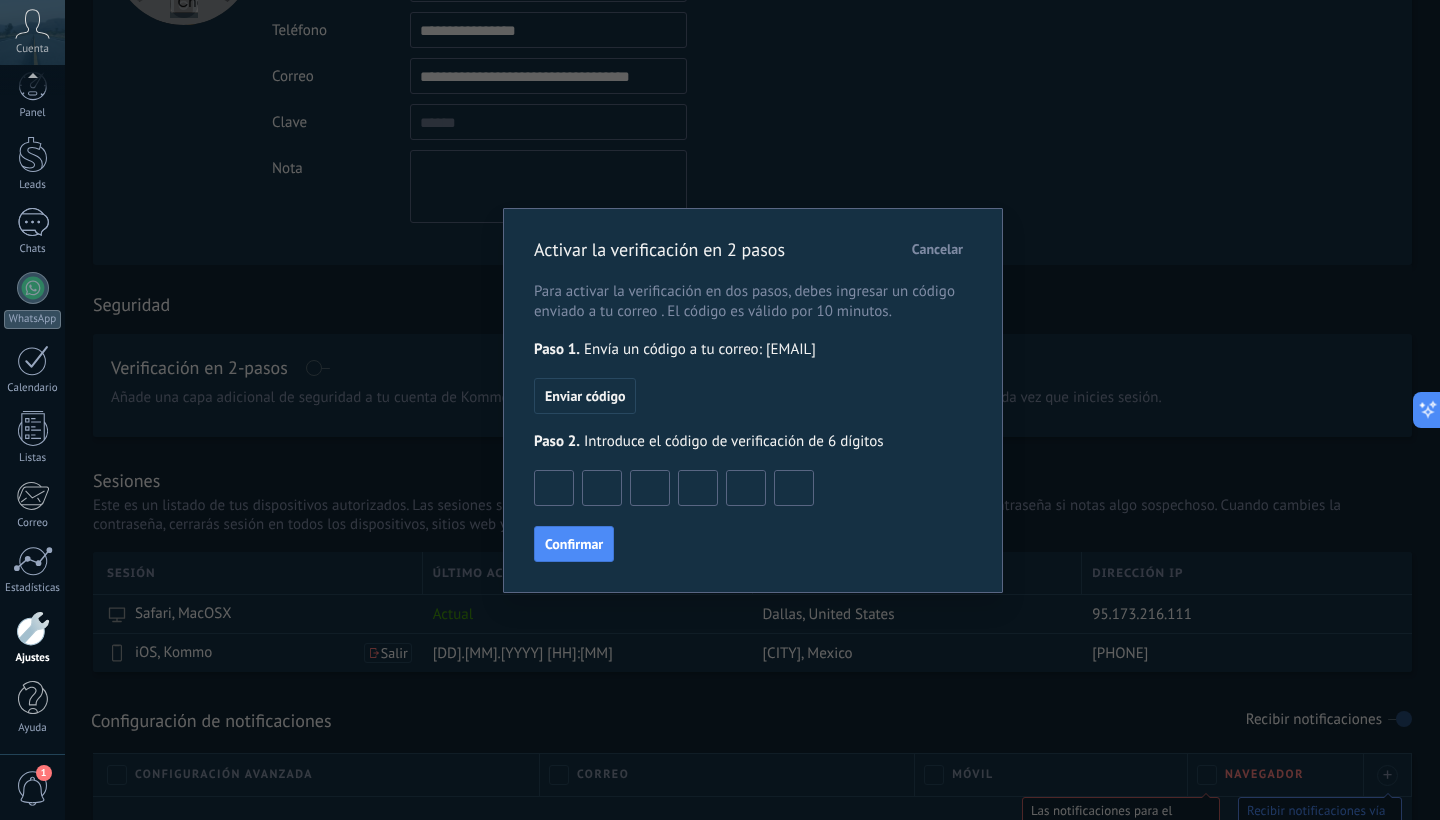 click on "Cancelar" at bounding box center [937, 249] 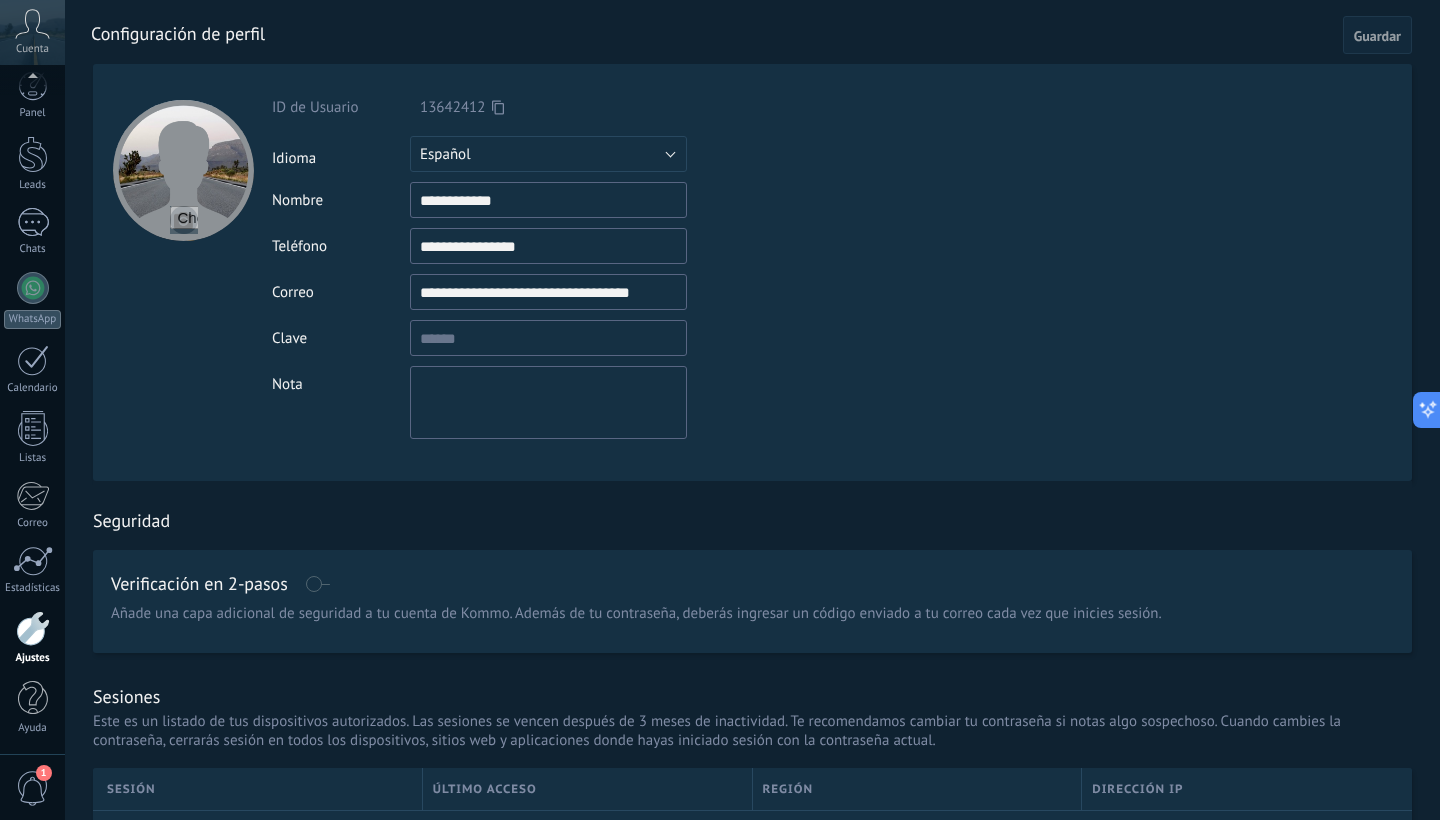 scroll, scrollTop: 0, scrollLeft: 0, axis: both 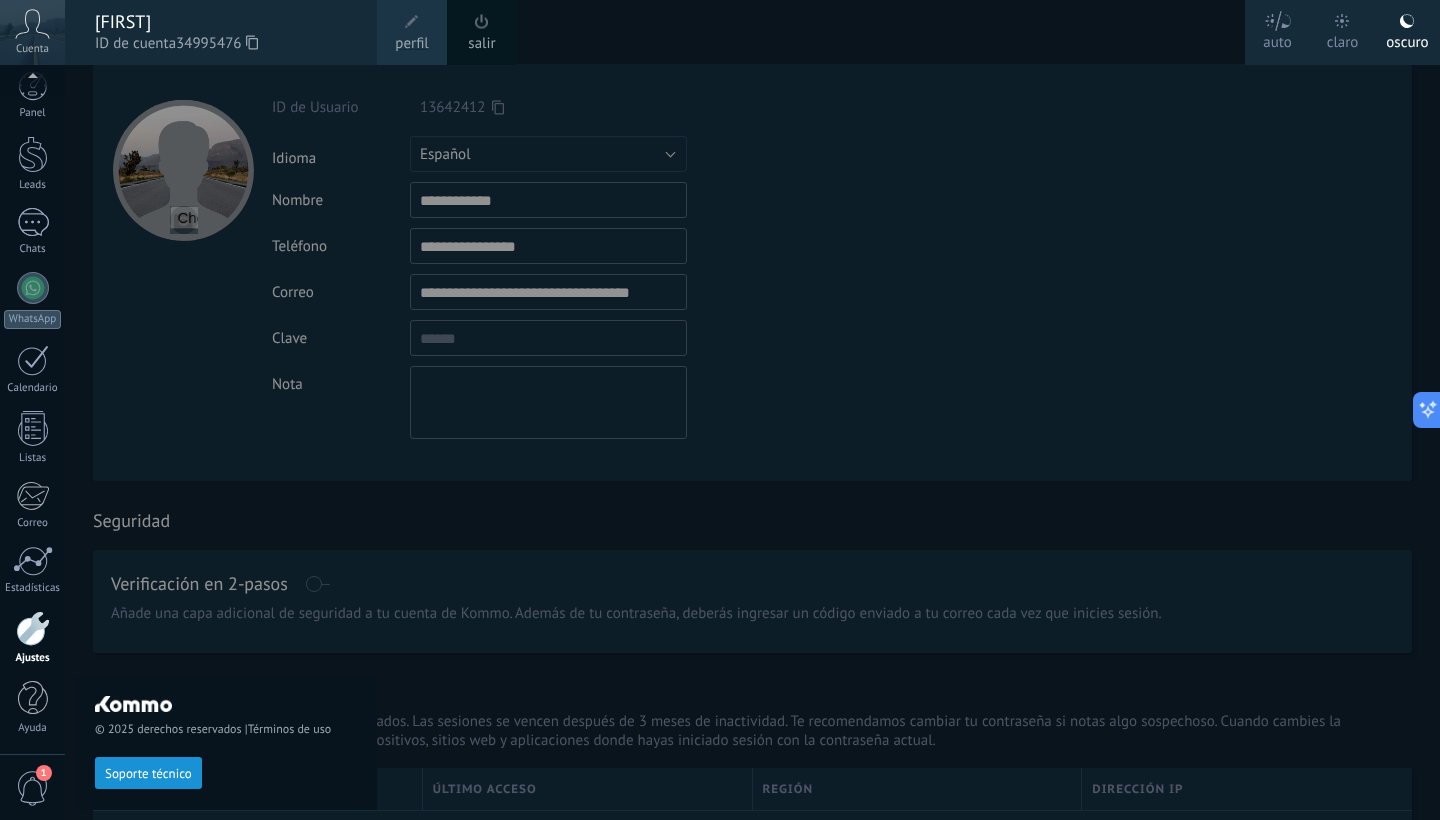 click on "©  2025  derechos reservados |  Términos de uso
Soporte técnico" at bounding box center [226, 442] 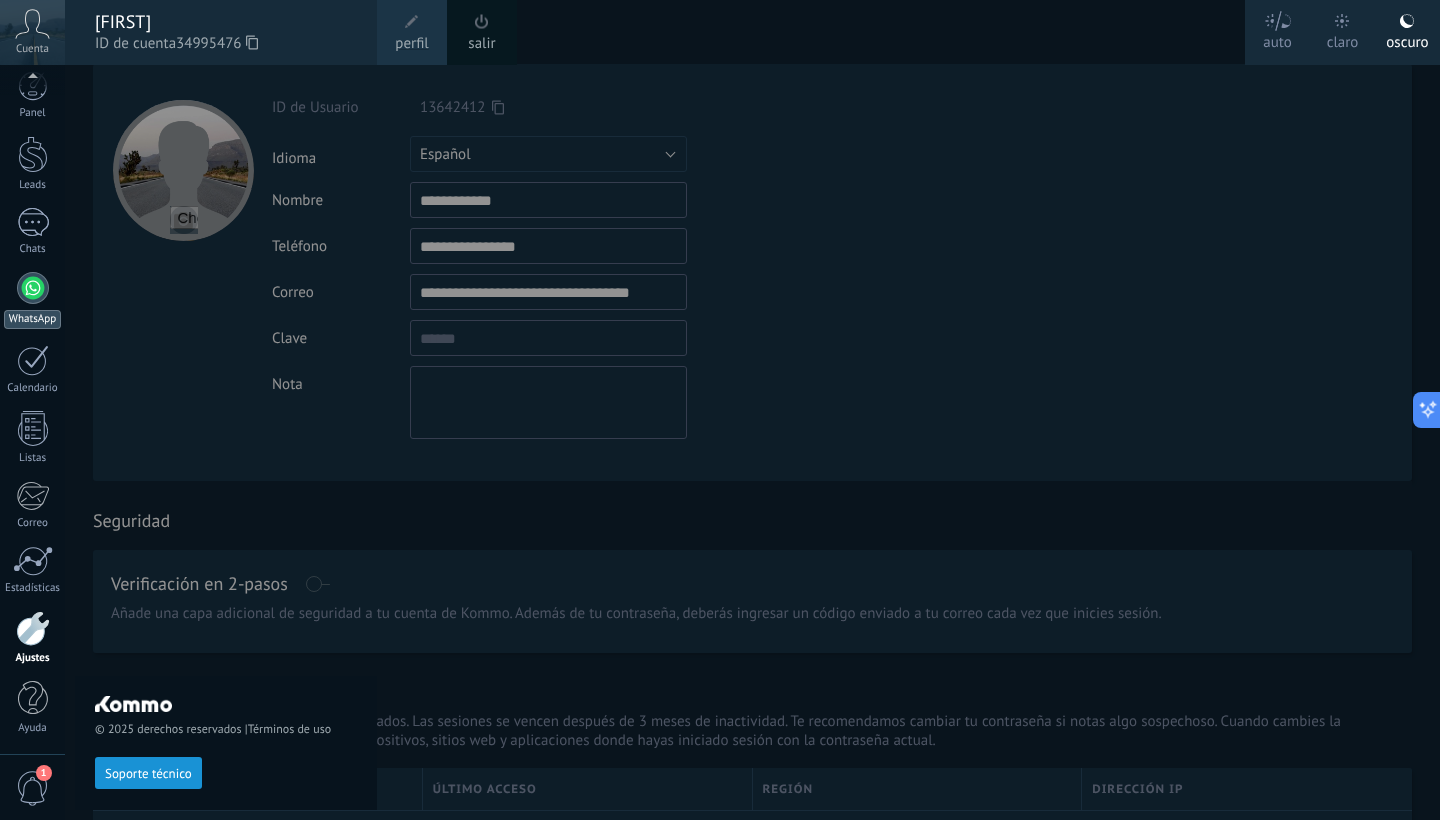click on "WhatsApp" at bounding box center [32, 300] 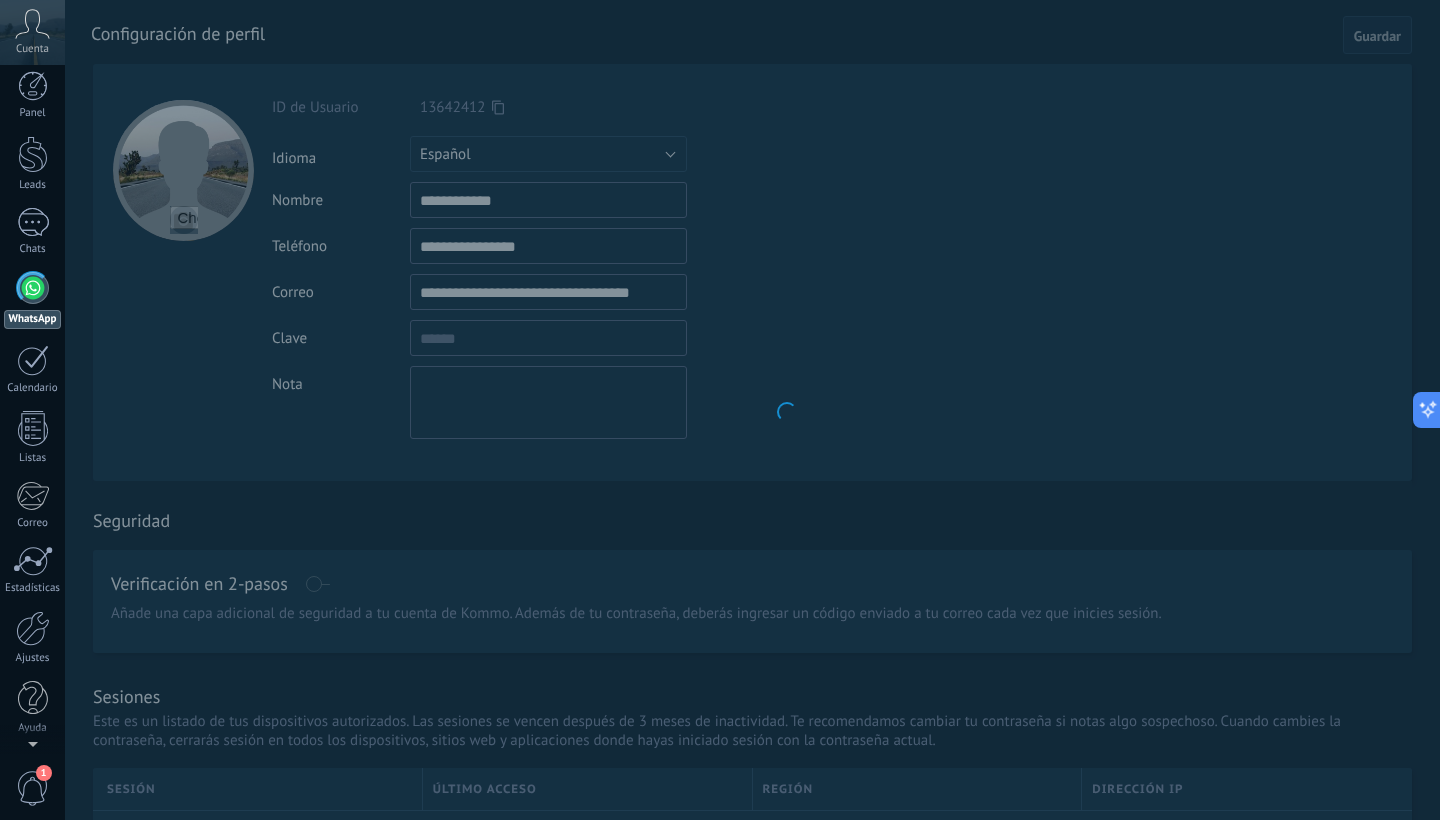 scroll, scrollTop: 0, scrollLeft: 0, axis: both 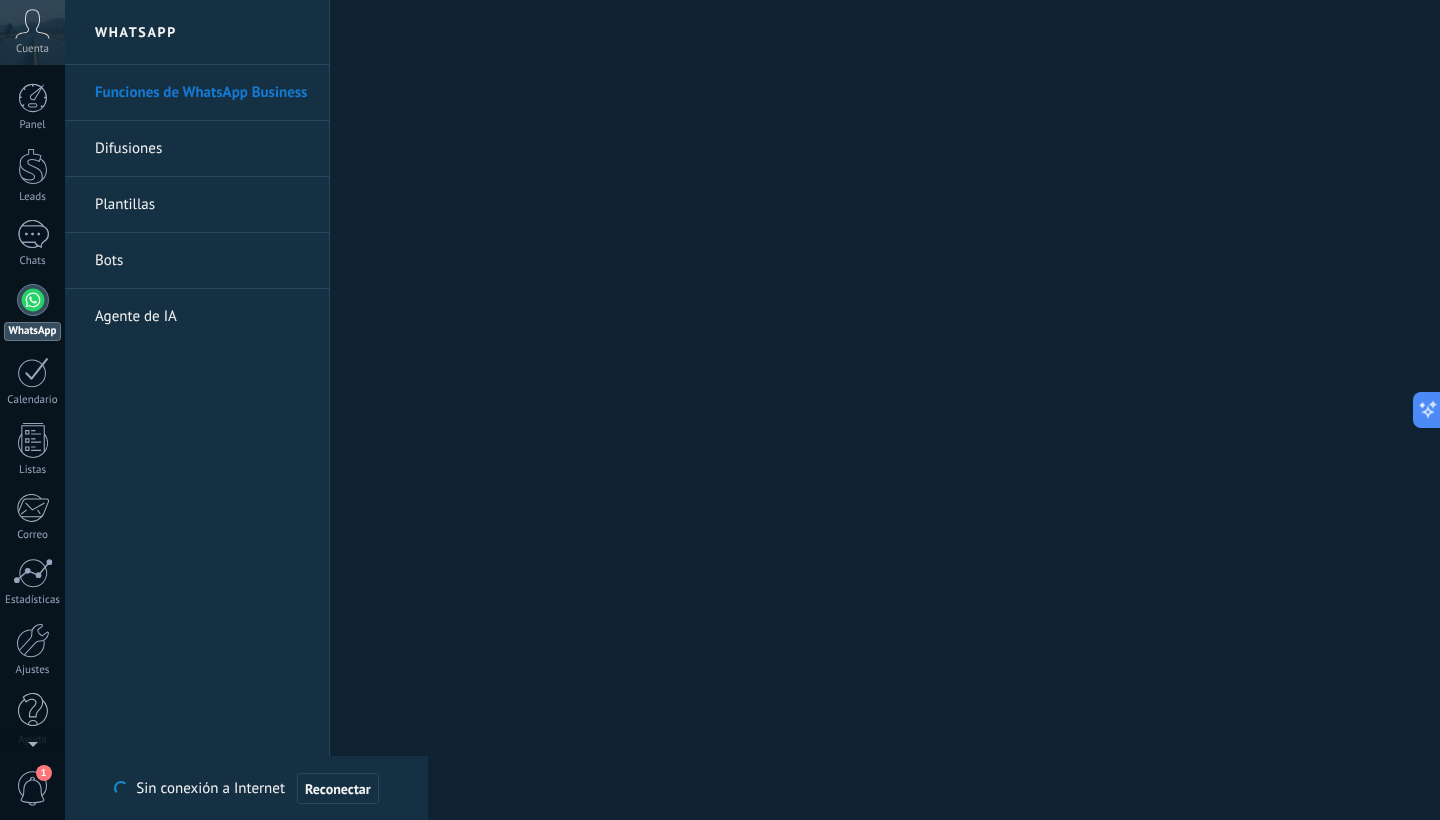 click on "Funciones de WhatsApp Business Difusiones Plantillas Bots Agente de IA" at bounding box center [197, 442] 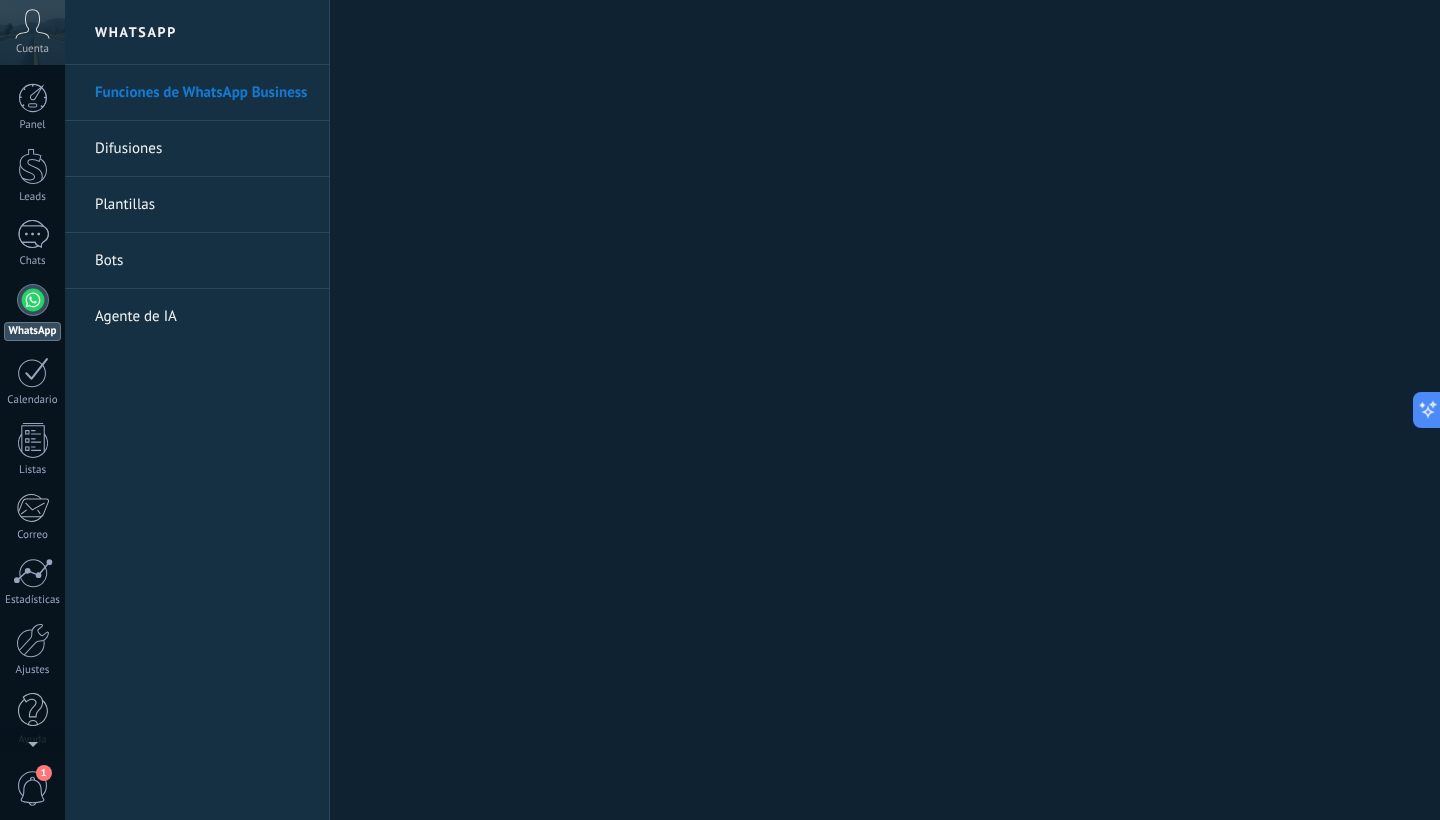 scroll, scrollTop: 0, scrollLeft: 0, axis: both 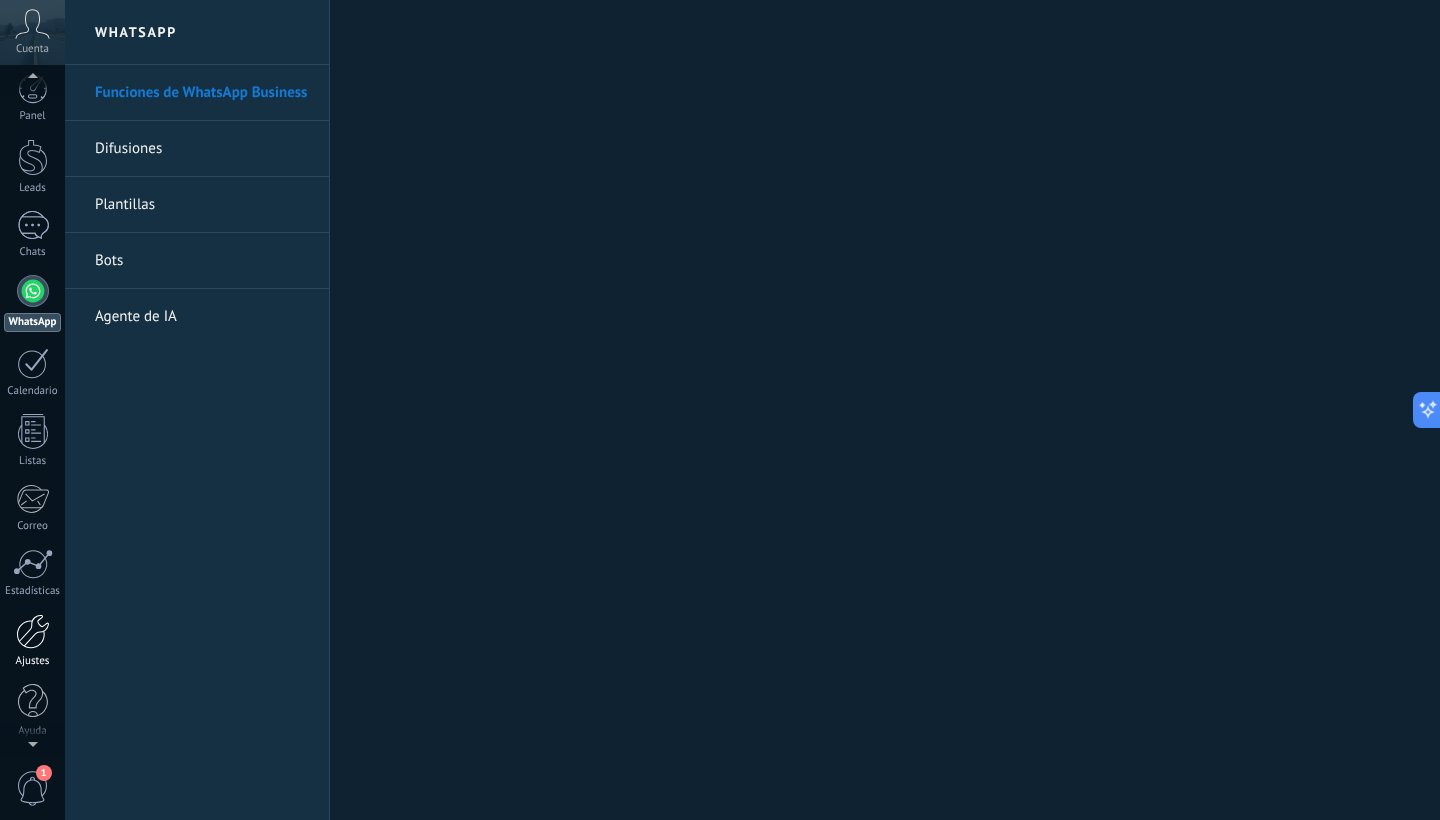 click at bounding box center (33, 631) 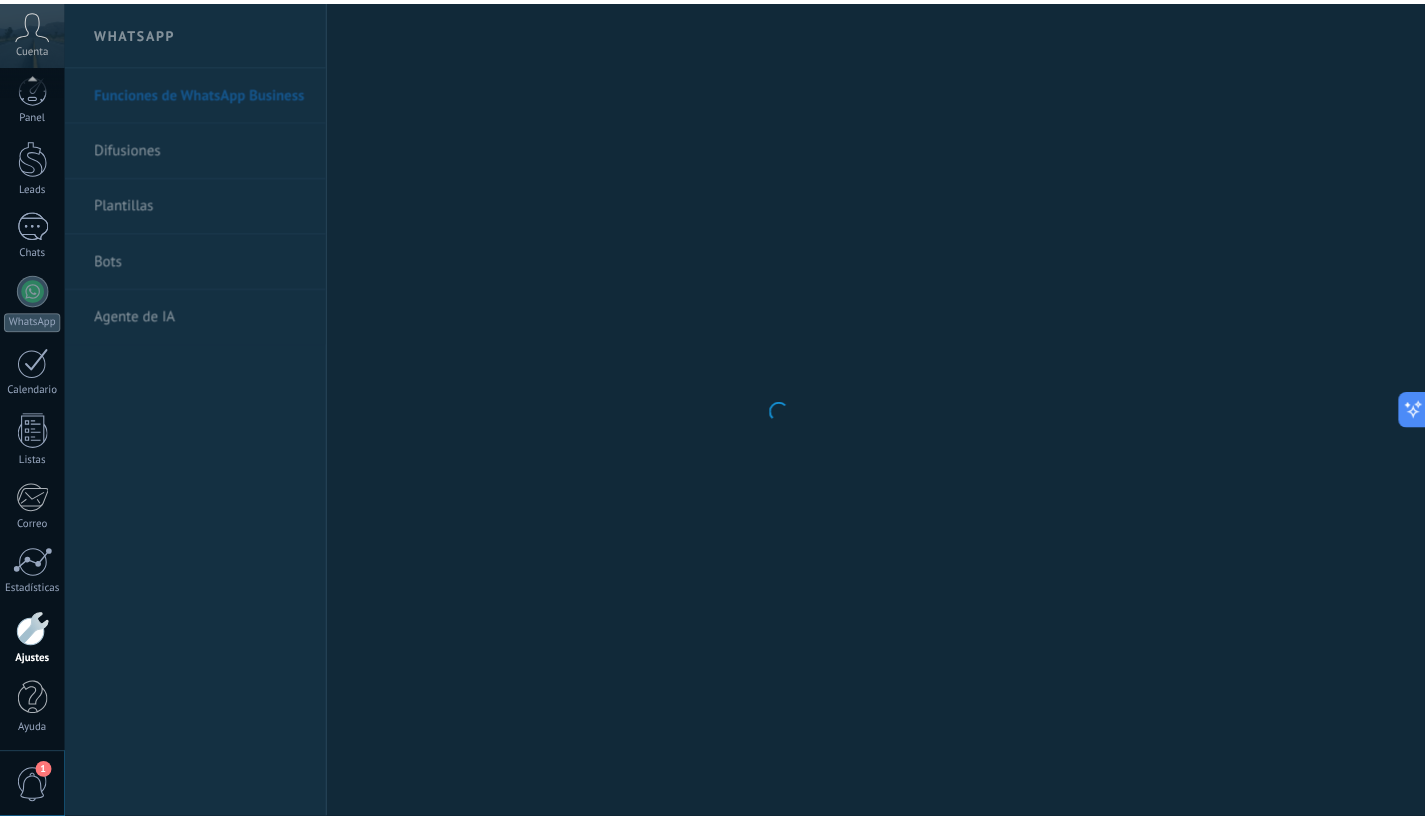 scroll, scrollTop: 12, scrollLeft: 0, axis: vertical 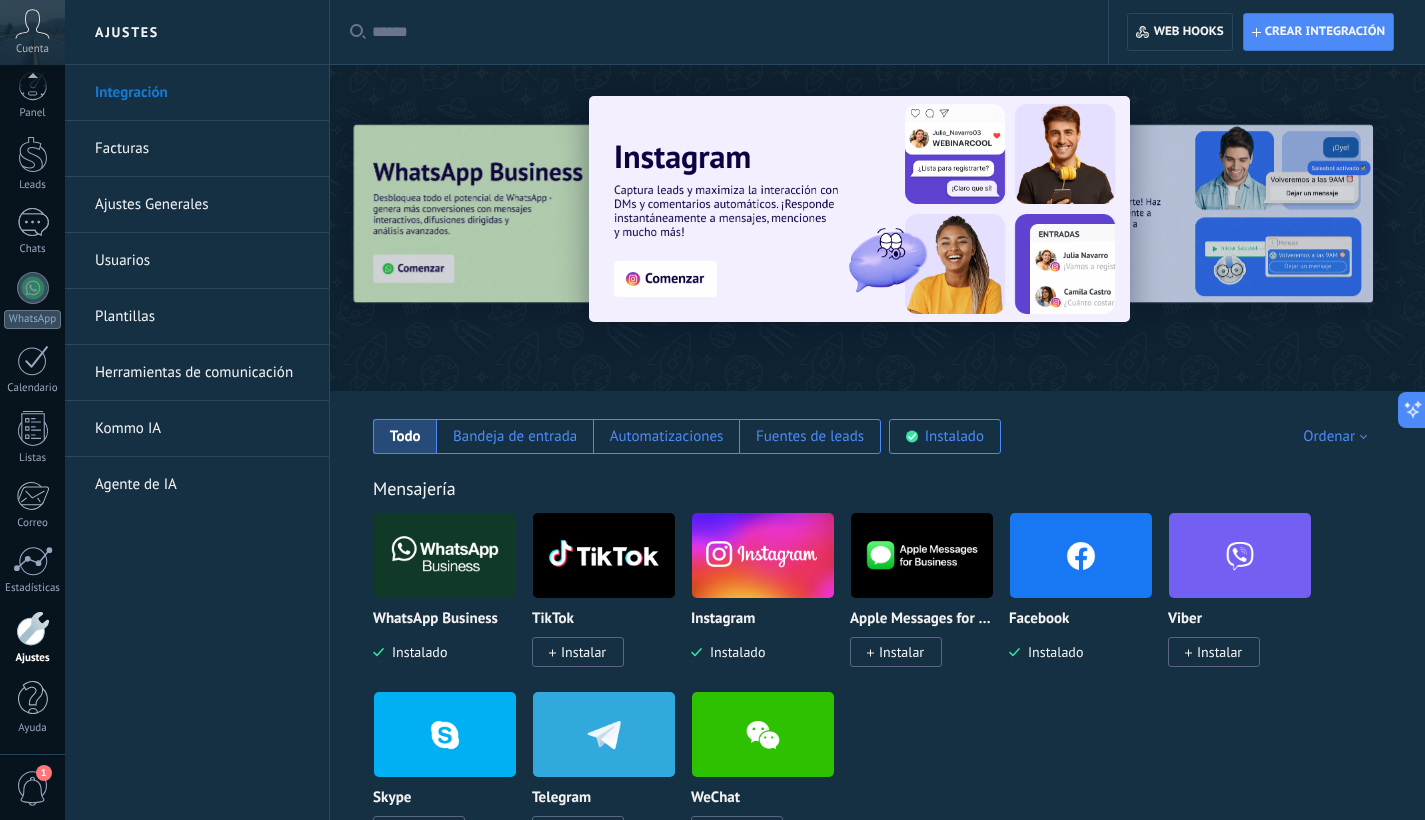 click on "Ajustes Generales" at bounding box center (202, 205) 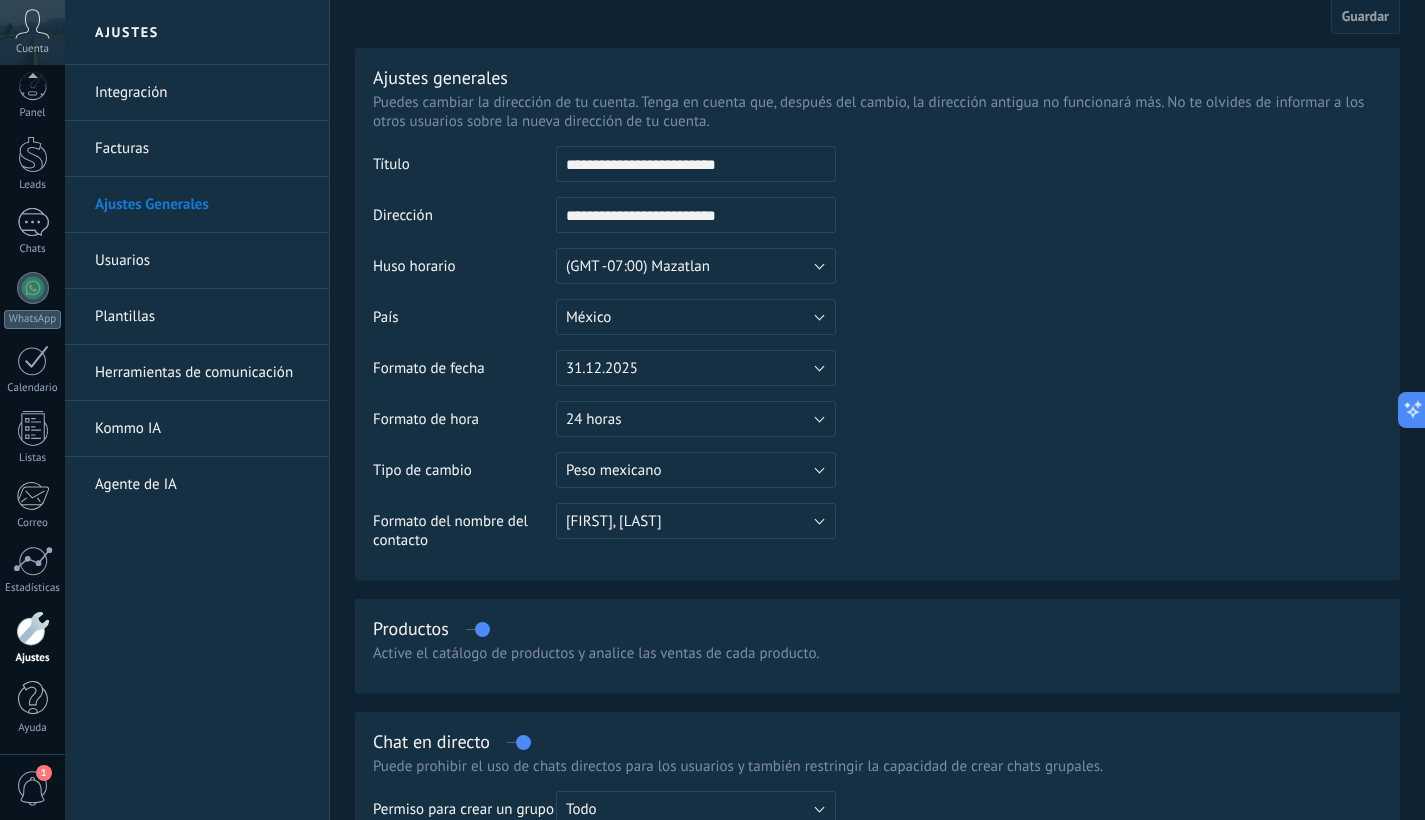 scroll, scrollTop: 374, scrollLeft: 0, axis: vertical 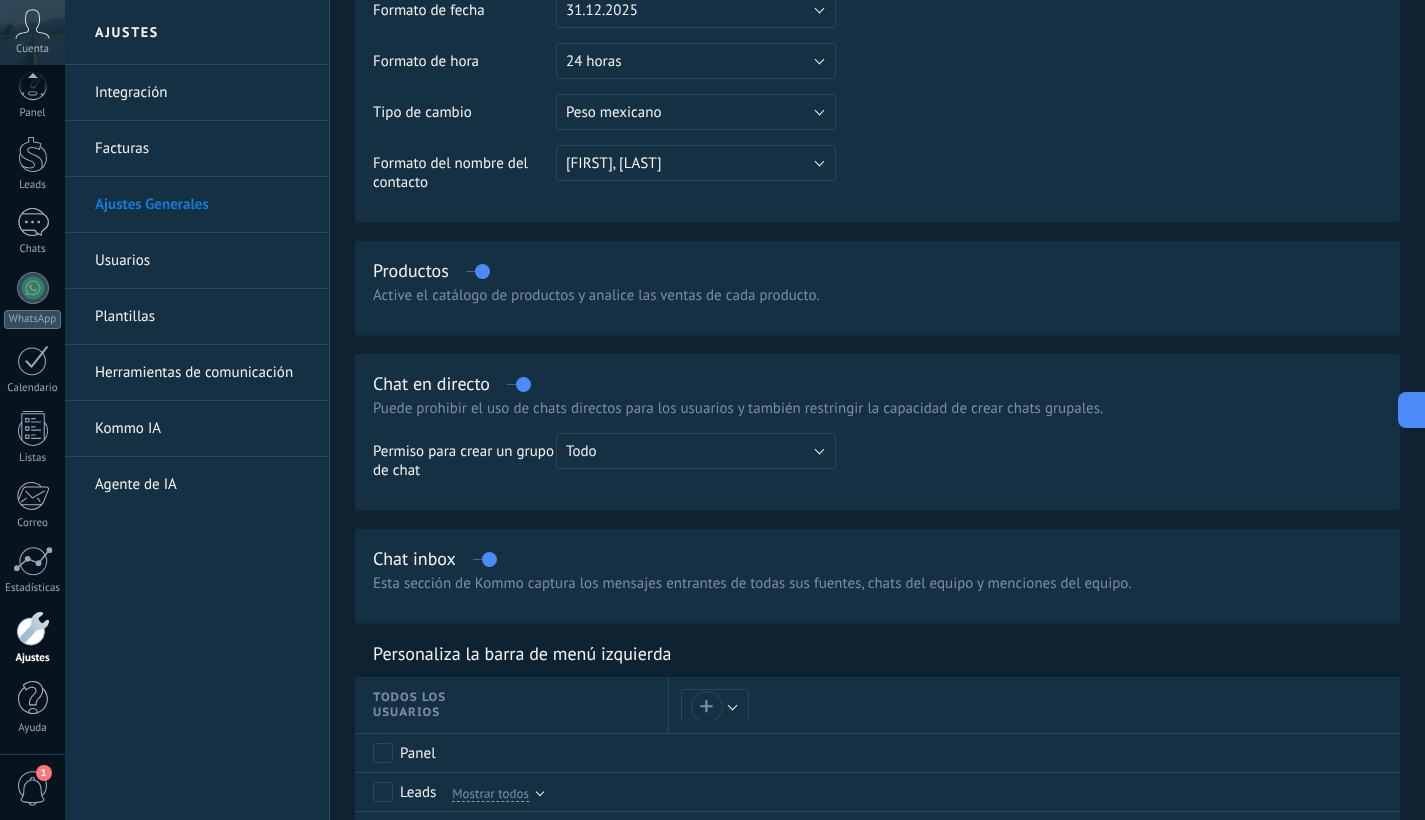 click at bounding box center [33, 628] 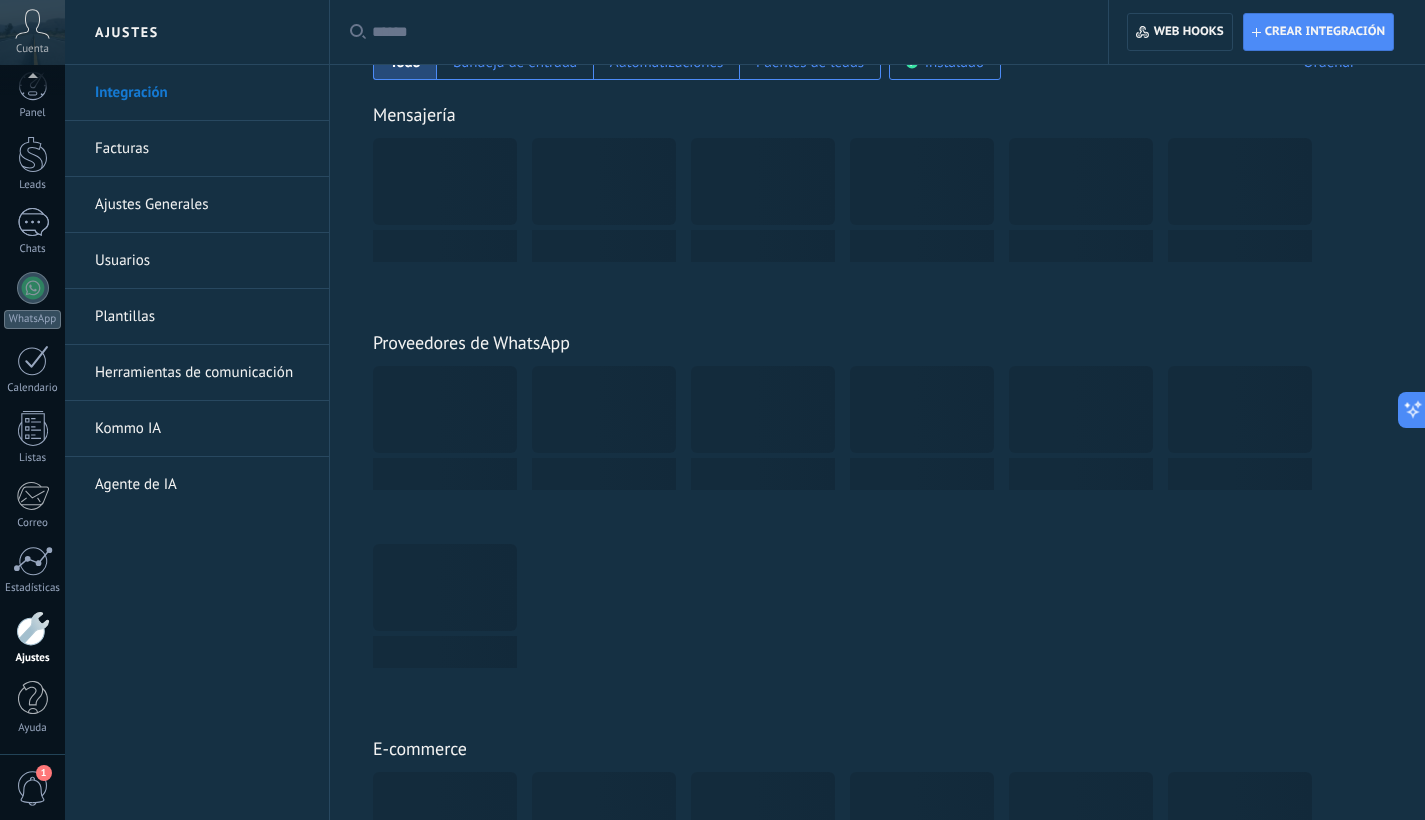 scroll, scrollTop: 0, scrollLeft: 0, axis: both 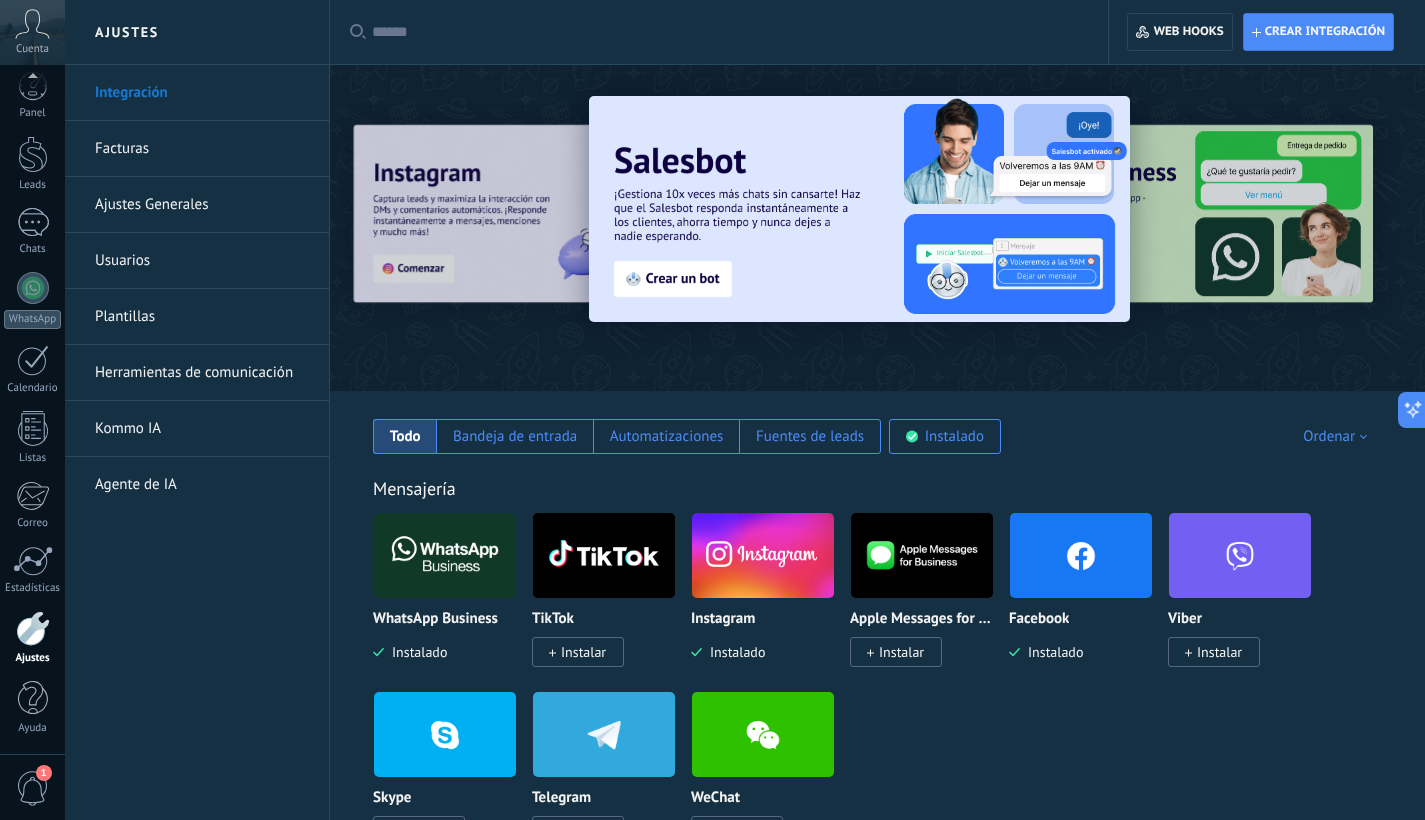 click on "Ajustes Generales" at bounding box center (202, 205) 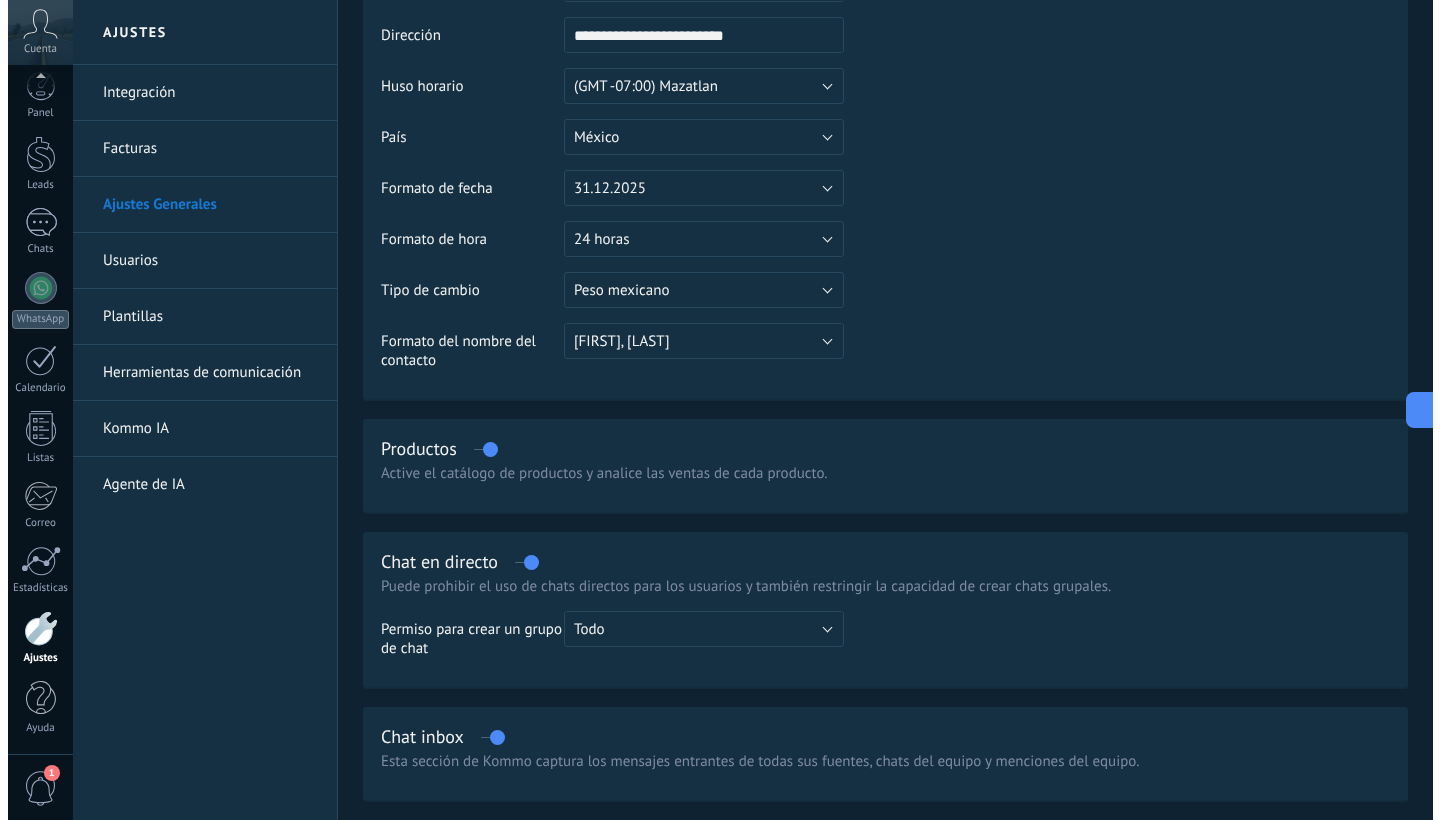 scroll, scrollTop: 0, scrollLeft: 0, axis: both 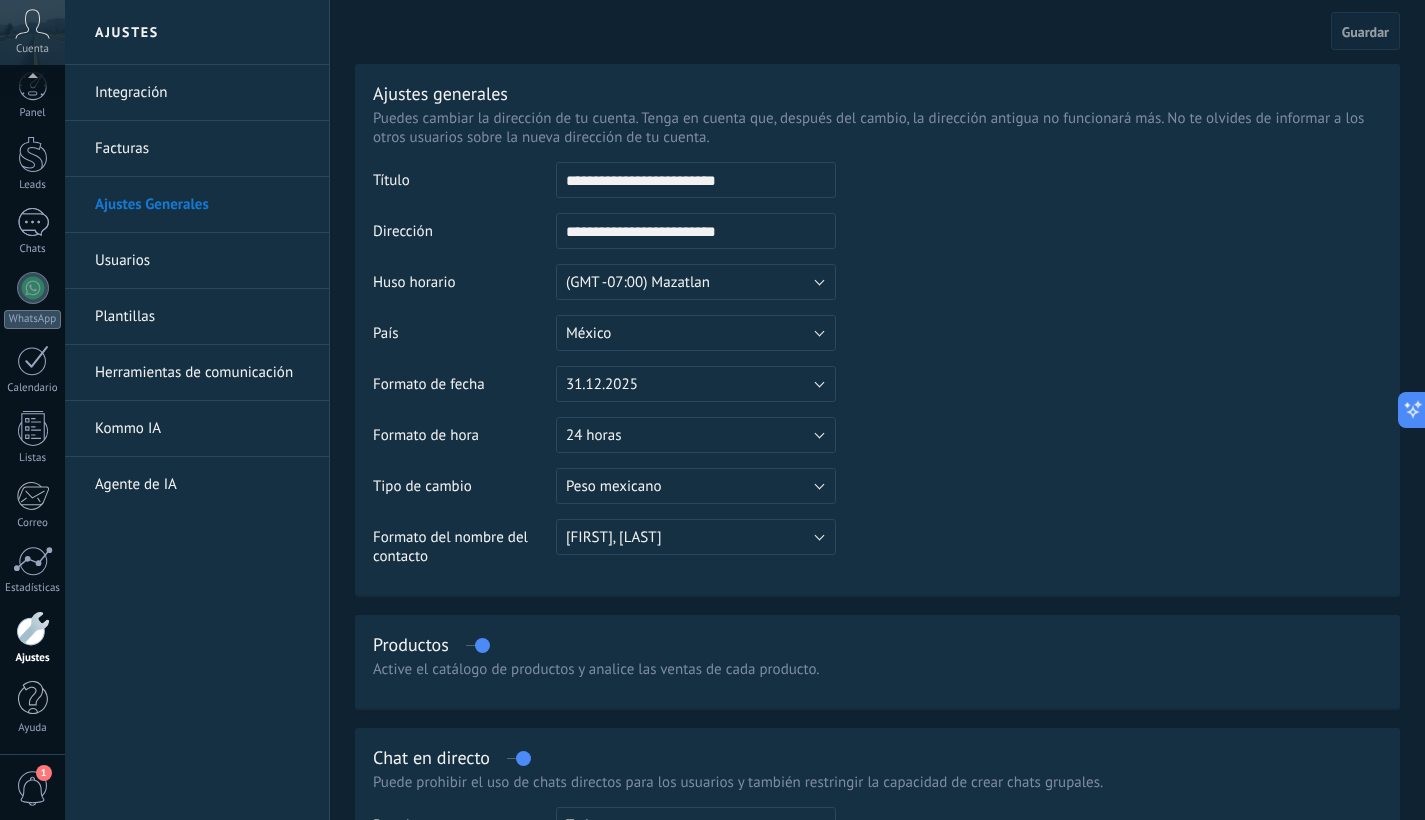 click at bounding box center (33, 628) 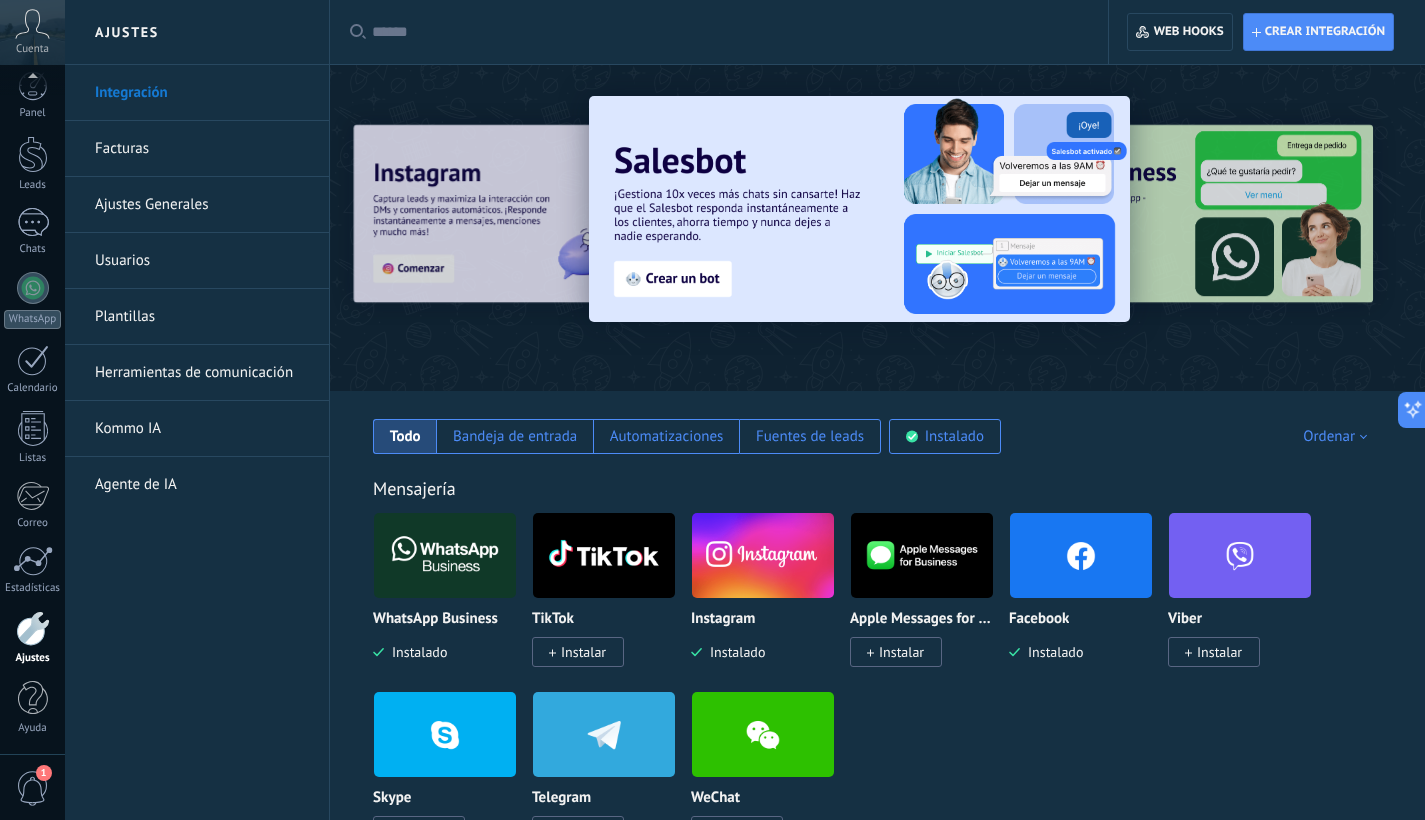 click at bounding box center [1374, 227] 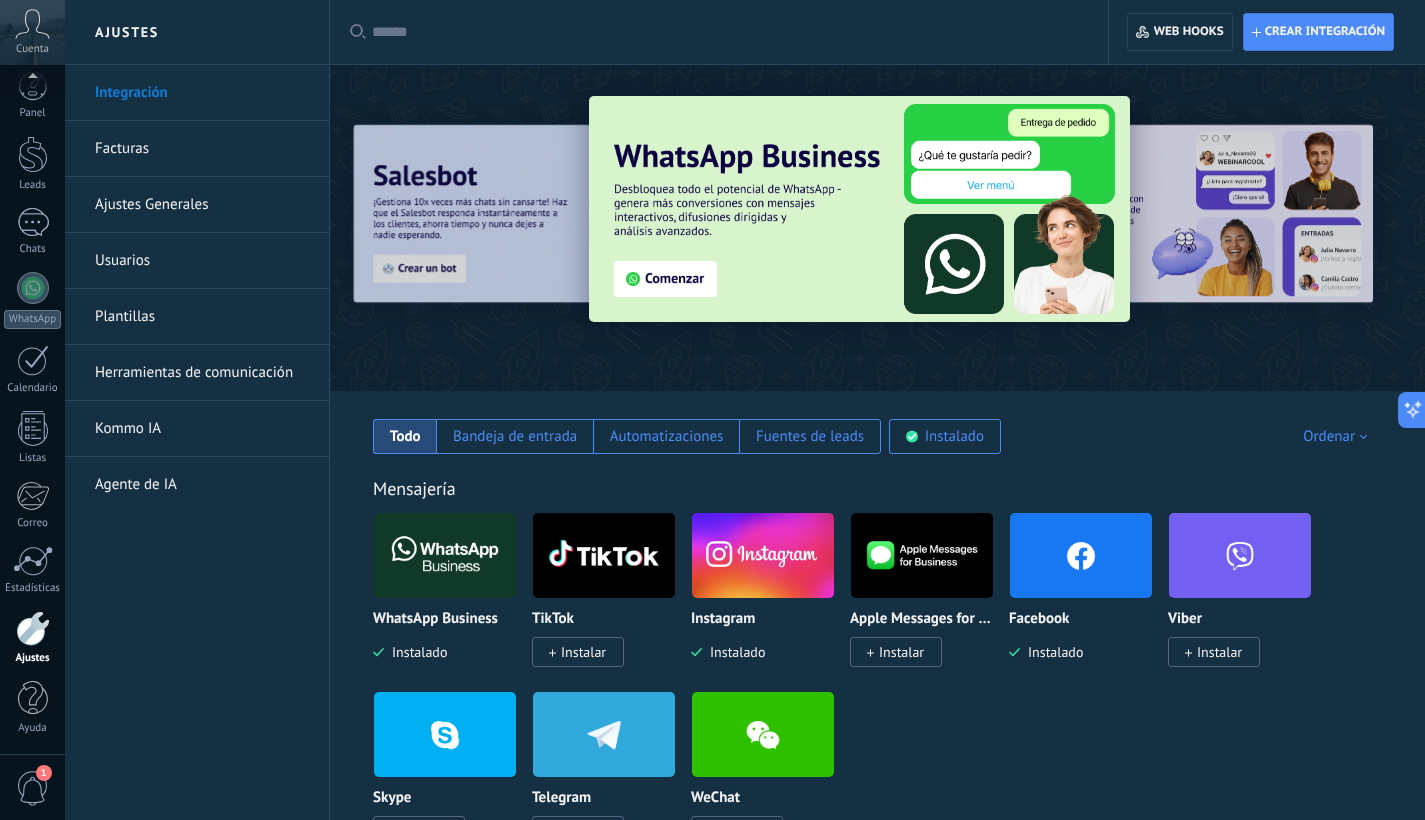 click at bounding box center [859, 209] 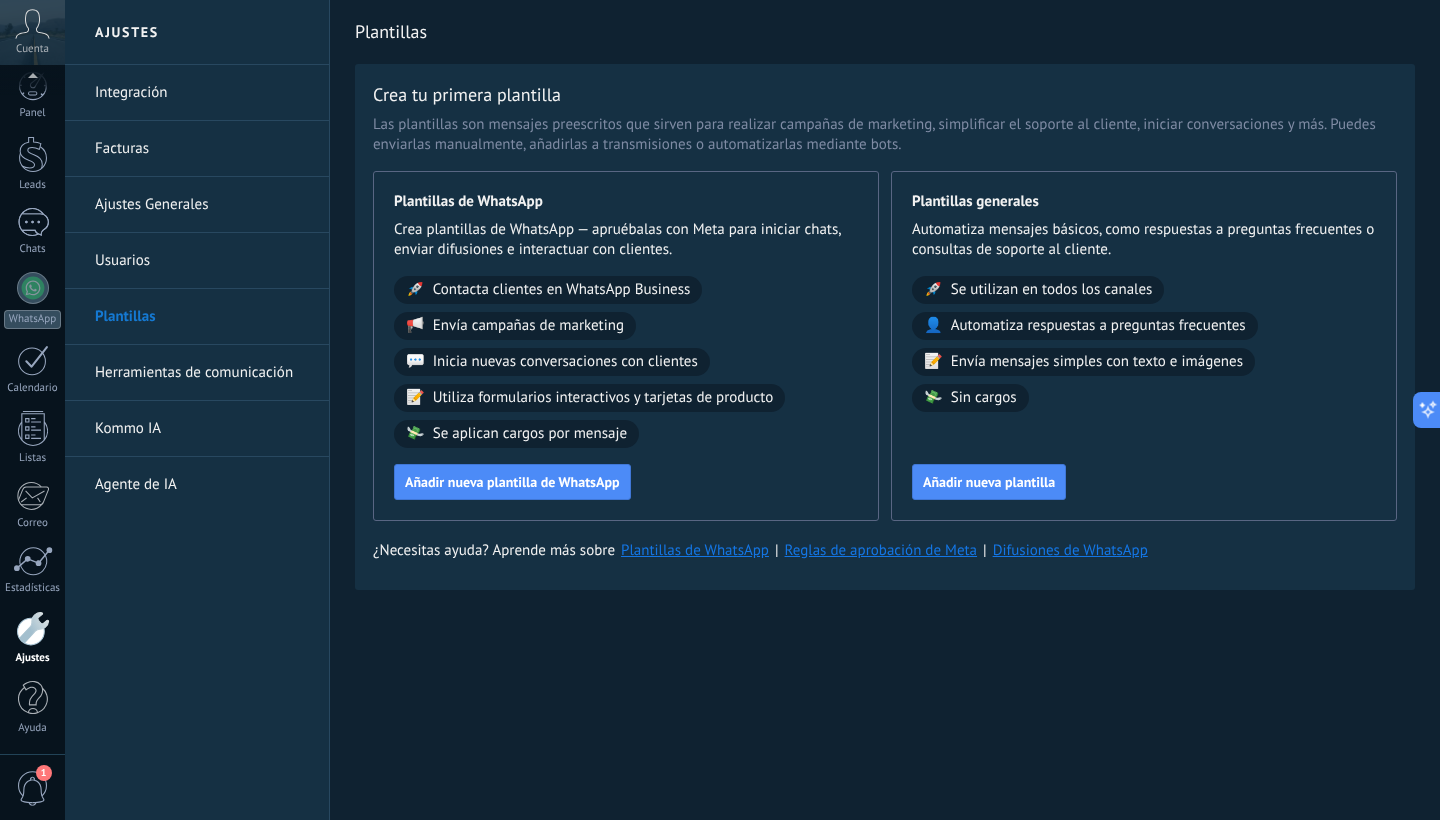 click on "Inicia nuevas conversaciones con clientes" at bounding box center (565, 362) 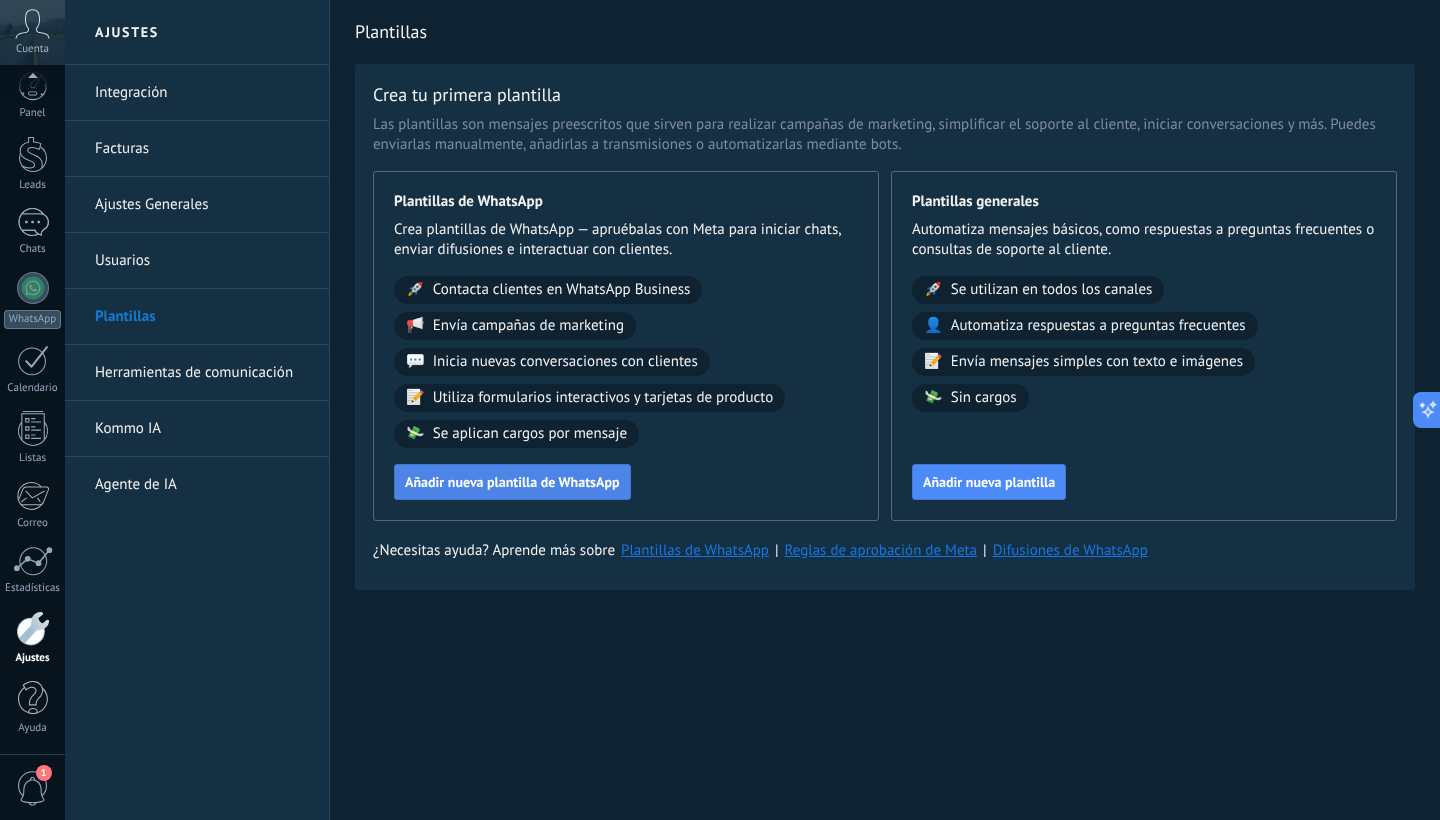 click on "Añadir nueva plantilla de WhatsApp" at bounding box center (512, 482) 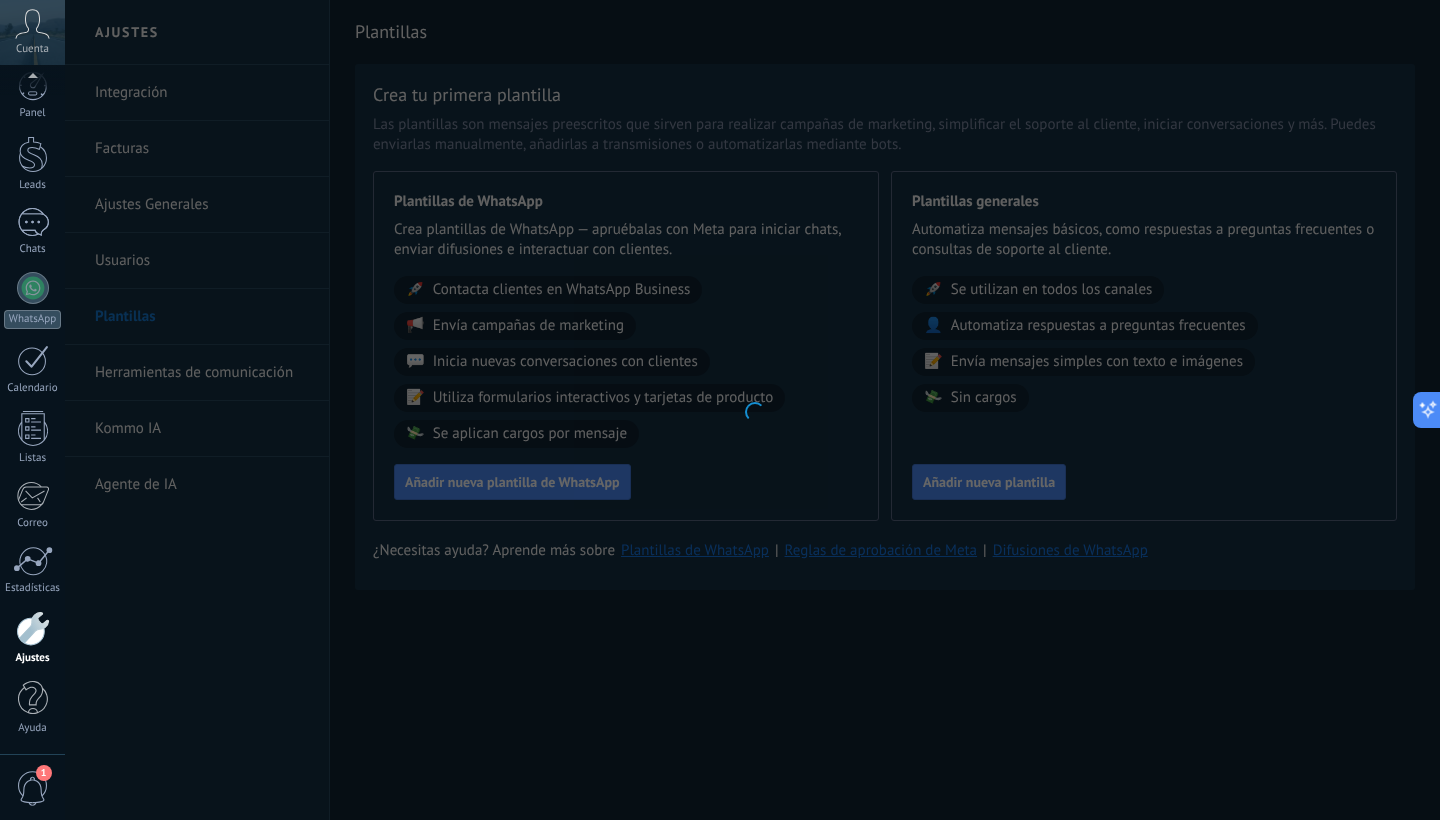 click at bounding box center (752, 410) 